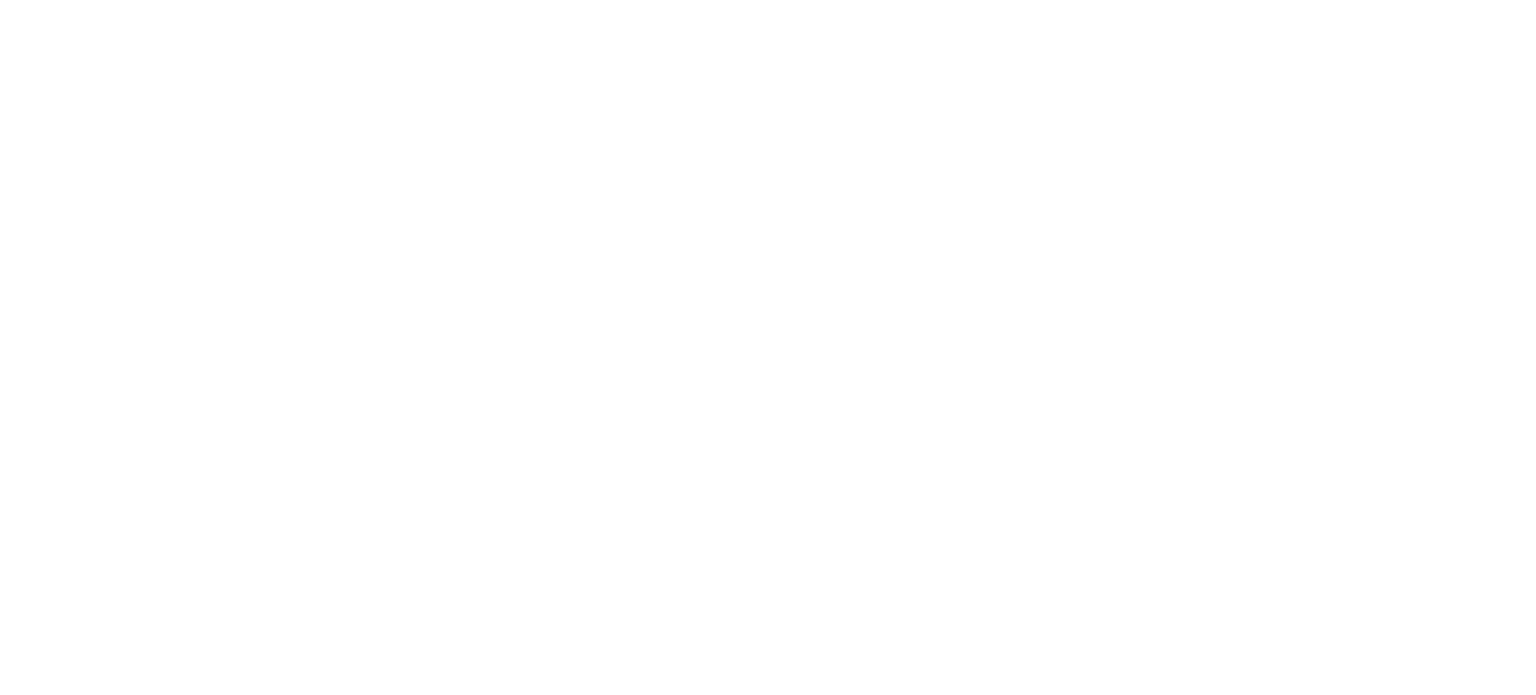 scroll, scrollTop: 0, scrollLeft: 0, axis: both 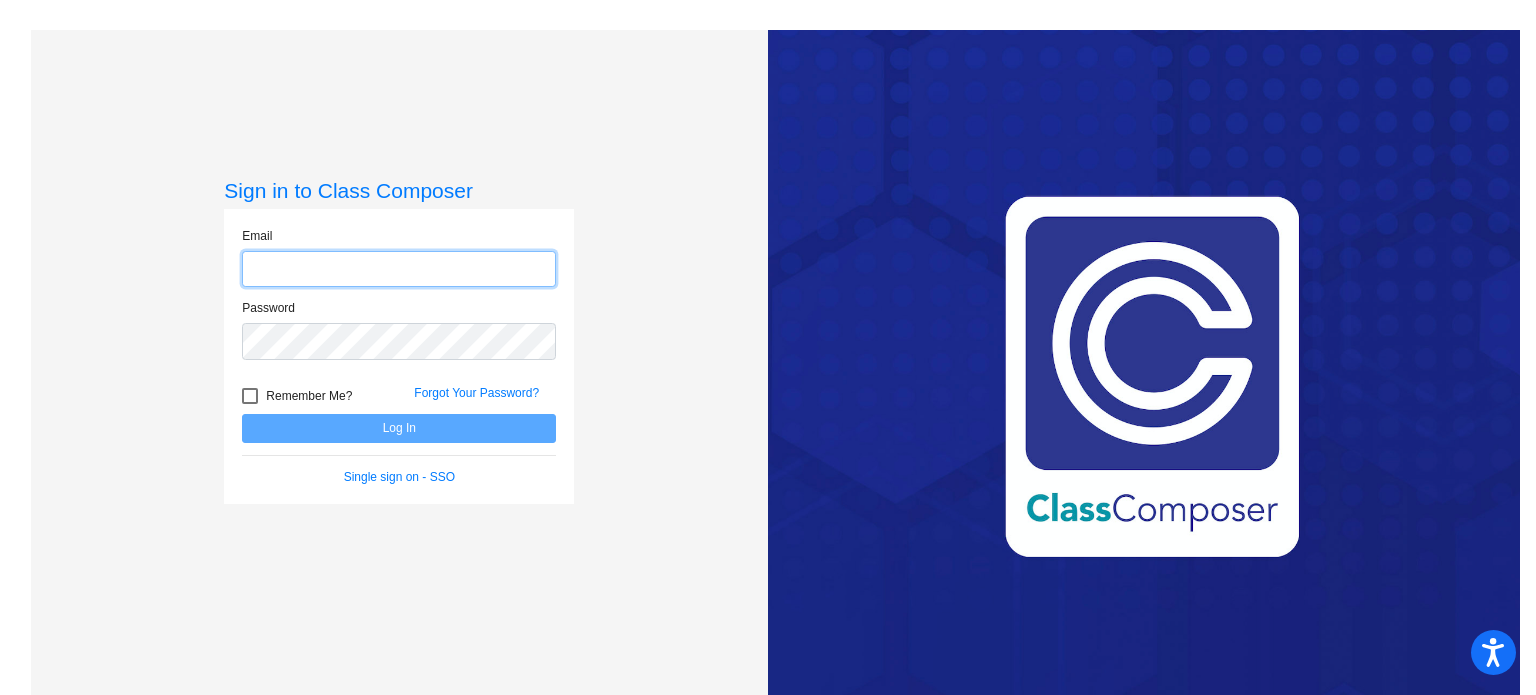 type on "[EMAIL_ADDRESS][DOMAIN_NAME]" 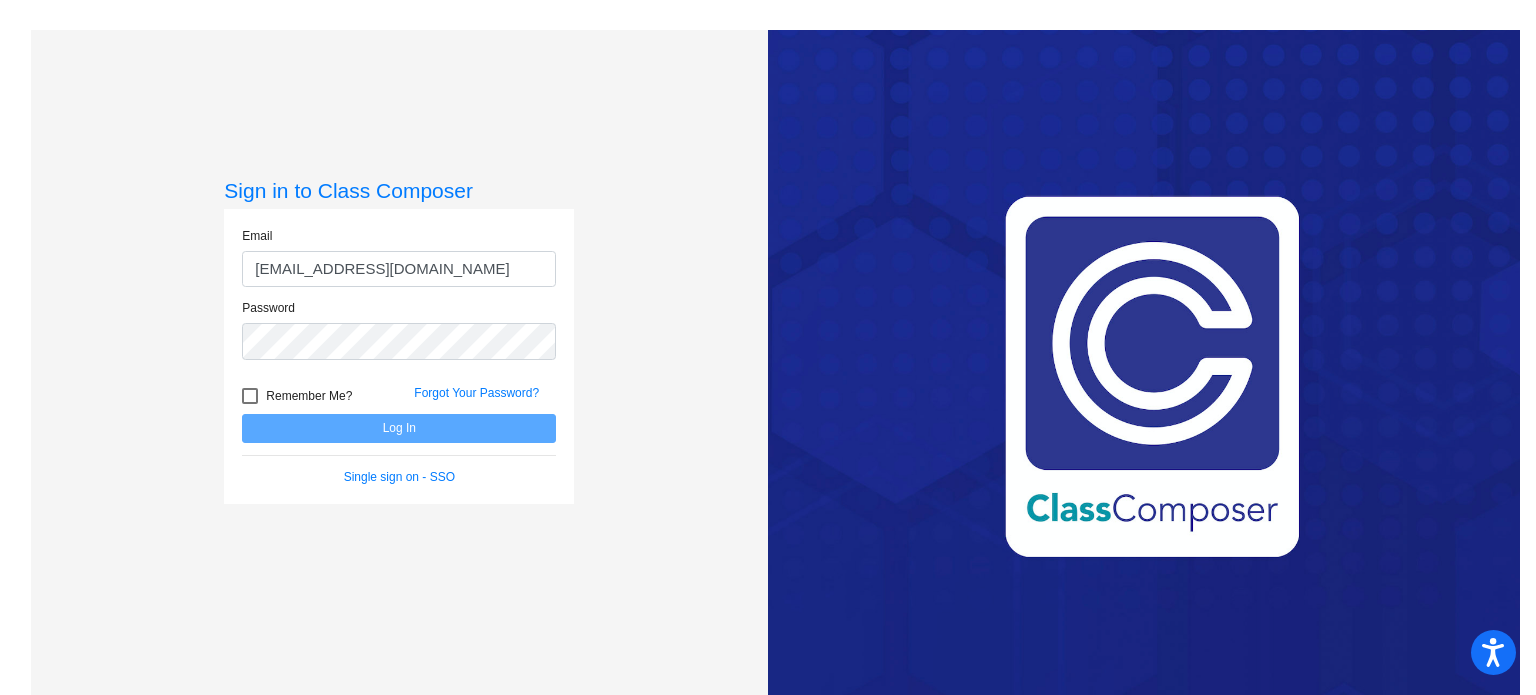 click at bounding box center (250, 396) 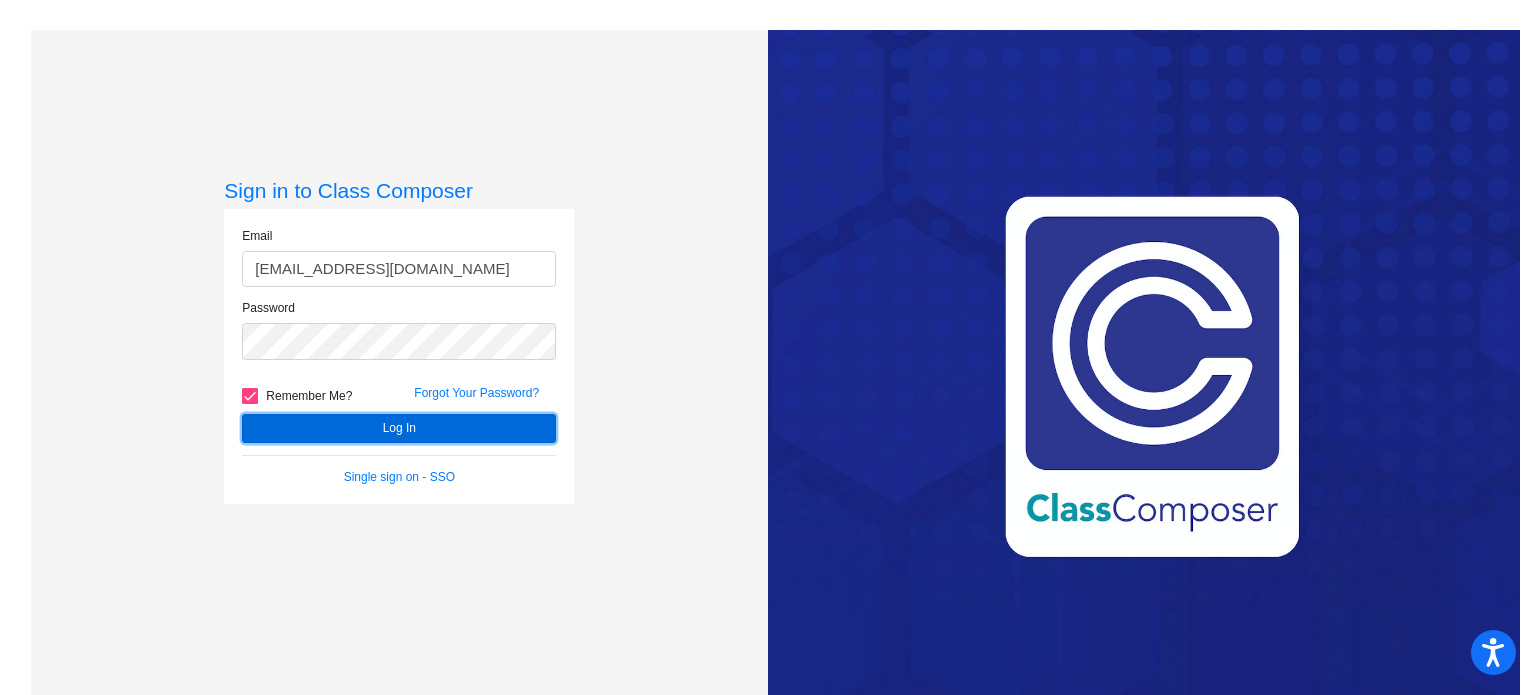 click on "Log In" 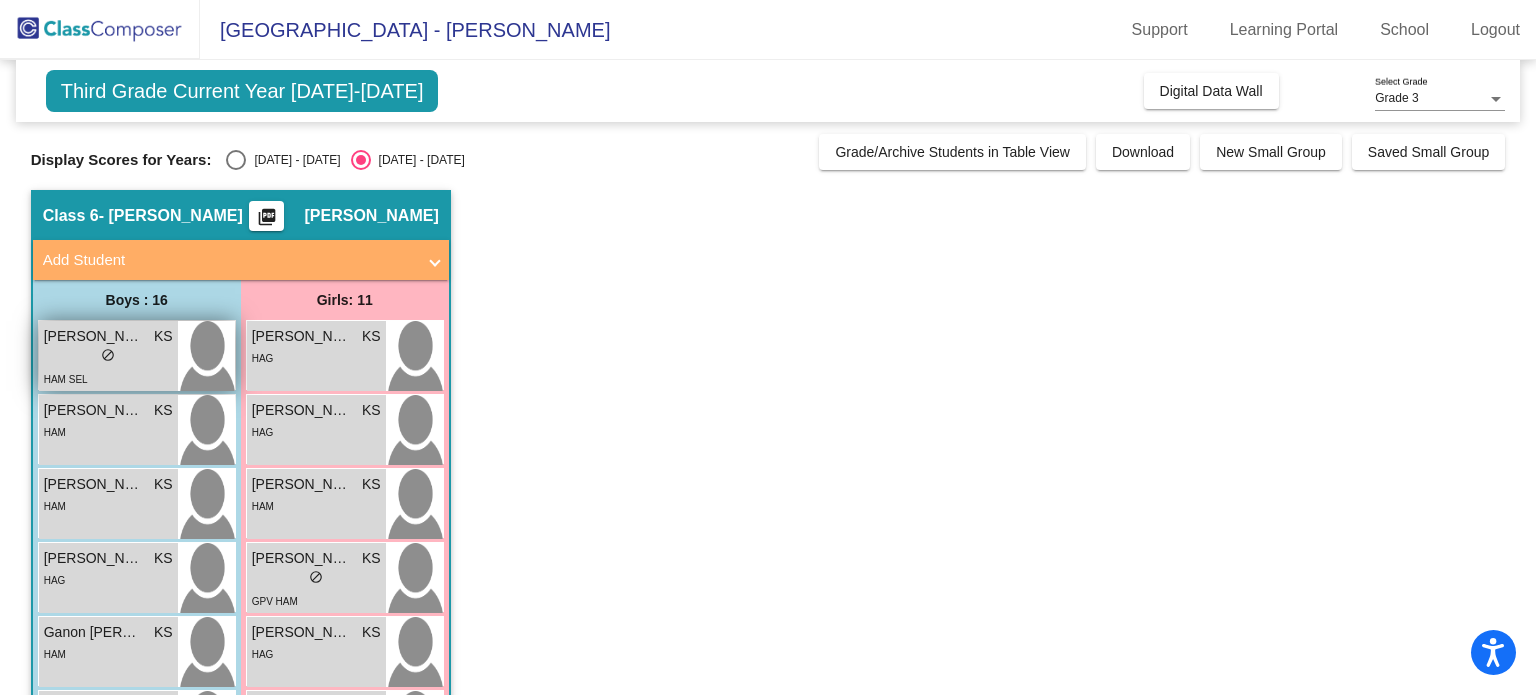click on "lock do_not_disturb_alt" at bounding box center [108, 357] 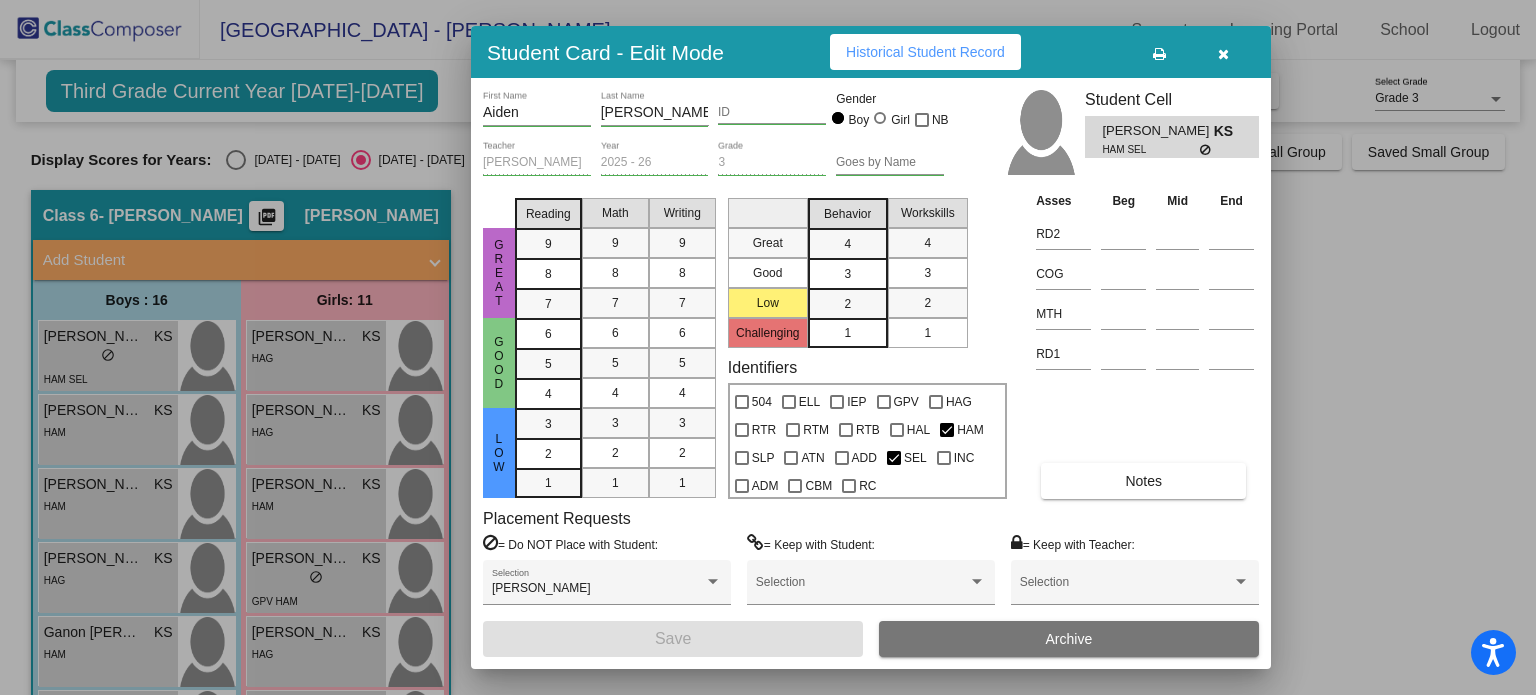 click on "Notes" at bounding box center [1143, 481] 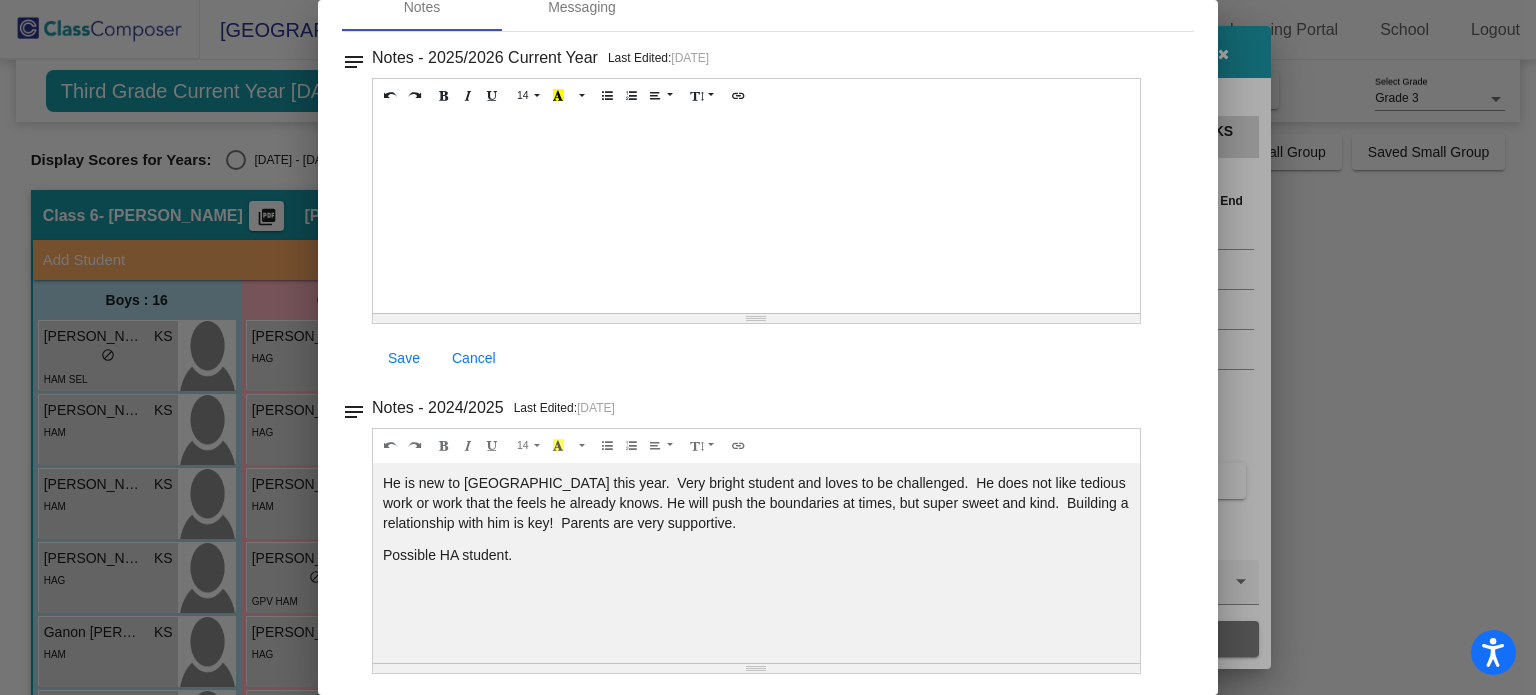scroll, scrollTop: 0, scrollLeft: 0, axis: both 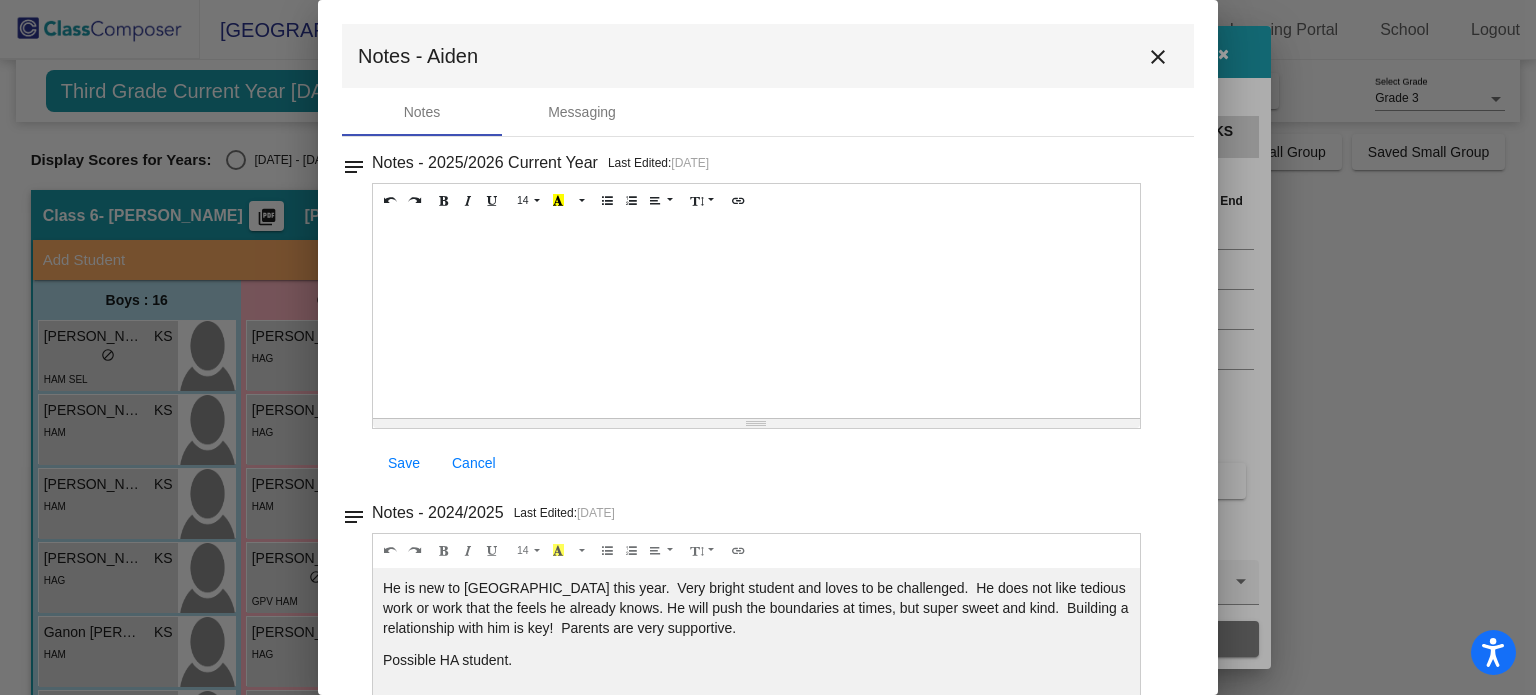 click on "close" at bounding box center (1158, 57) 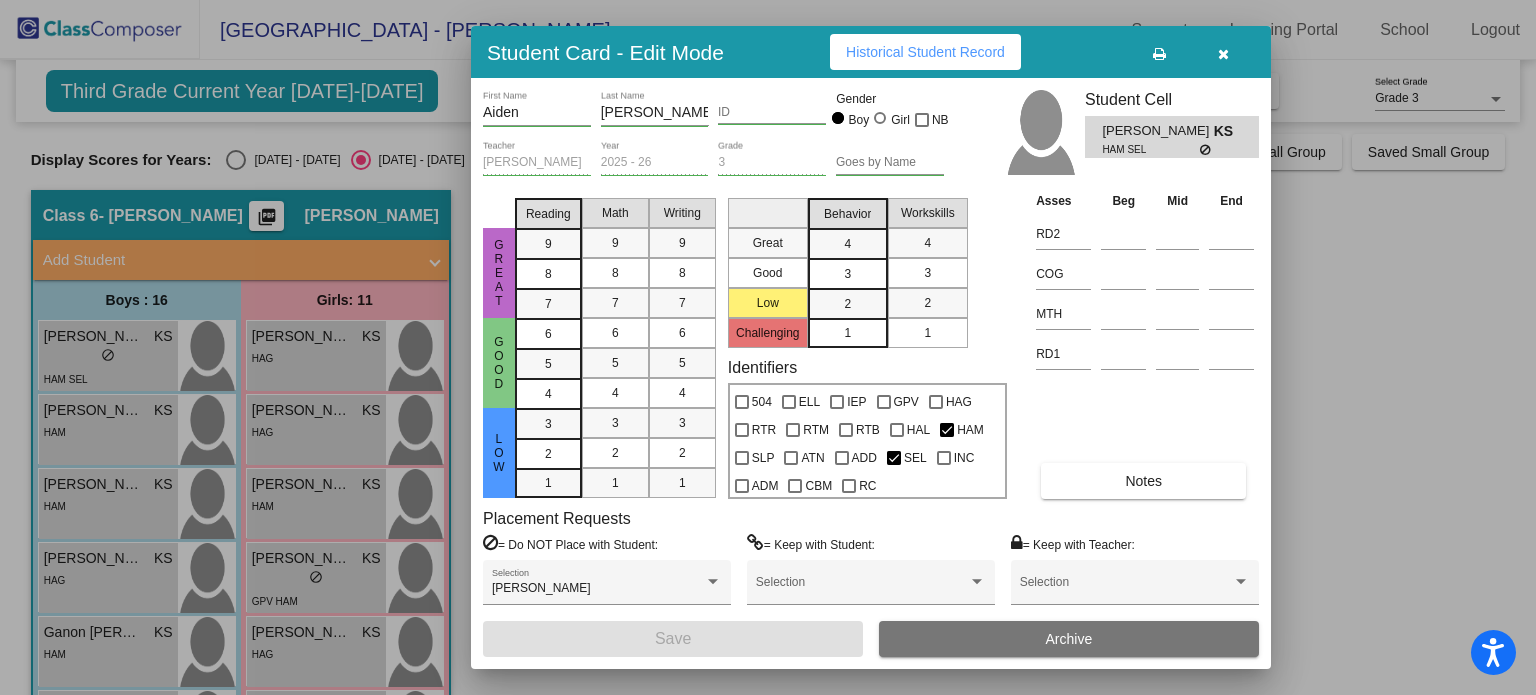 click at bounding box center (1223, 54) 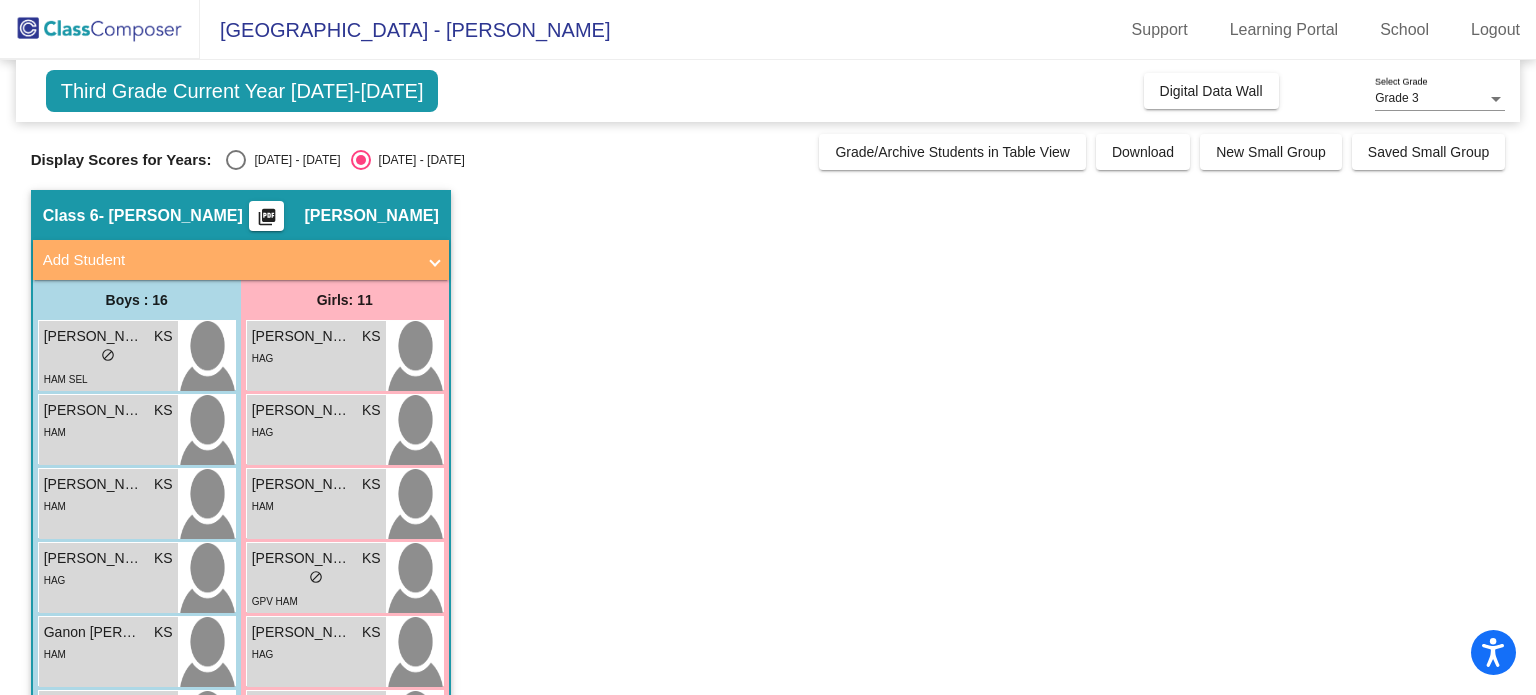 click on "Third Grade Current Year 2025-2026" 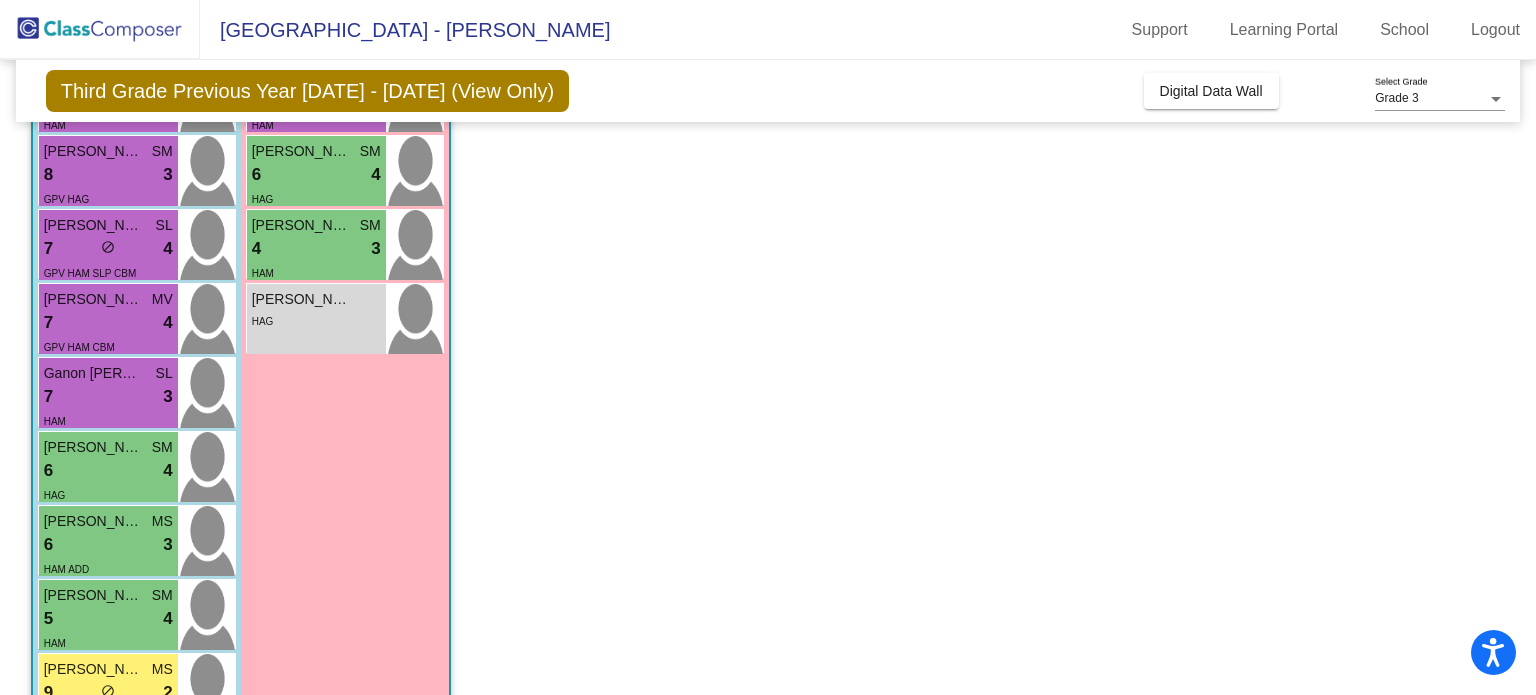 scroll, scrollTop: 840, scrollLeft: 0, axis: vertical 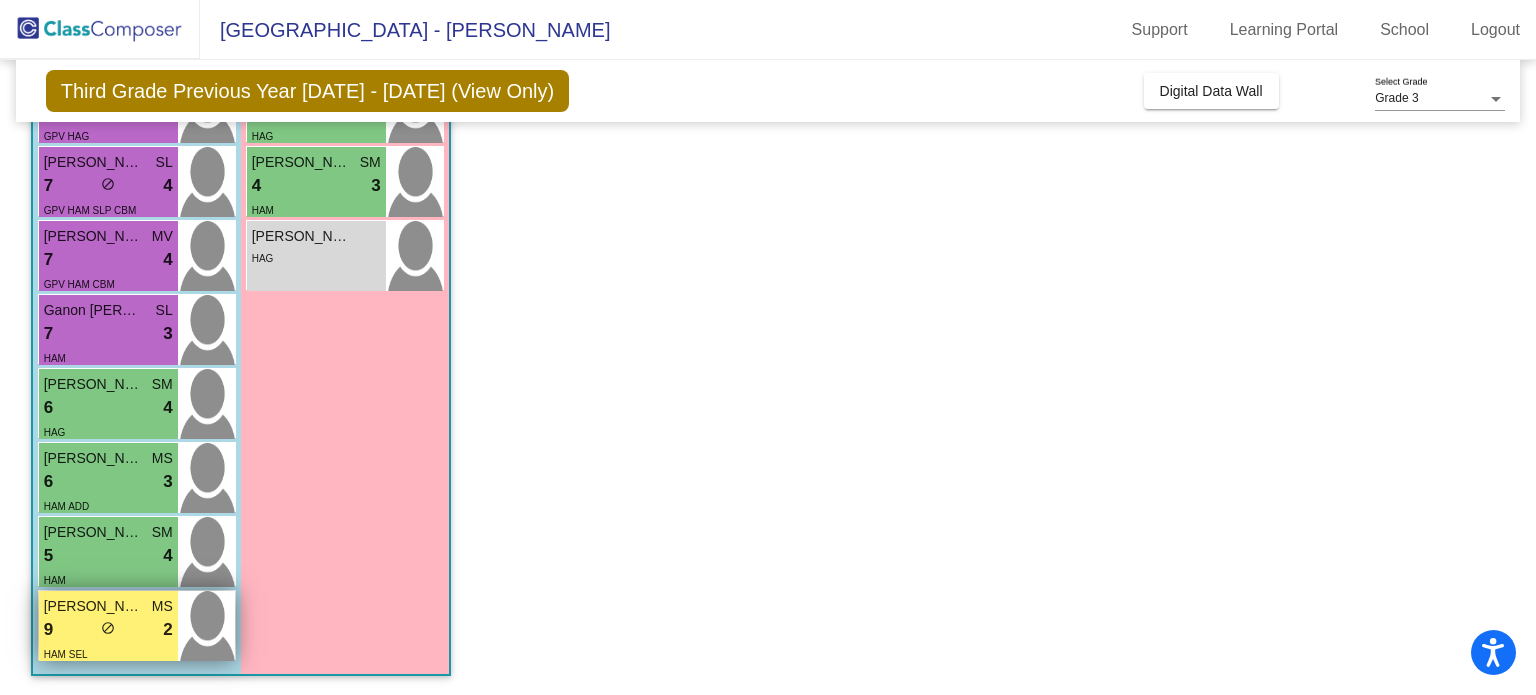 click on "9 lock do_not_disturb_alt 2" at bounding box center [108, 630] 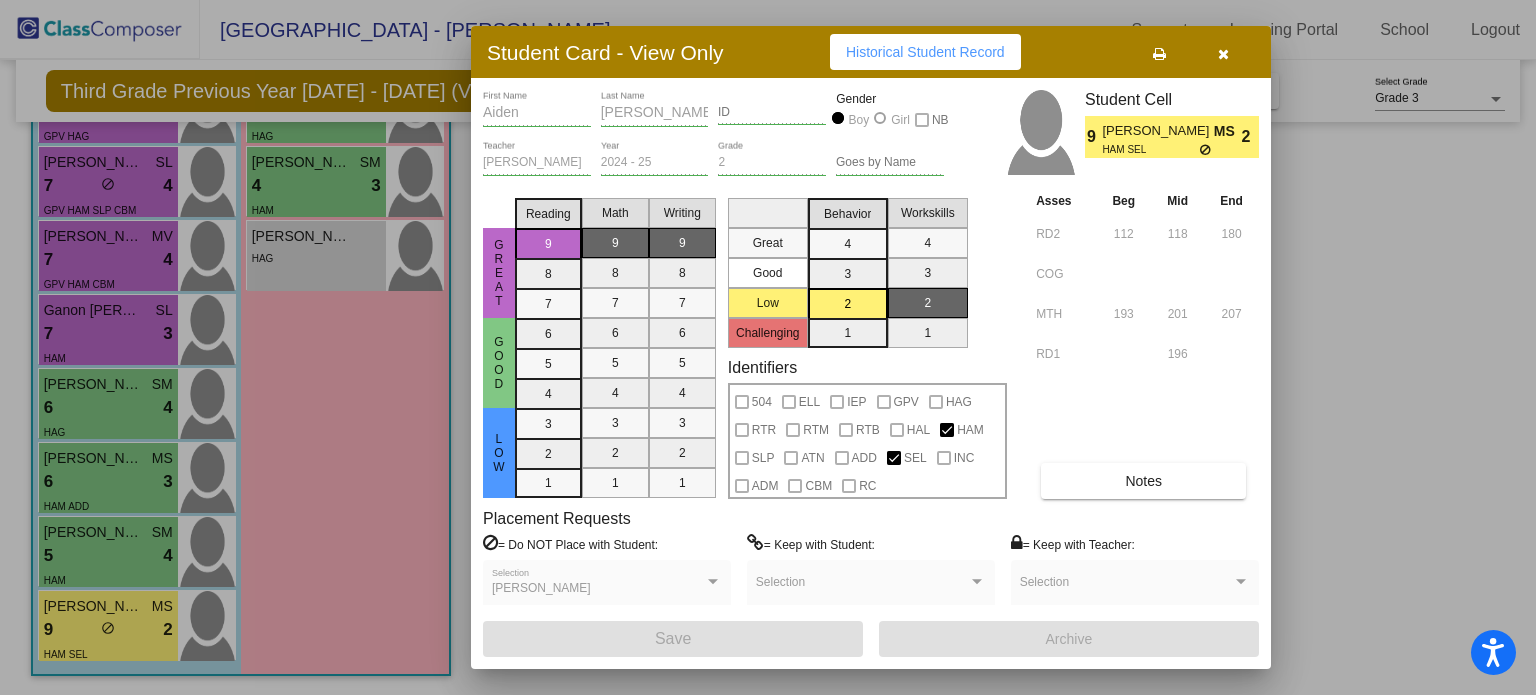 click on "Notes" at bounding box center (1143, 481) 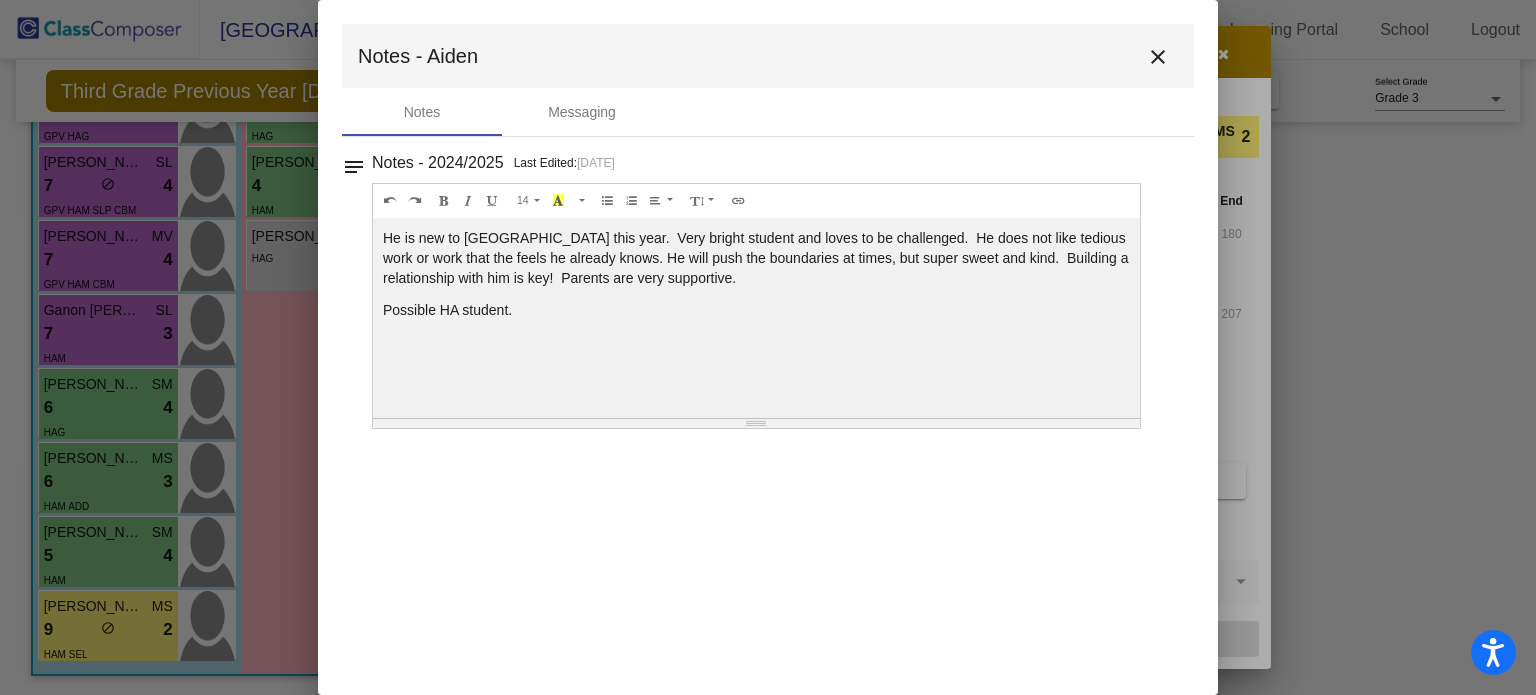 click on "close" at bounding box center [1158, 57] 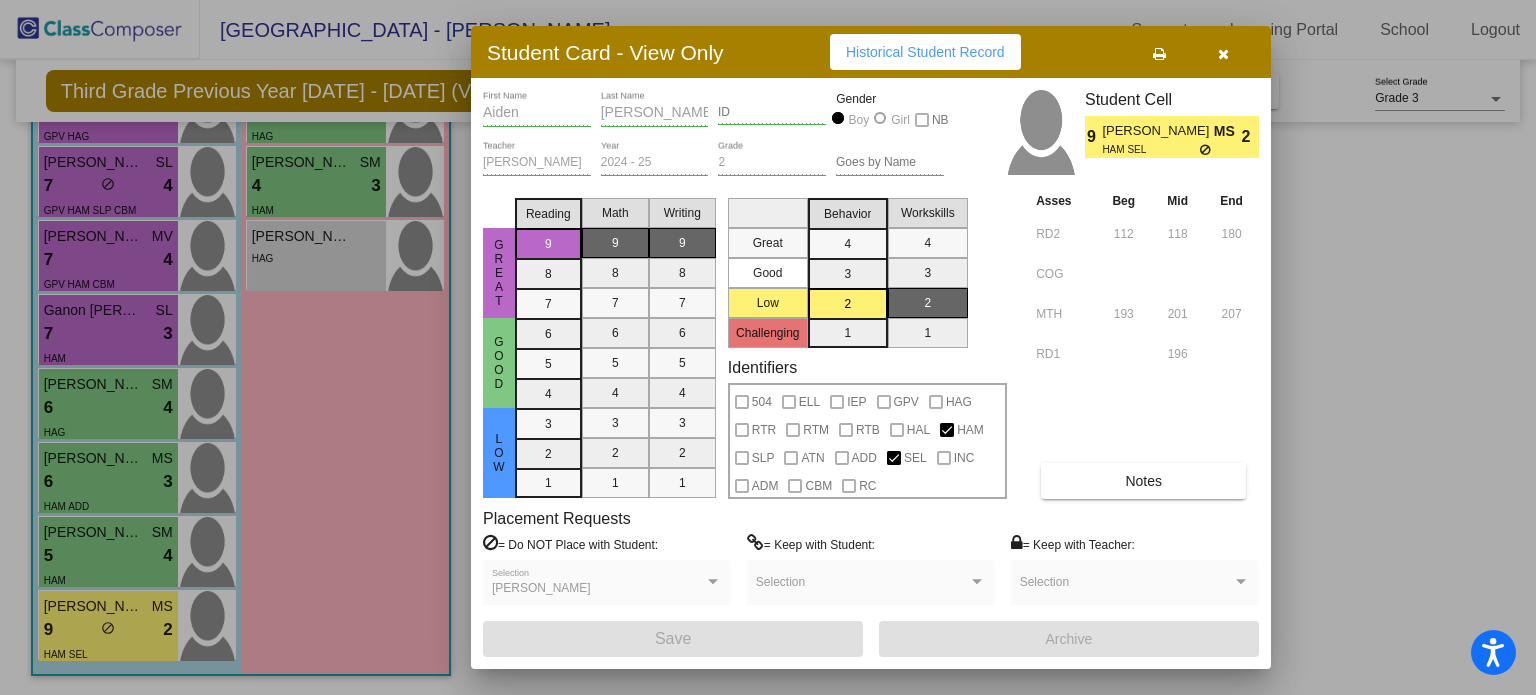 click at bounding box center [1223, 52] 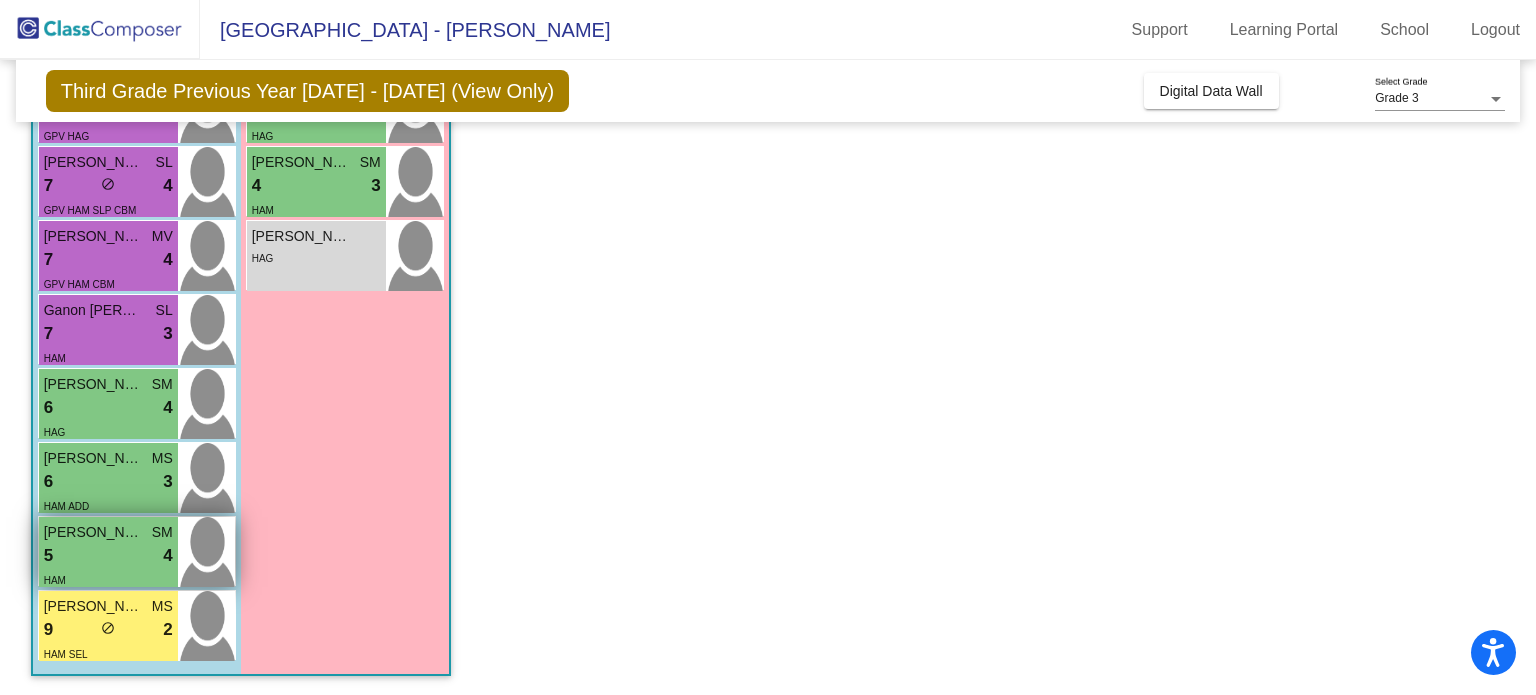 click on "5 lock do_not_disturb_alt 4" at bounding box center [108, 556] 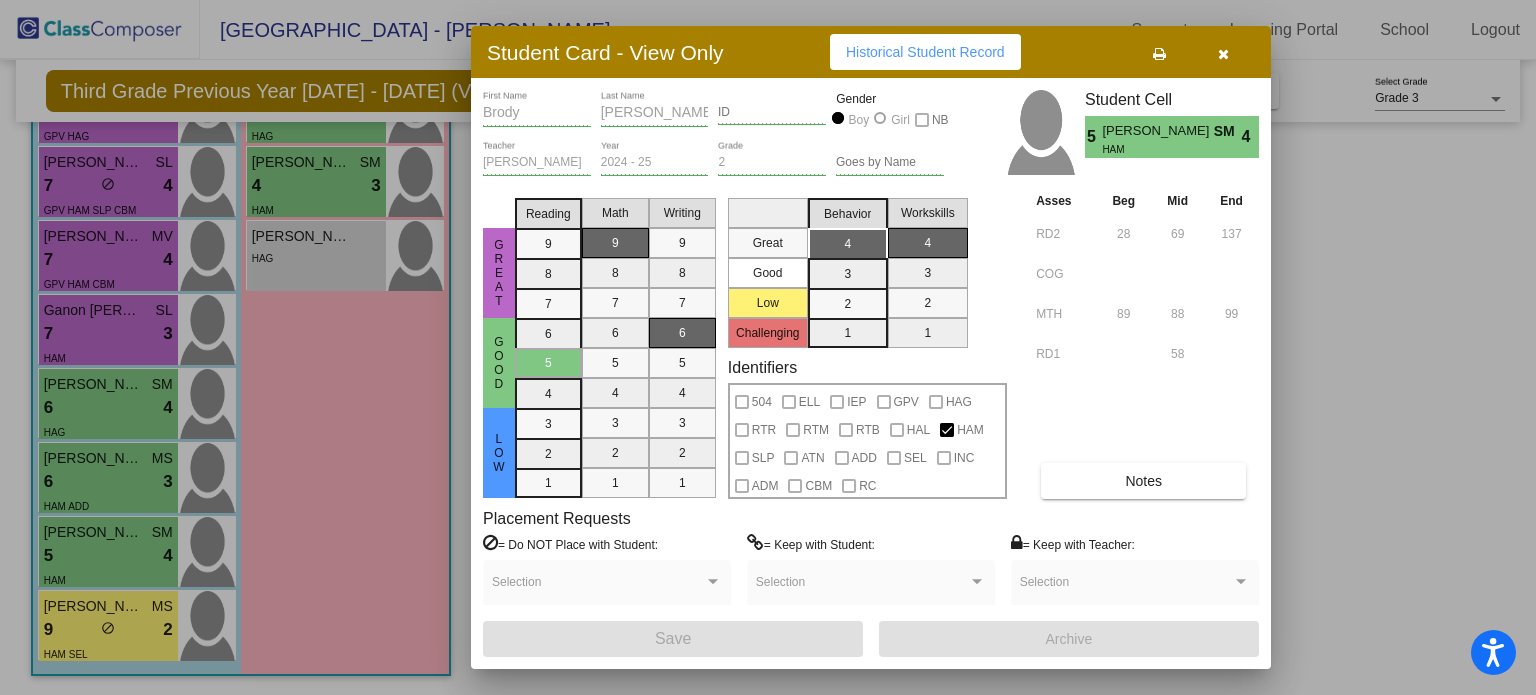 click on "Notes" at bounding box center [1143, 481] 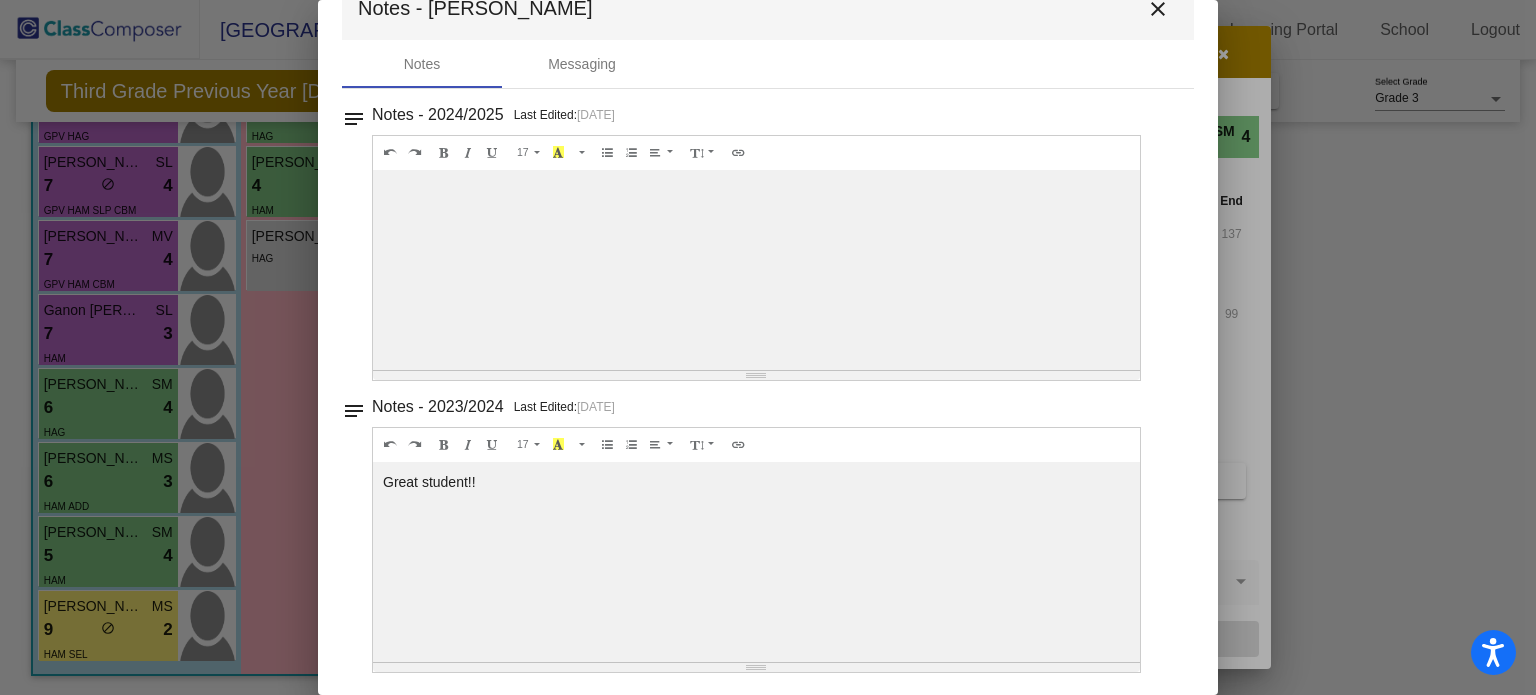 scroll, scrollTop: 0, scrollLeft: 0, axis: both 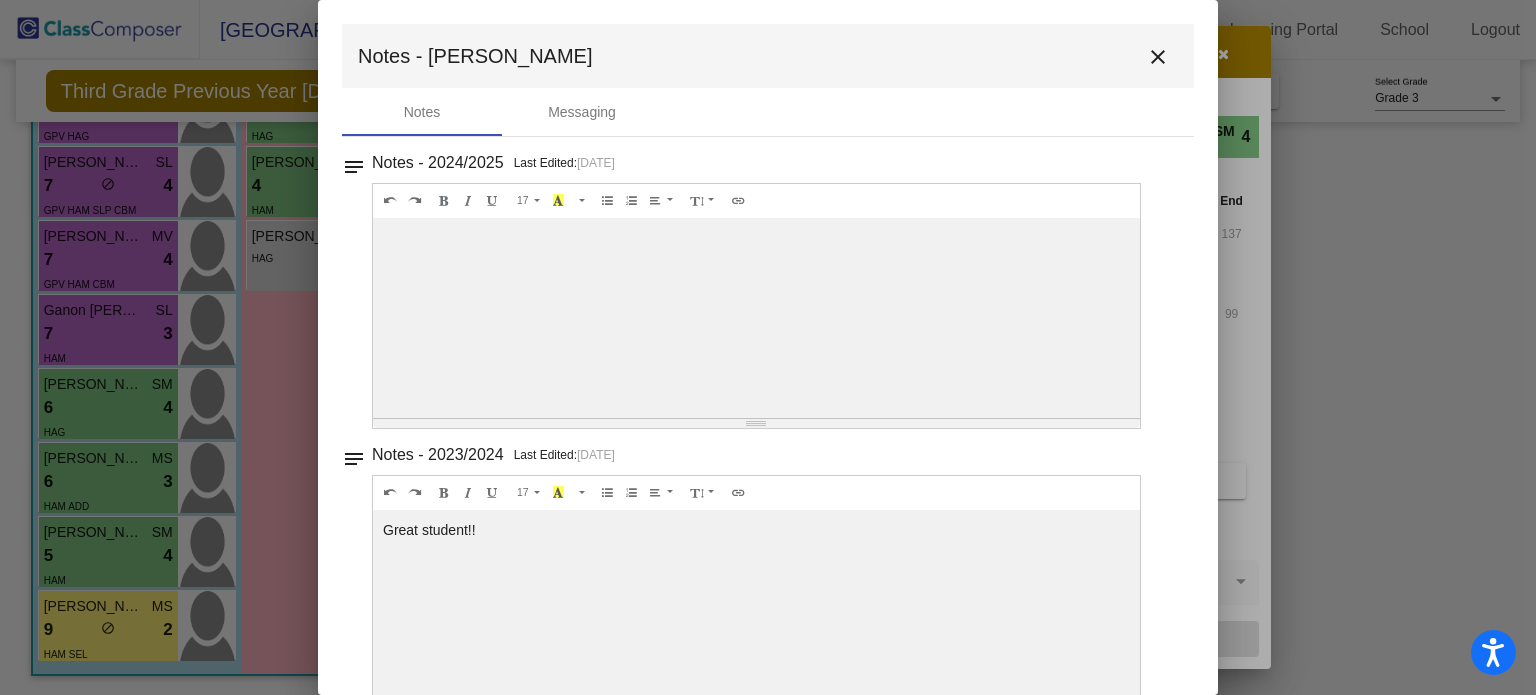 click on "close" at bounding box center (1158, 57) 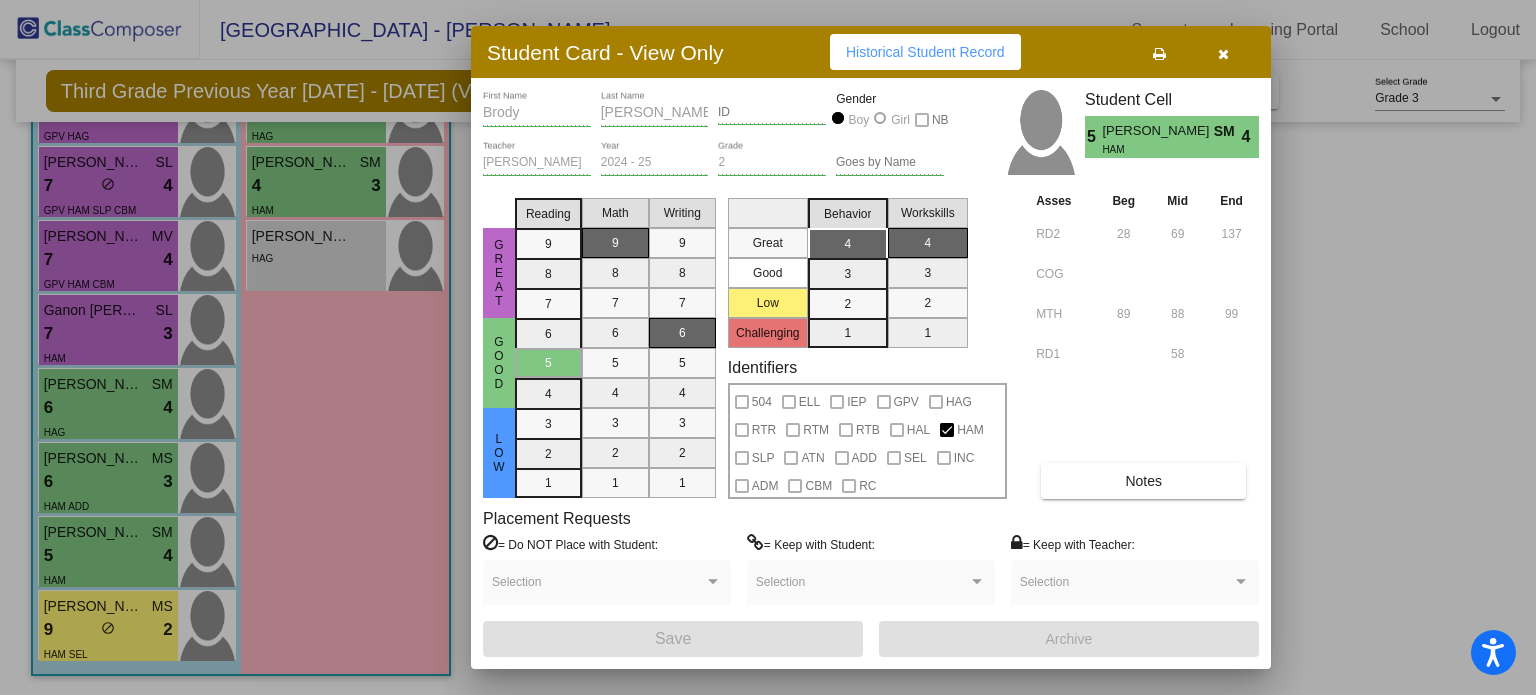 click at bounding box center (768, 347) 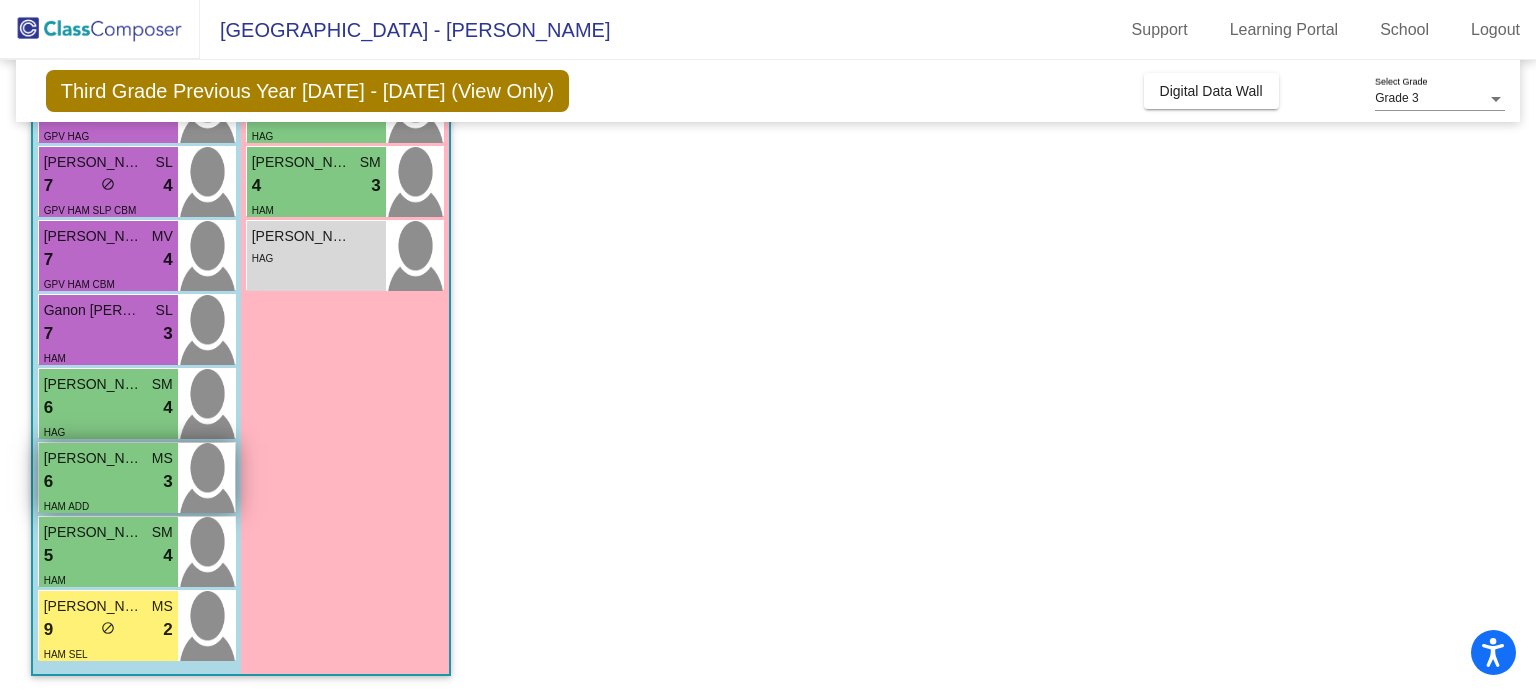 click on "6 lock do_not_disturb_alt 3" at bounding box center [108, 482] 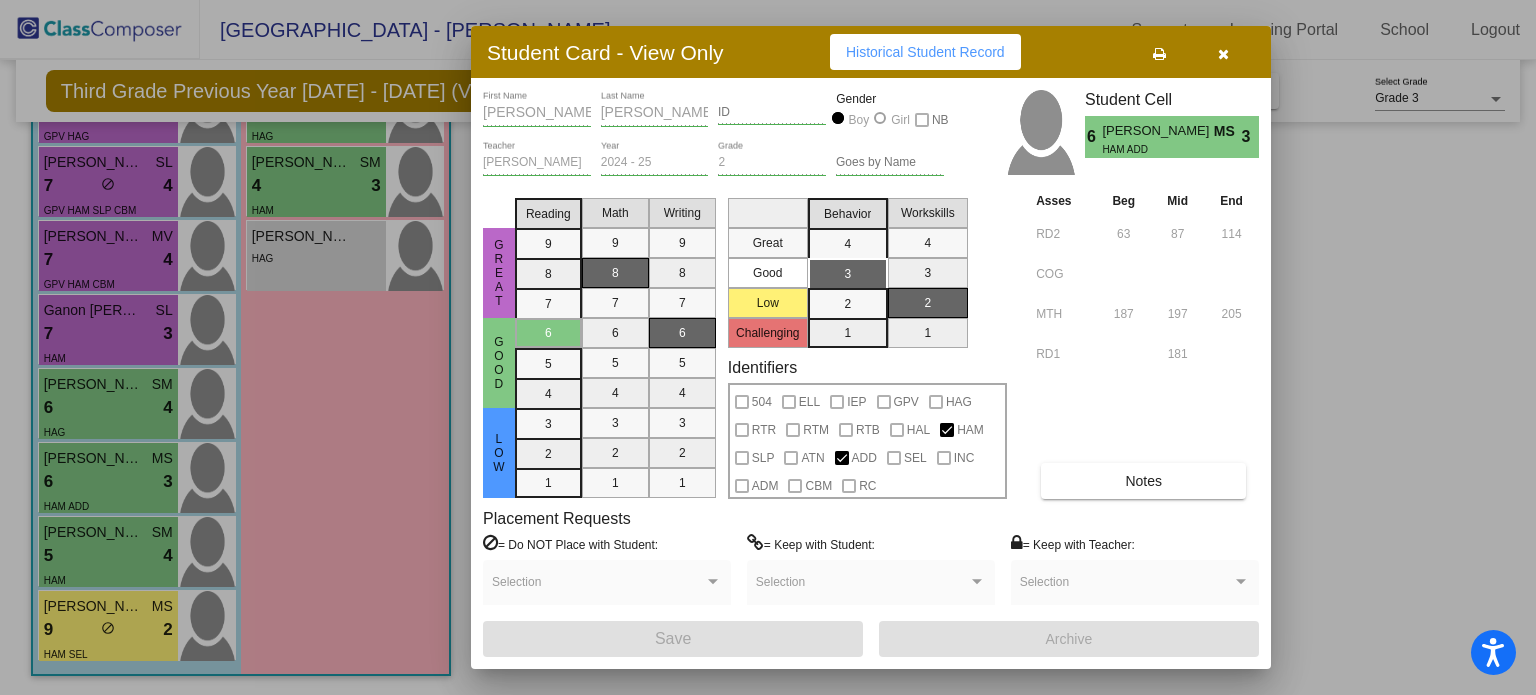 click on "Notes" at bounding box center (1143, 481) 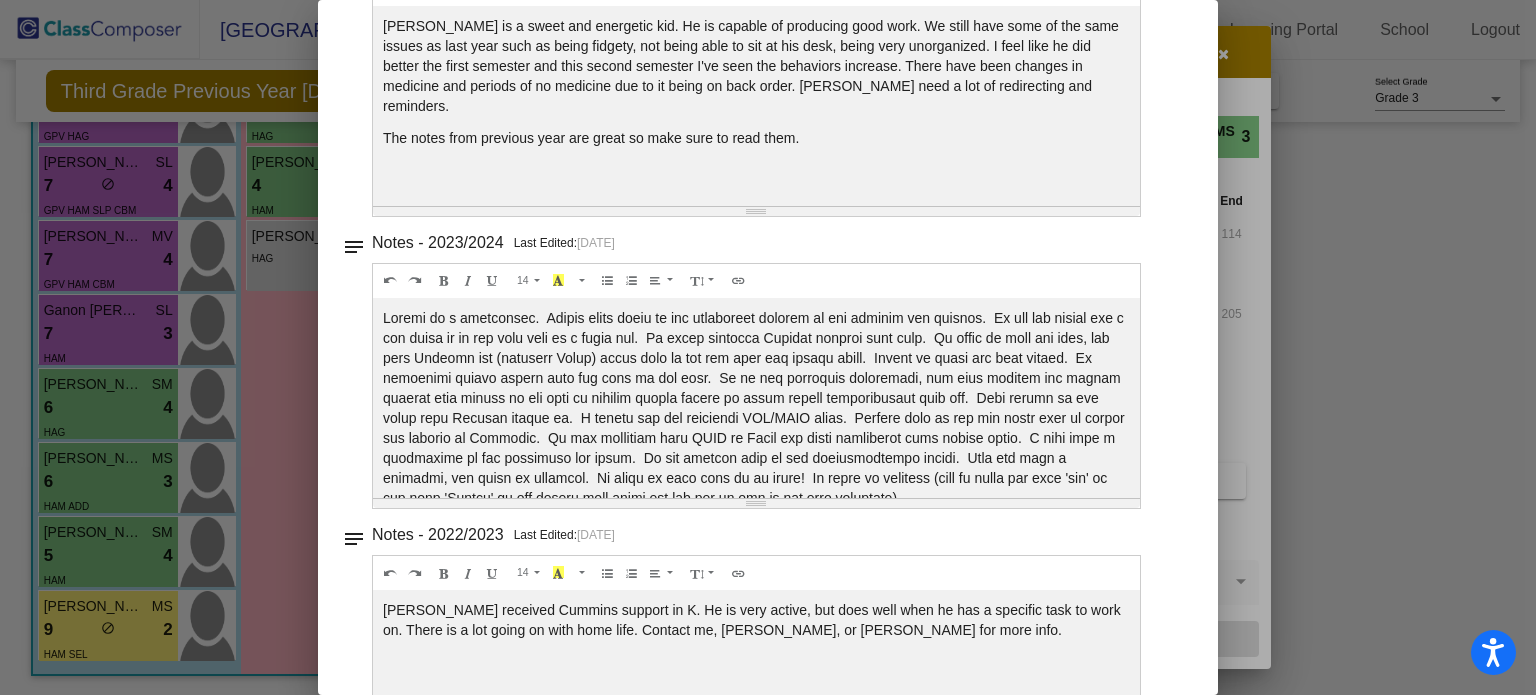 scroll, scrollTop: 216, scrollLeft: 0, axis: vertical 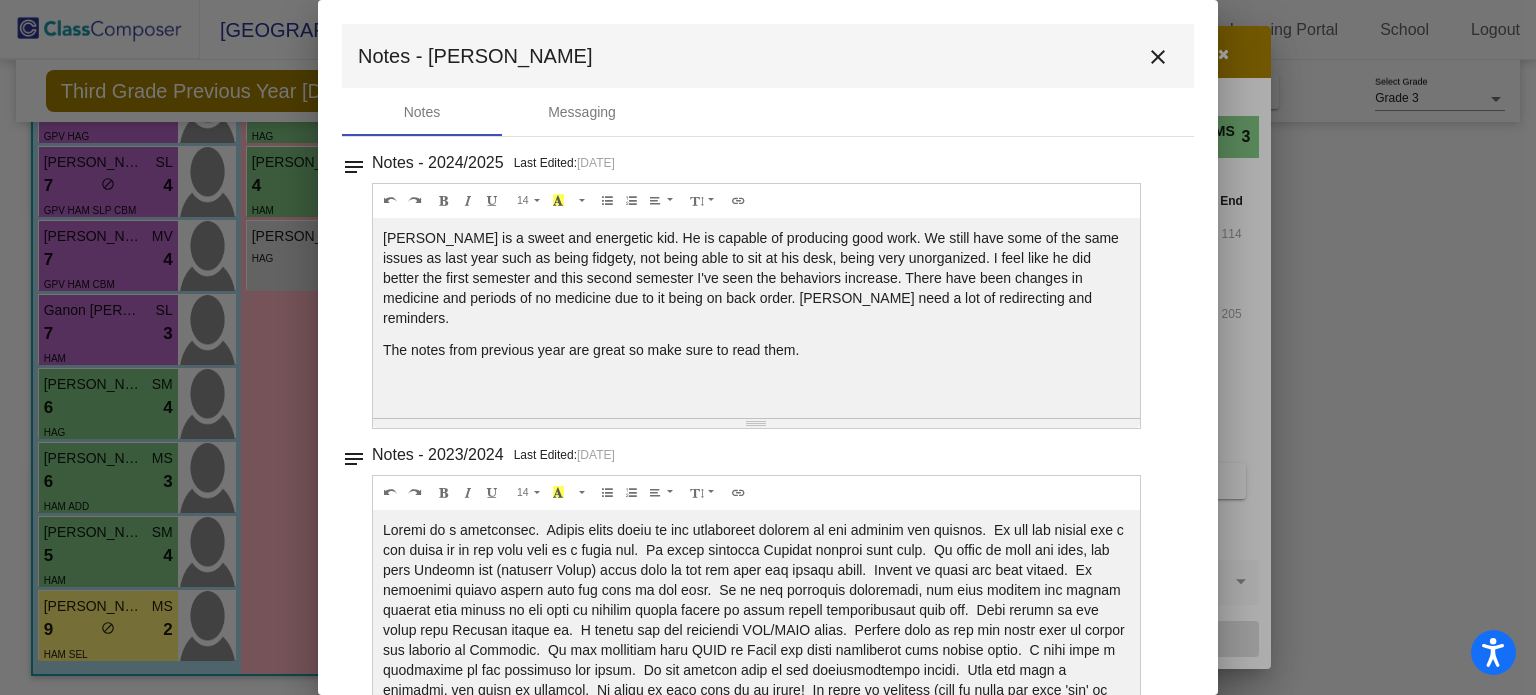click on "close" at bounding box center (1158, 57) 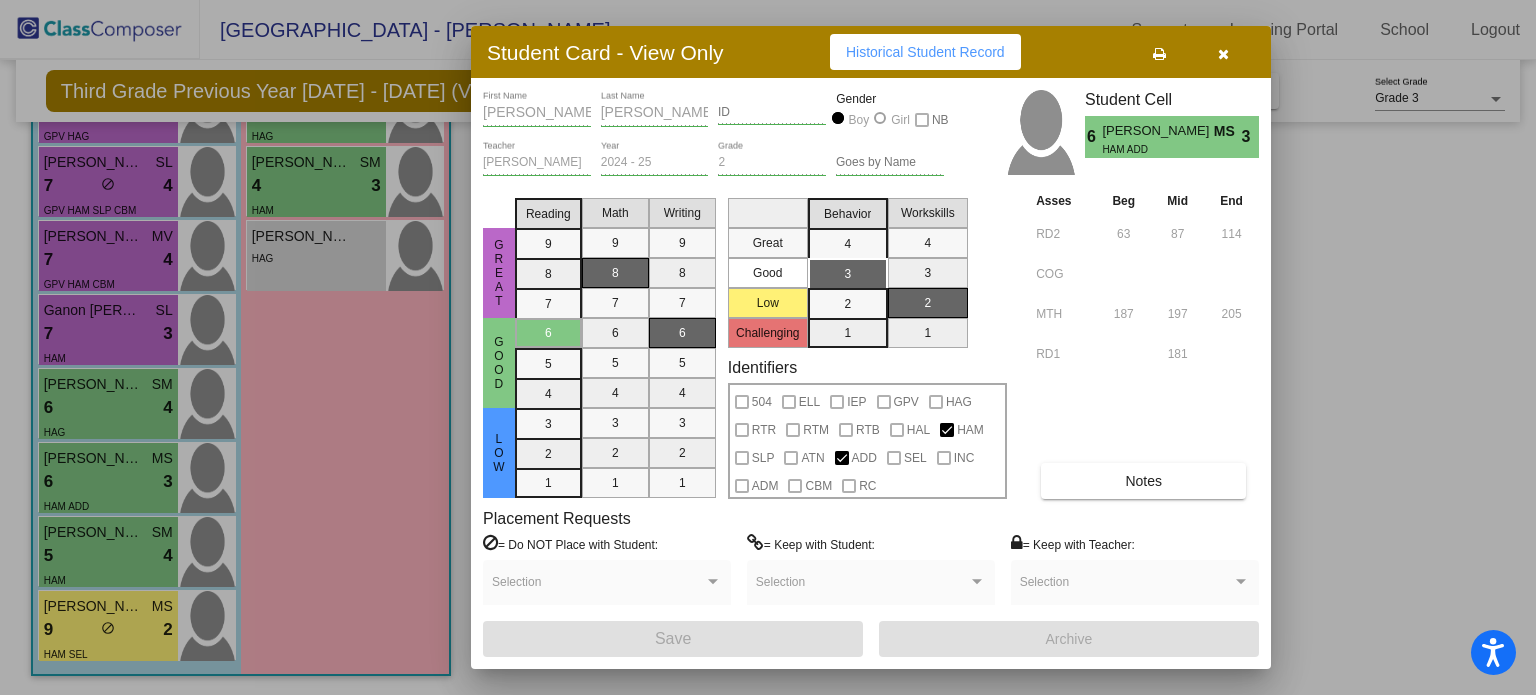 click at bounding box center [768, 347] 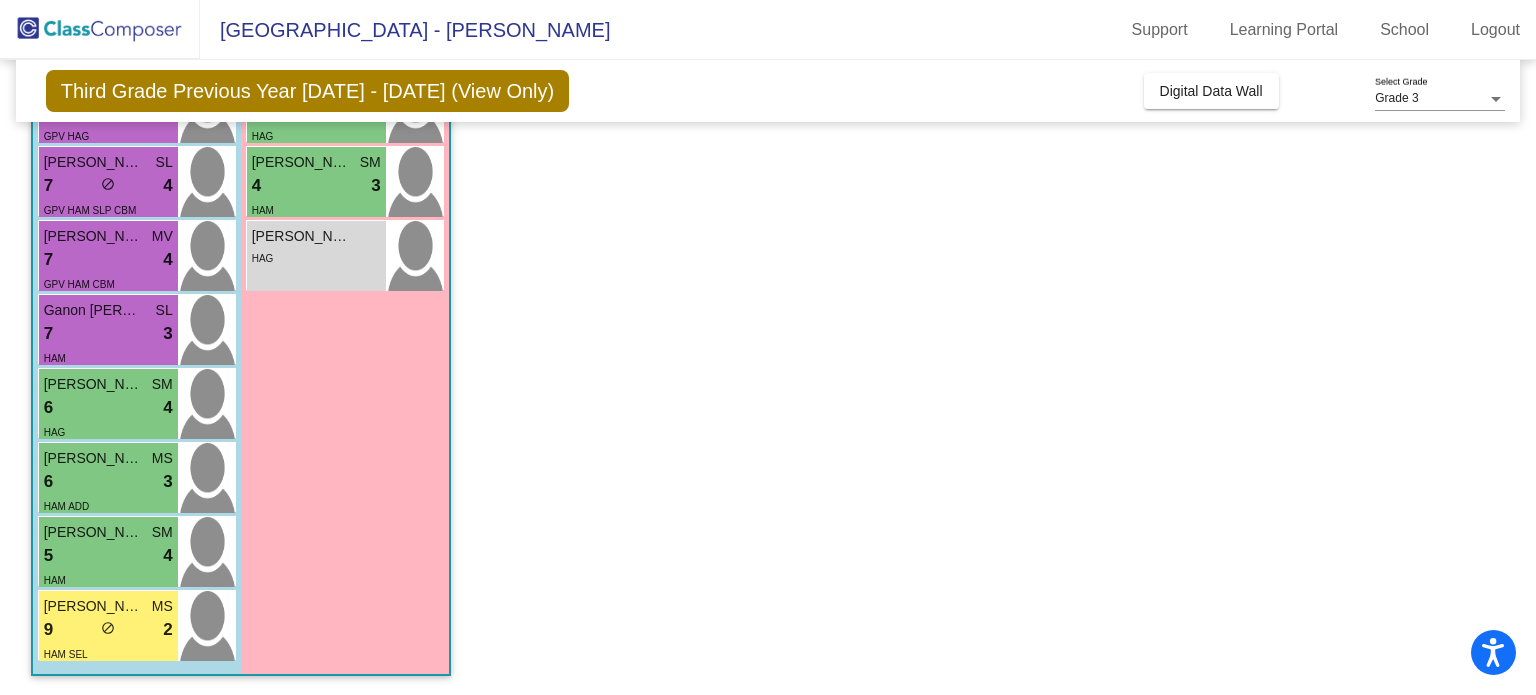 click on "Hudson Wilson" at bounding box center (94, 384) 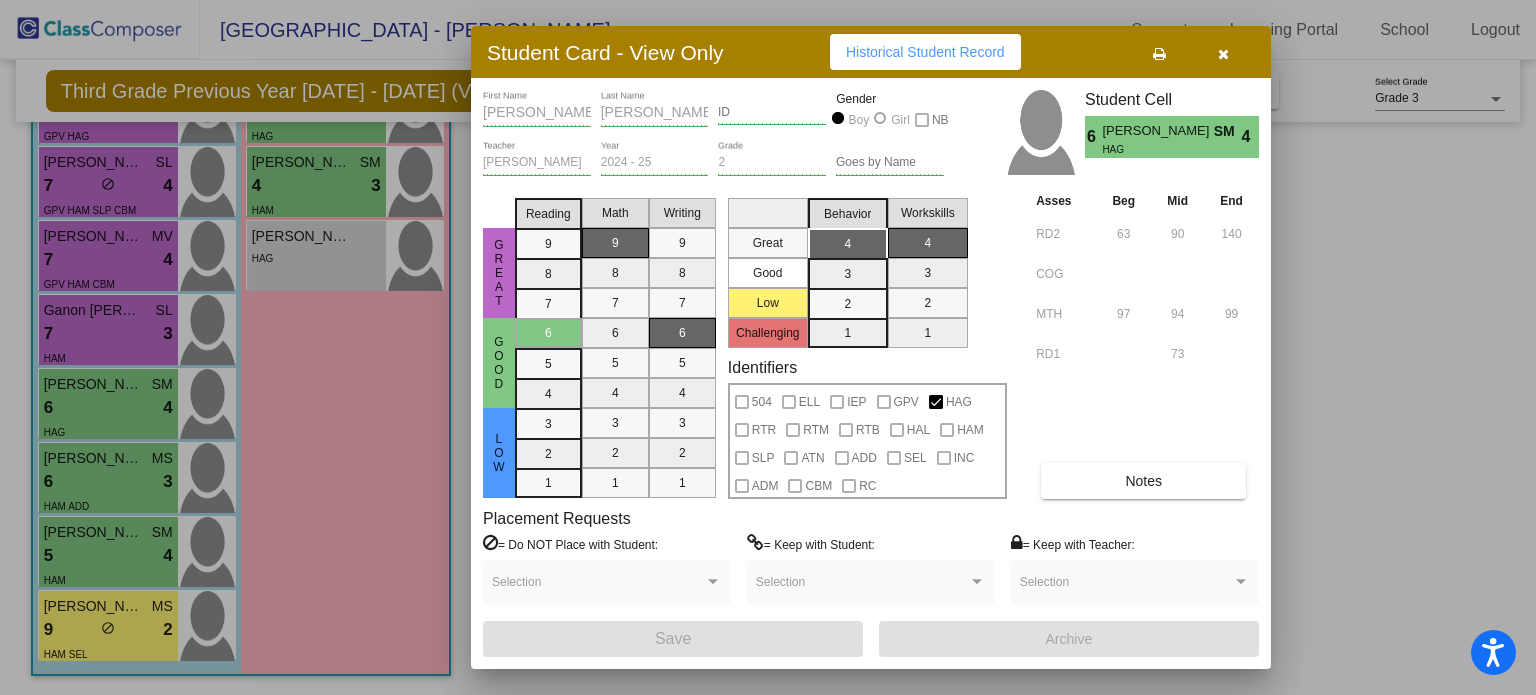 click on "Notes" at bounding box center (1143, 481) 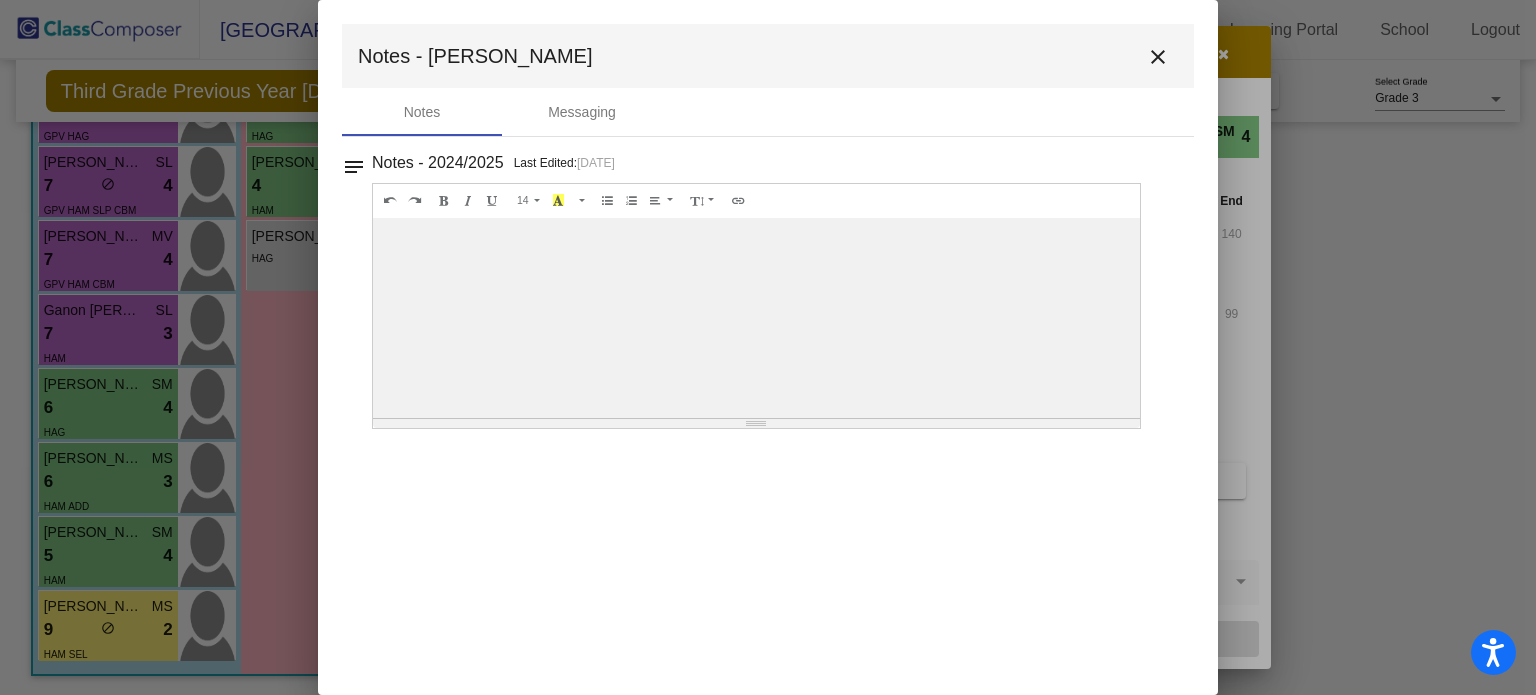 click on "close" at bounding box center [1158, 57] 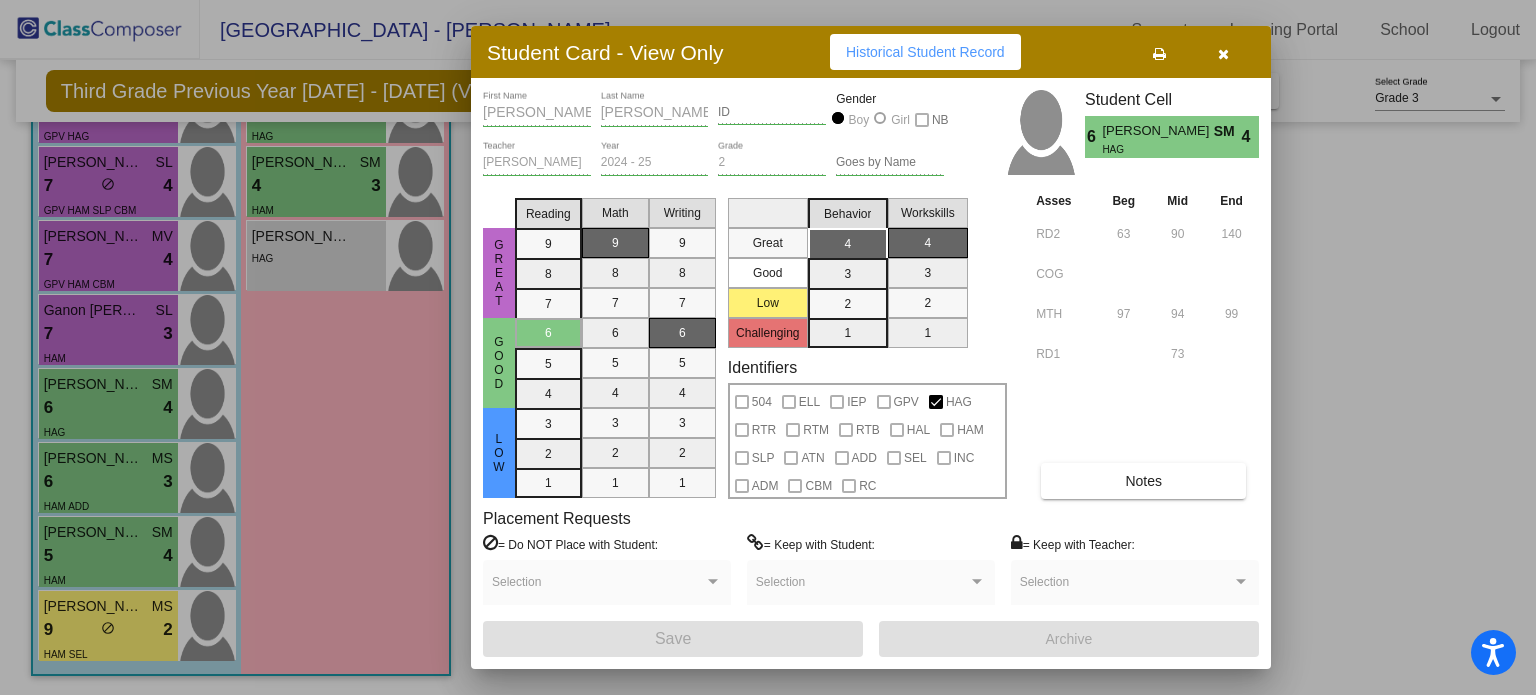 click at bounding box center [768, 347] 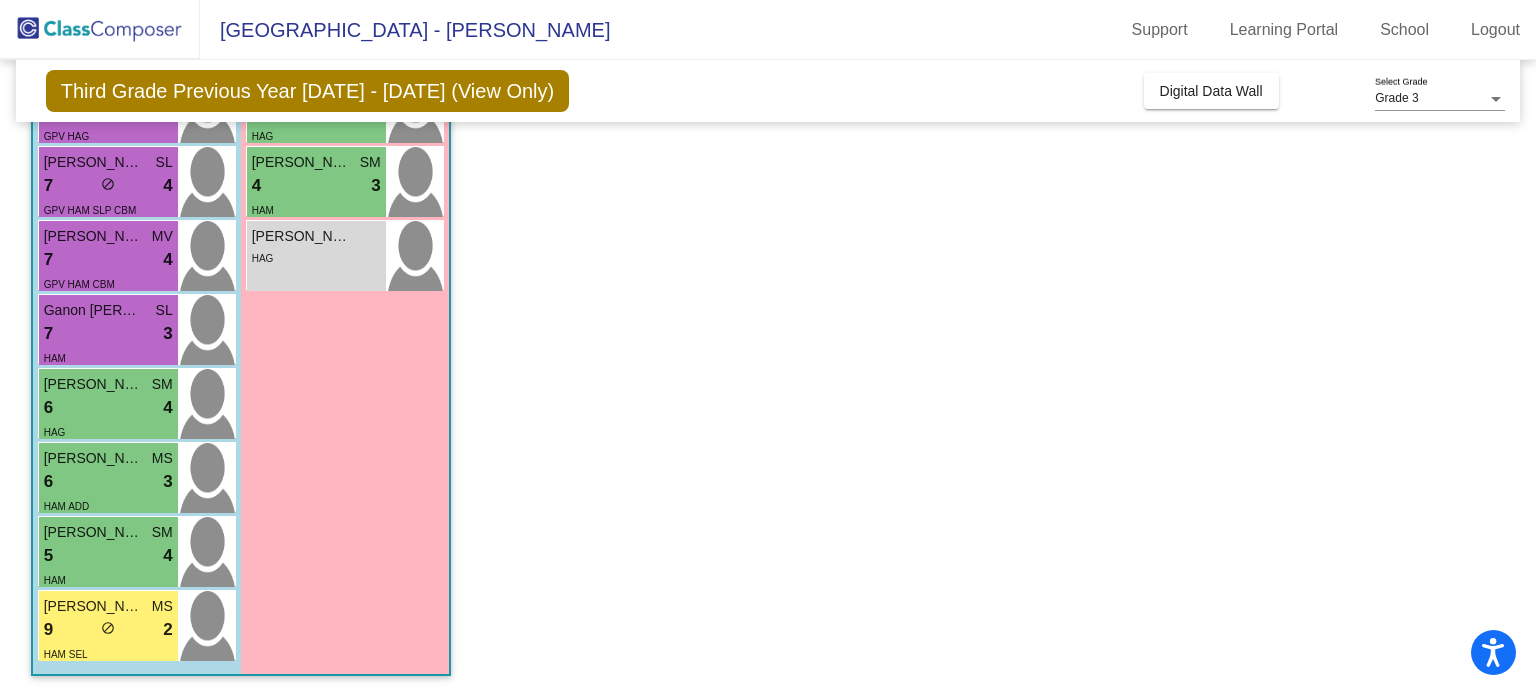 click on "7 lock do_not_disturb_alt 3" at bounding box center (108, 334) 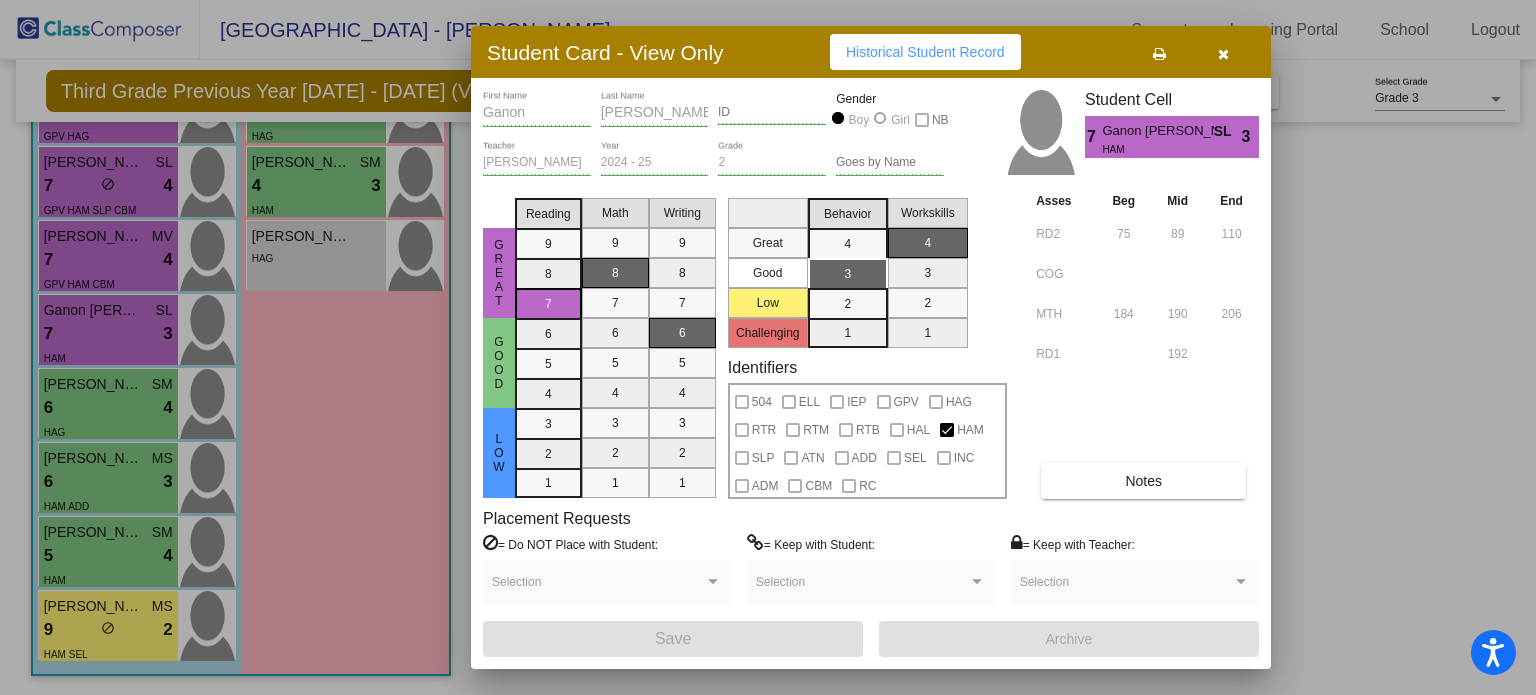 click on "Notes" at bounding box center (1143, 481) 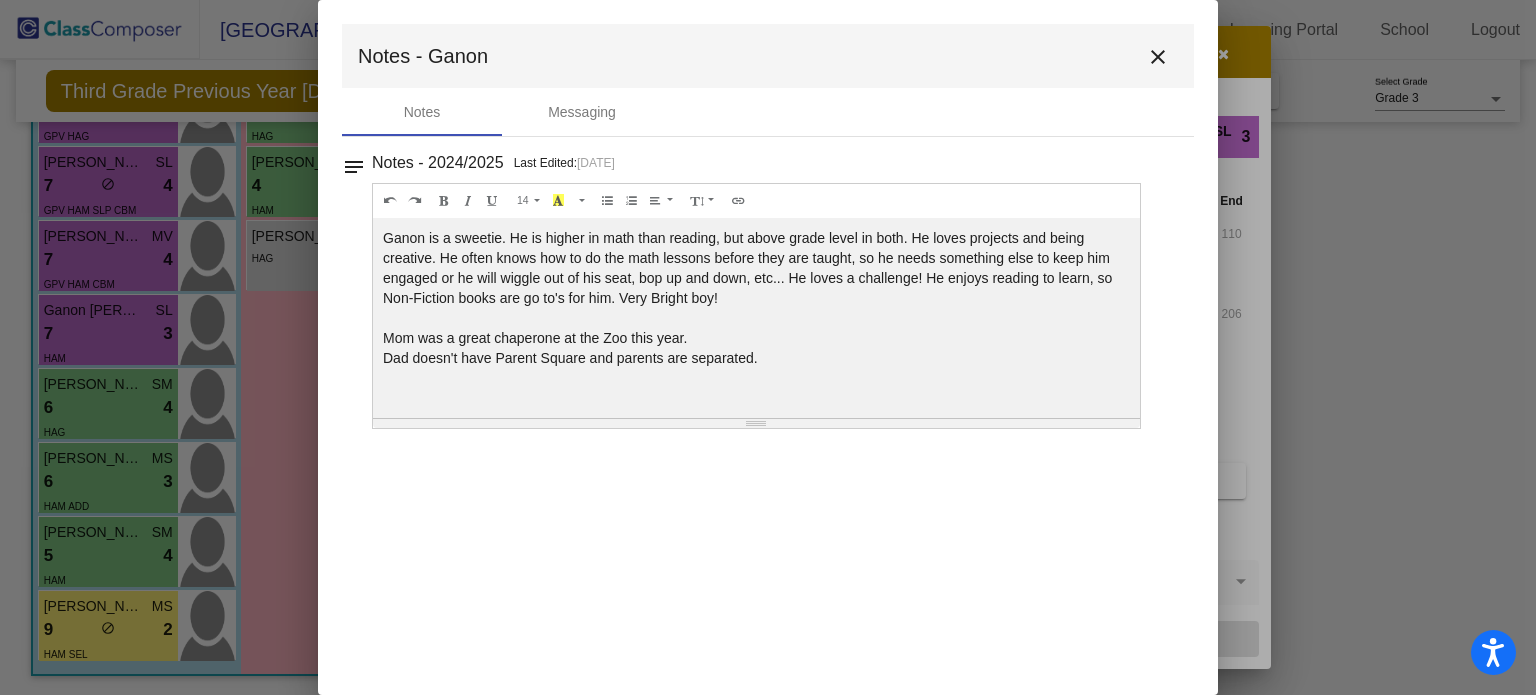 click on "close" at bounding box center (1158, 57) 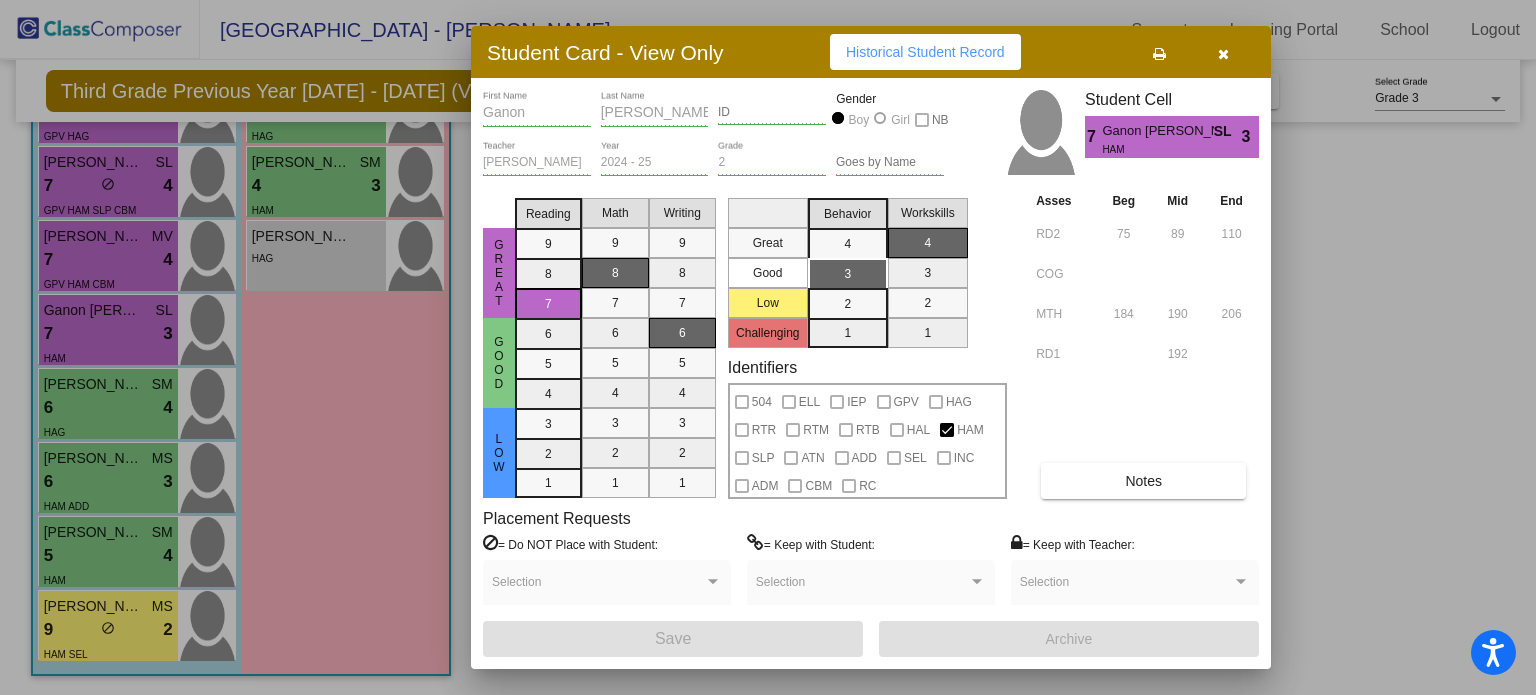 click at bounding box center [768, 347] 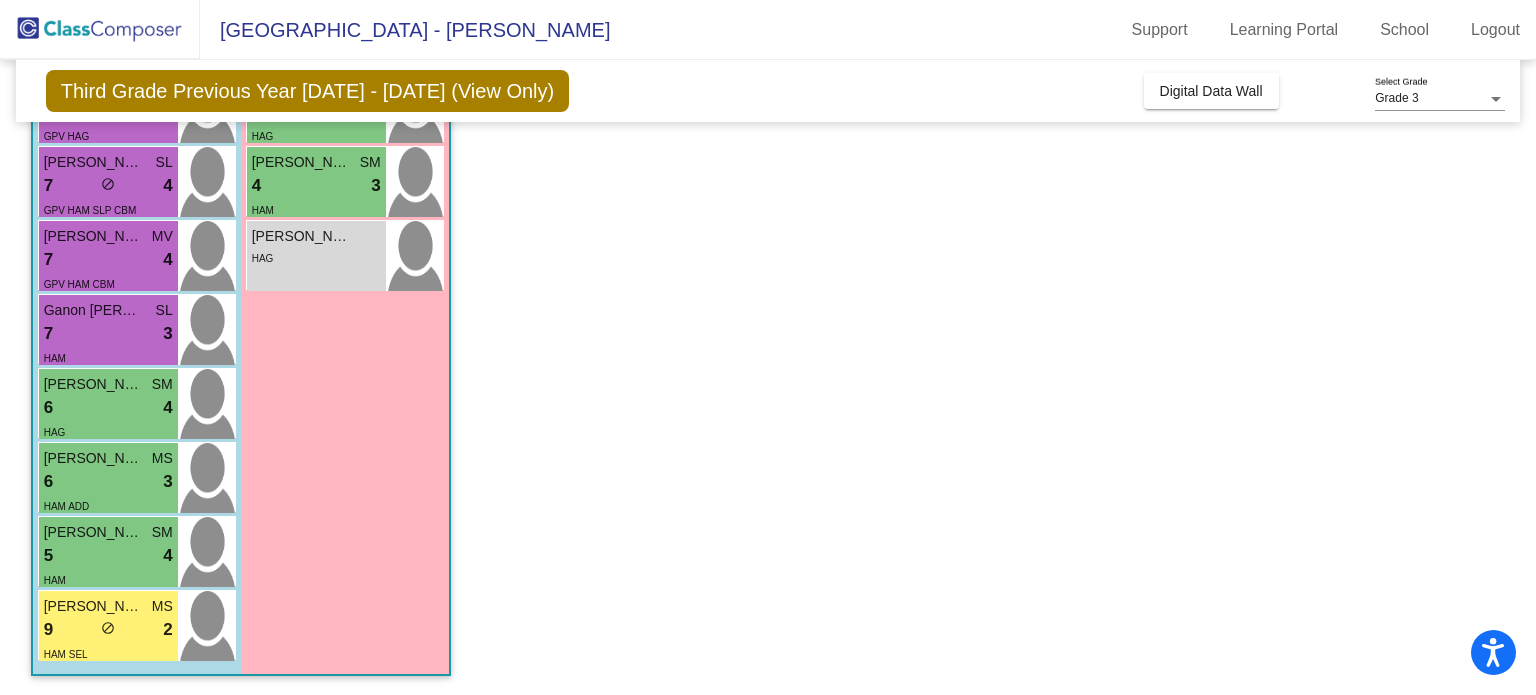 click on "7 lock do_not_disturb_alt 4" at bounding box center (108, 260) 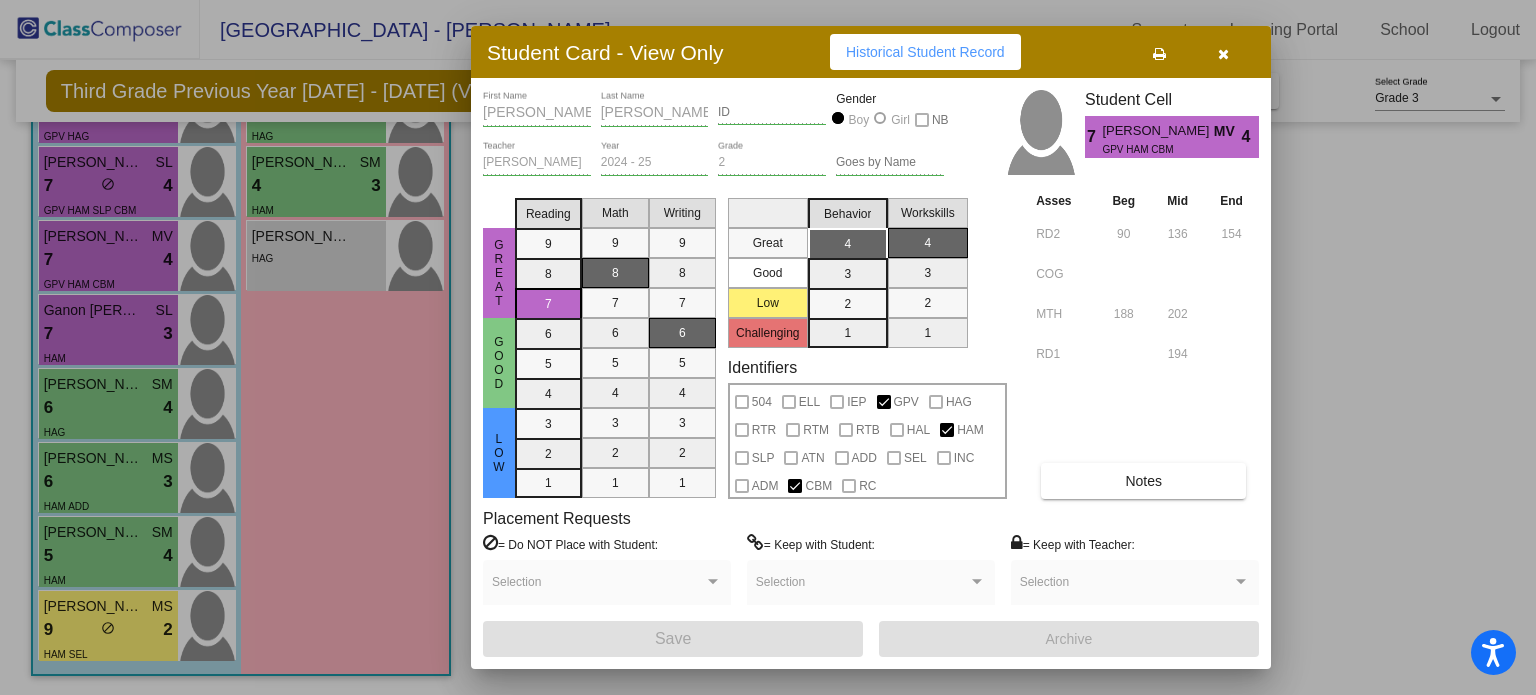 click on "Notes" at bounding box center (1143, 481) 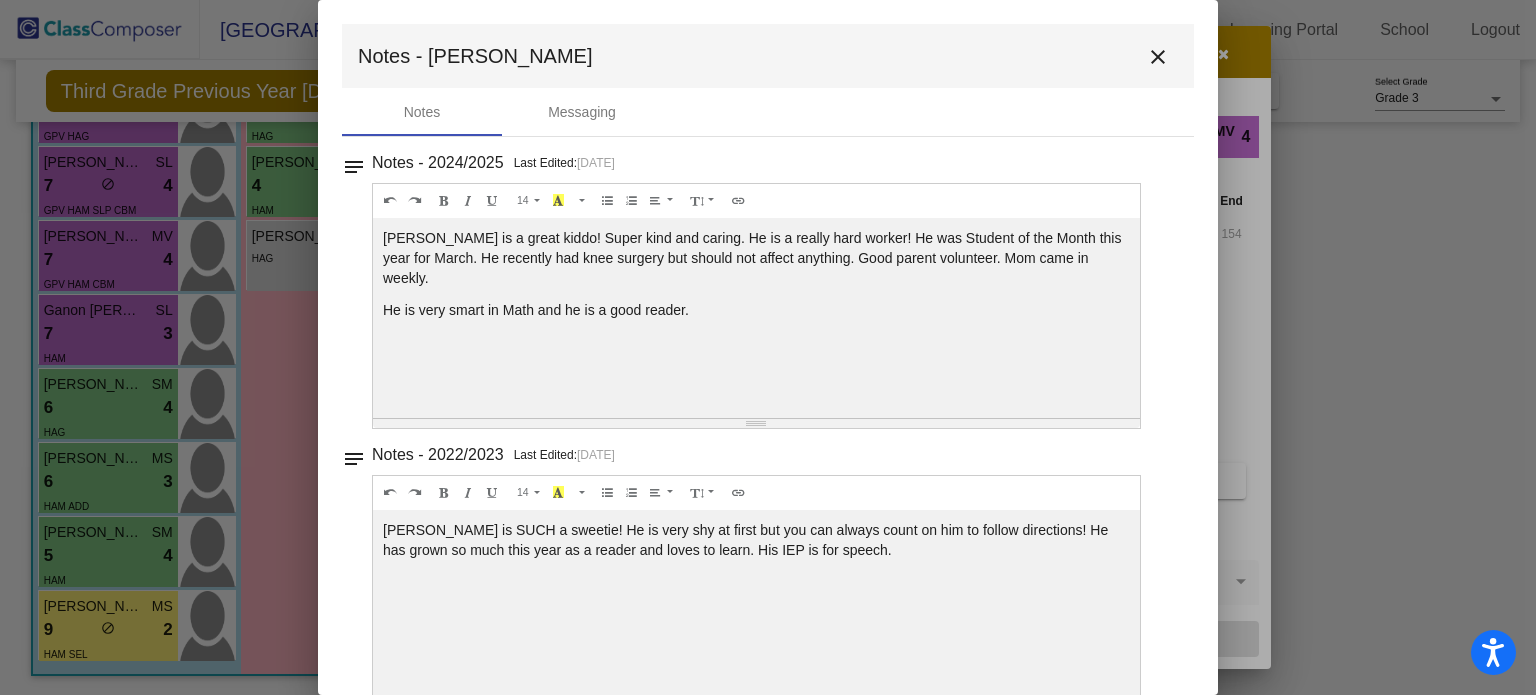 click on "close" at bounding box center (1158, 57) 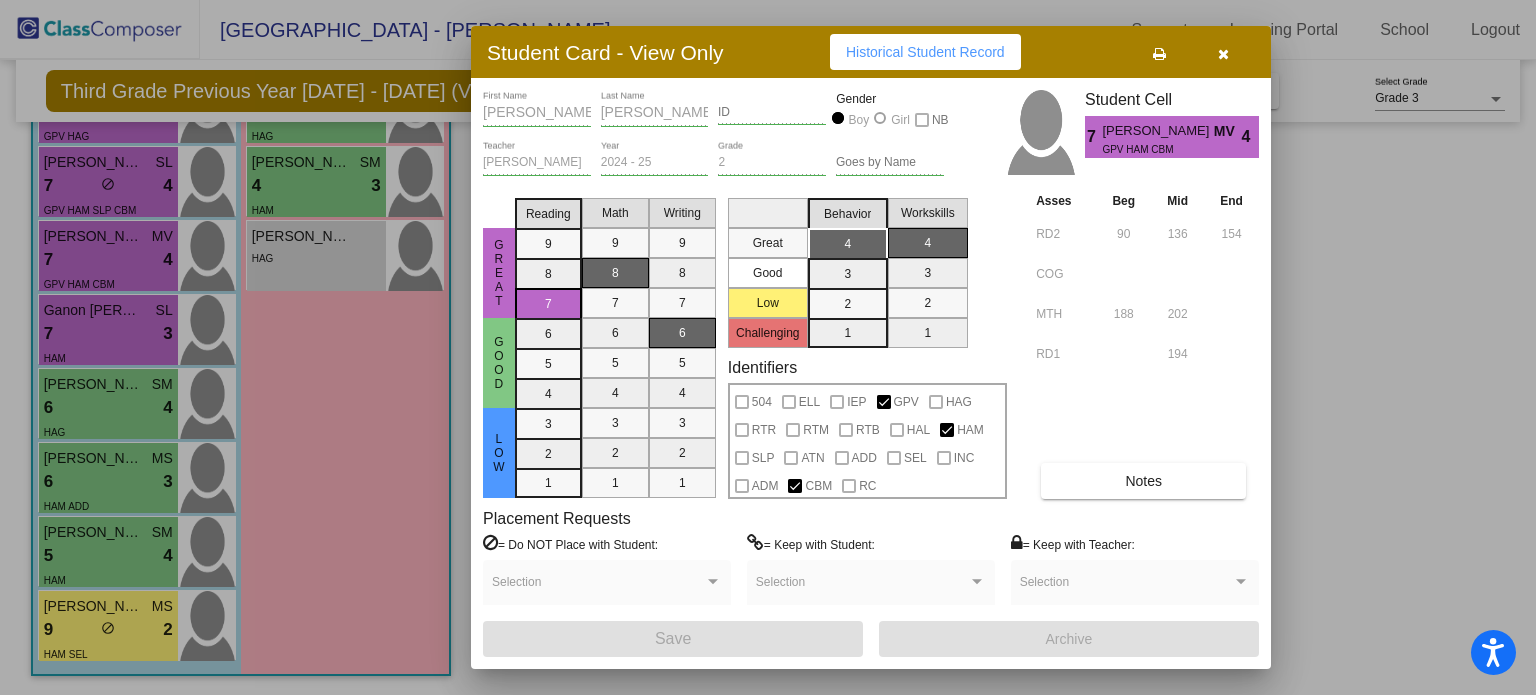 click at bounding box center (768, 347) 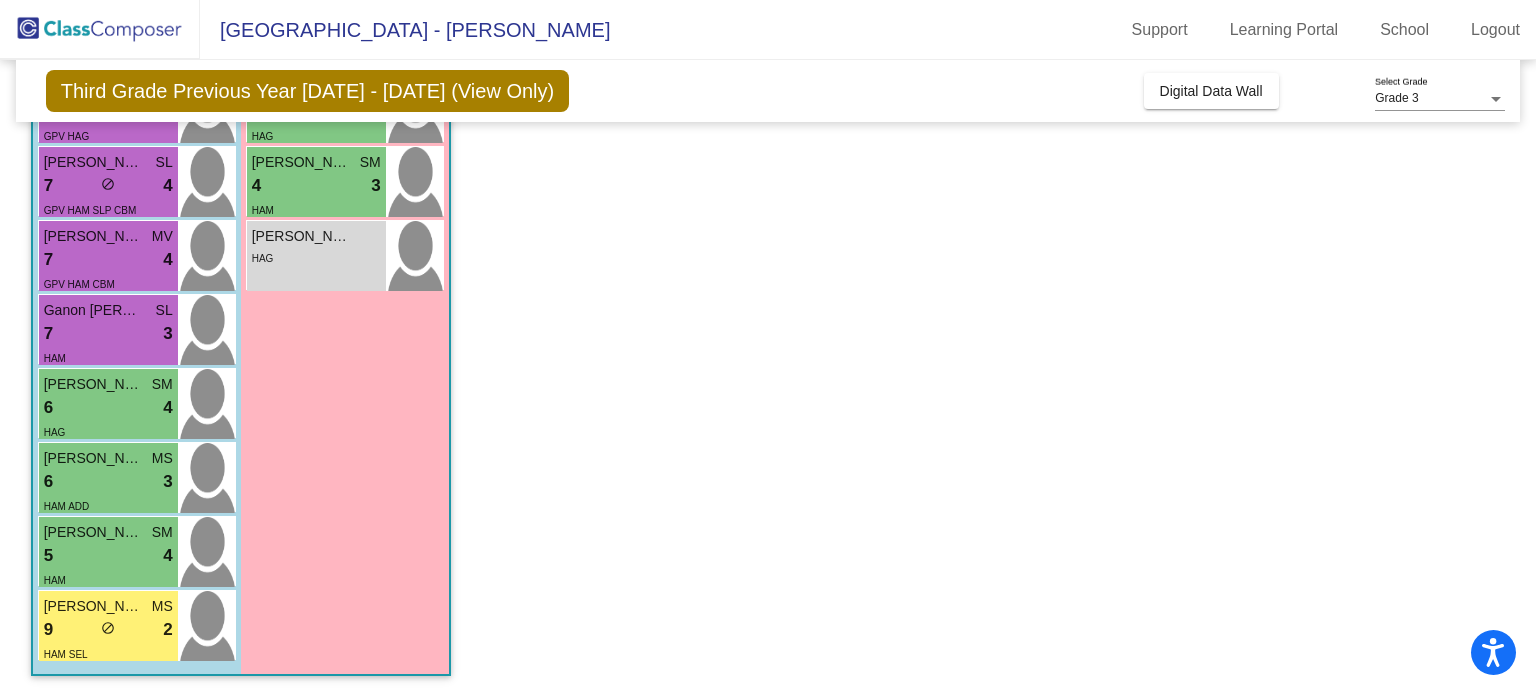 click on "7 lock do_not_disturb_alt 4" at bounding box center (108, 186) 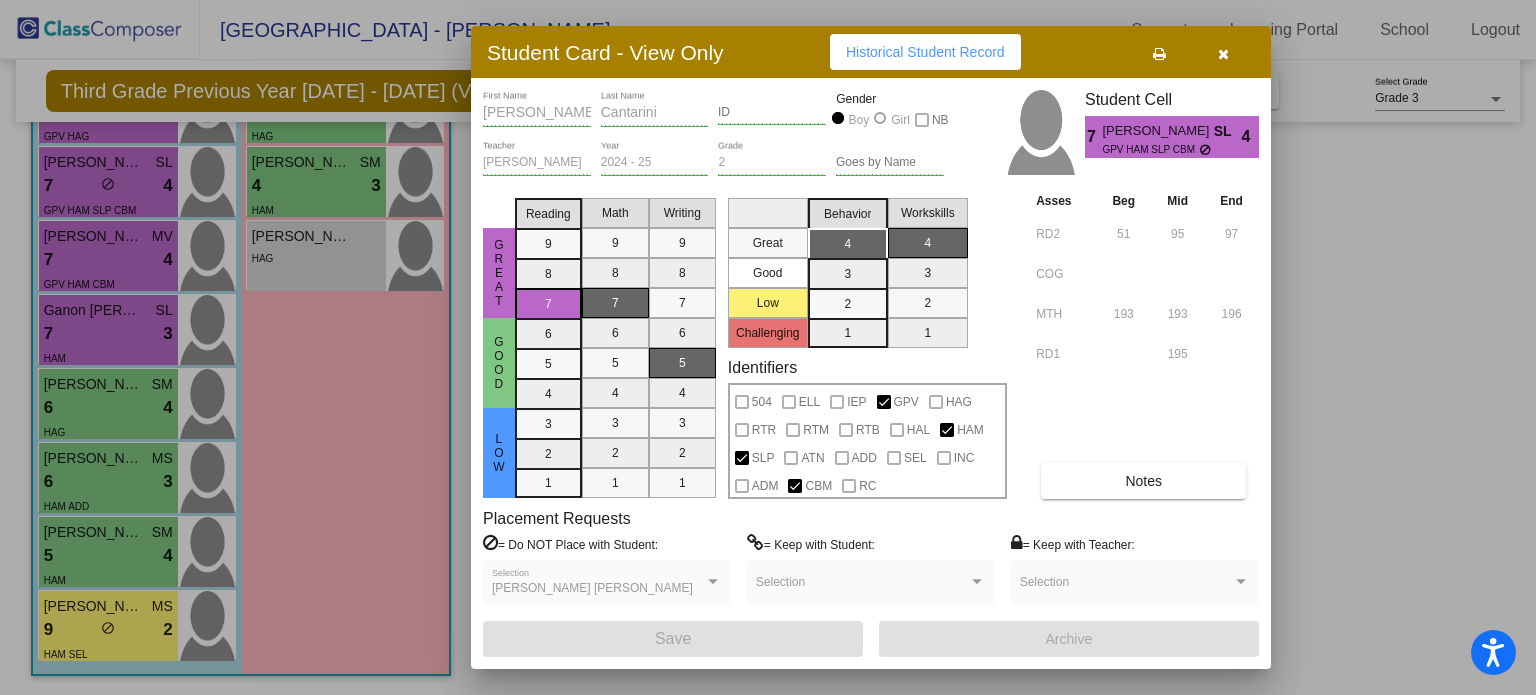 click on "Notes" at bounding box center (1143, 481) 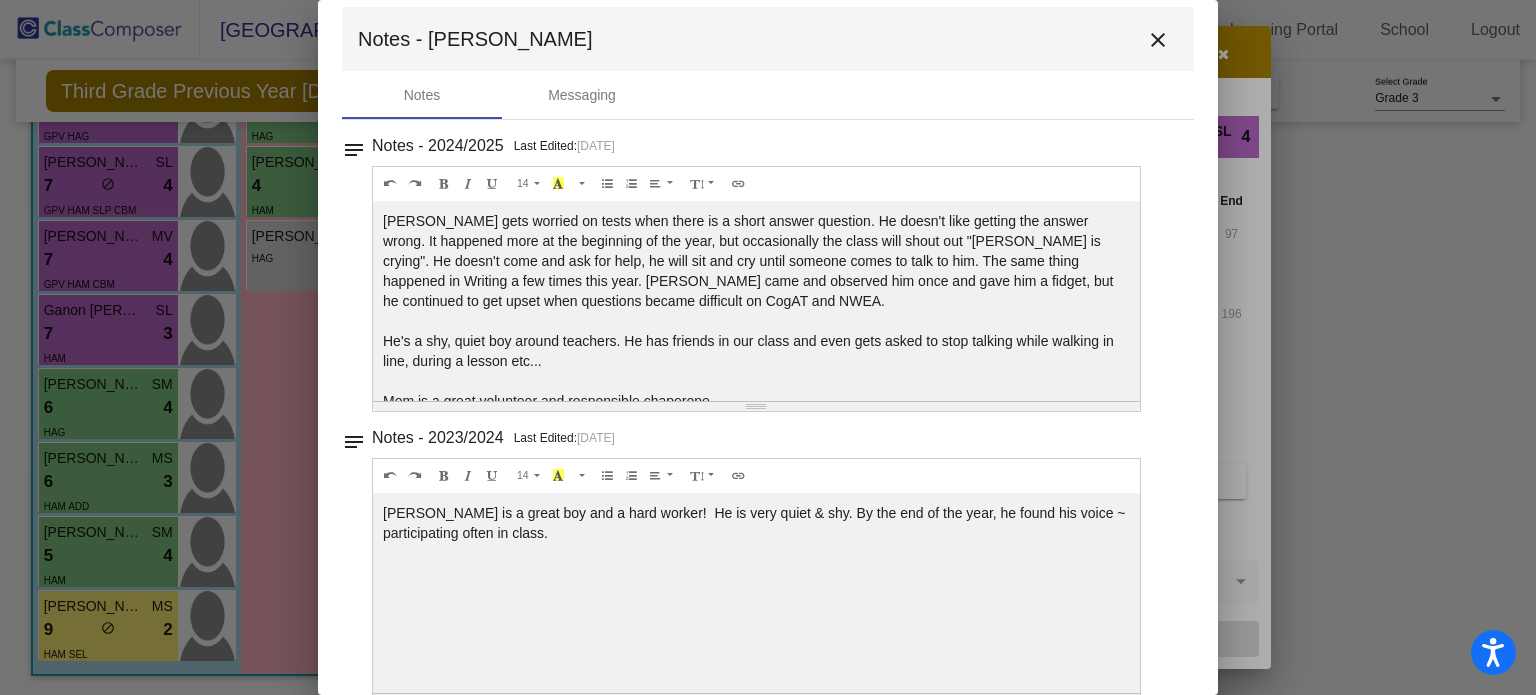 scroll, scrollTop: 30, scrollLeft: 0, axis: vertical 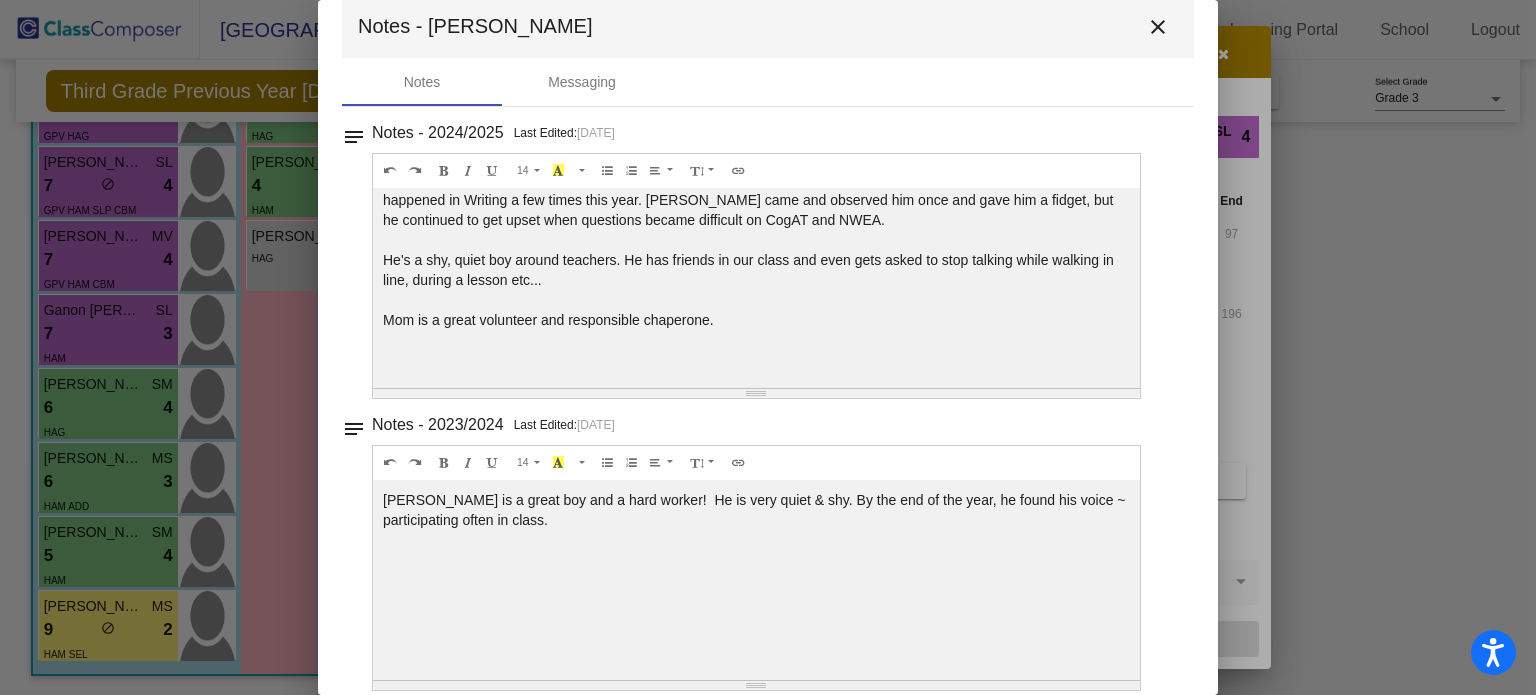 click on "close" at bounding box center [1158, 27] 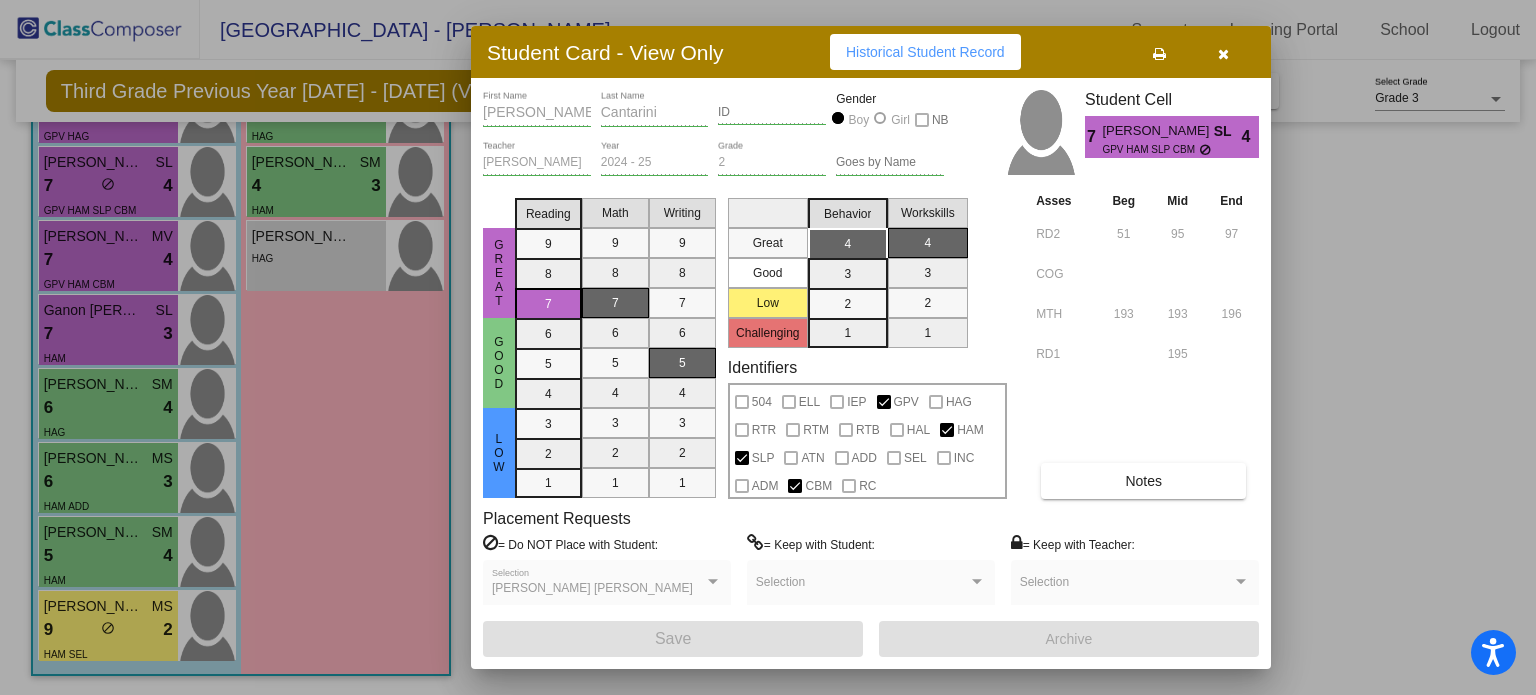 click at bounding box center (1223, 54) 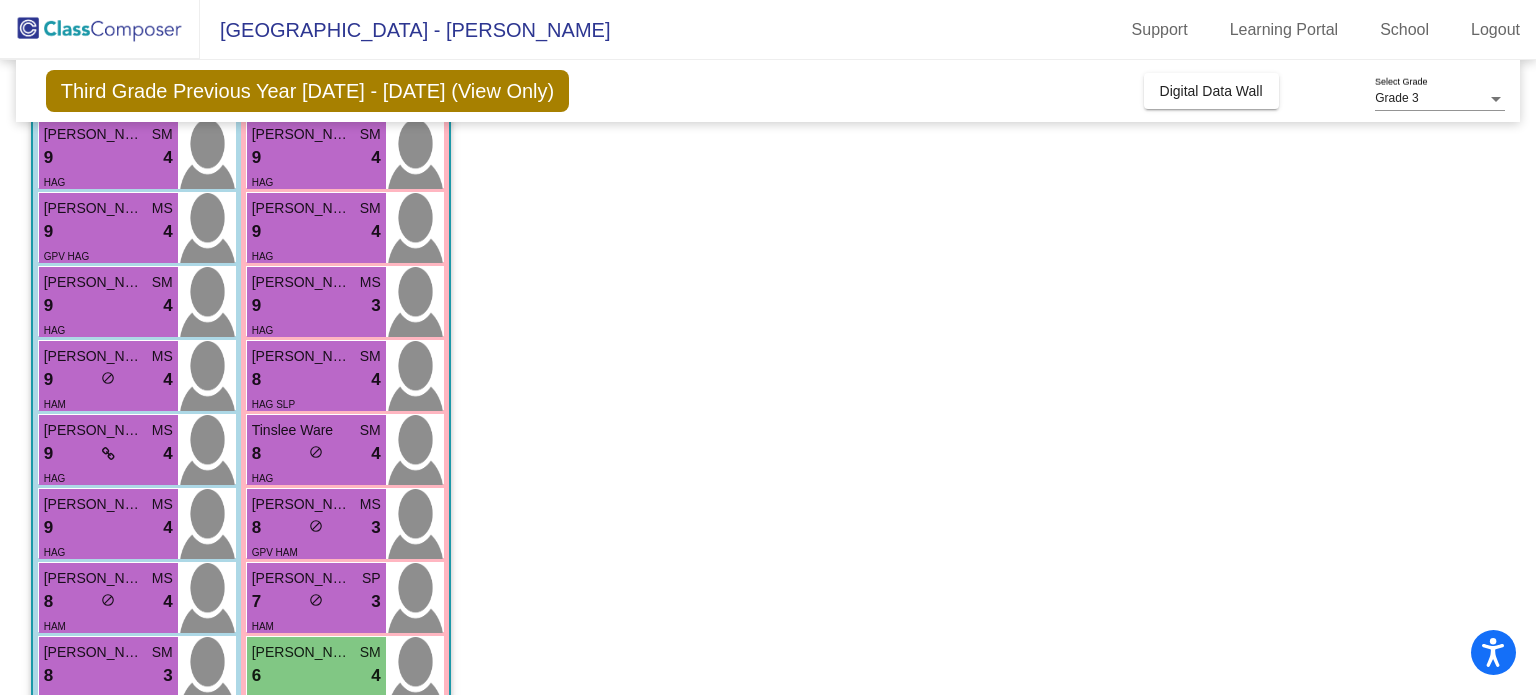 scroll, scrollTop: 268, scrollLeft: 0, axis: vertical 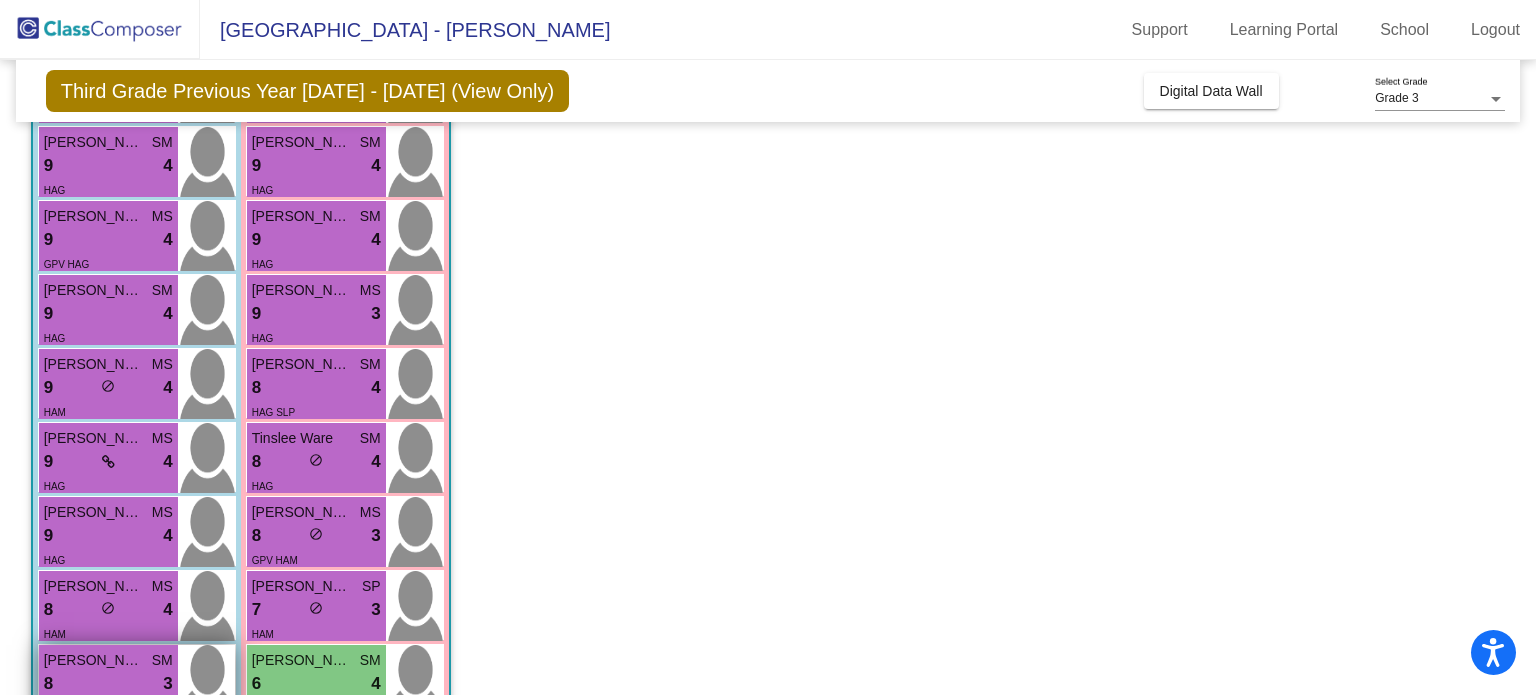 click on "8 lock do_not_disturb_alt 3" at bounding box center [108, 684] 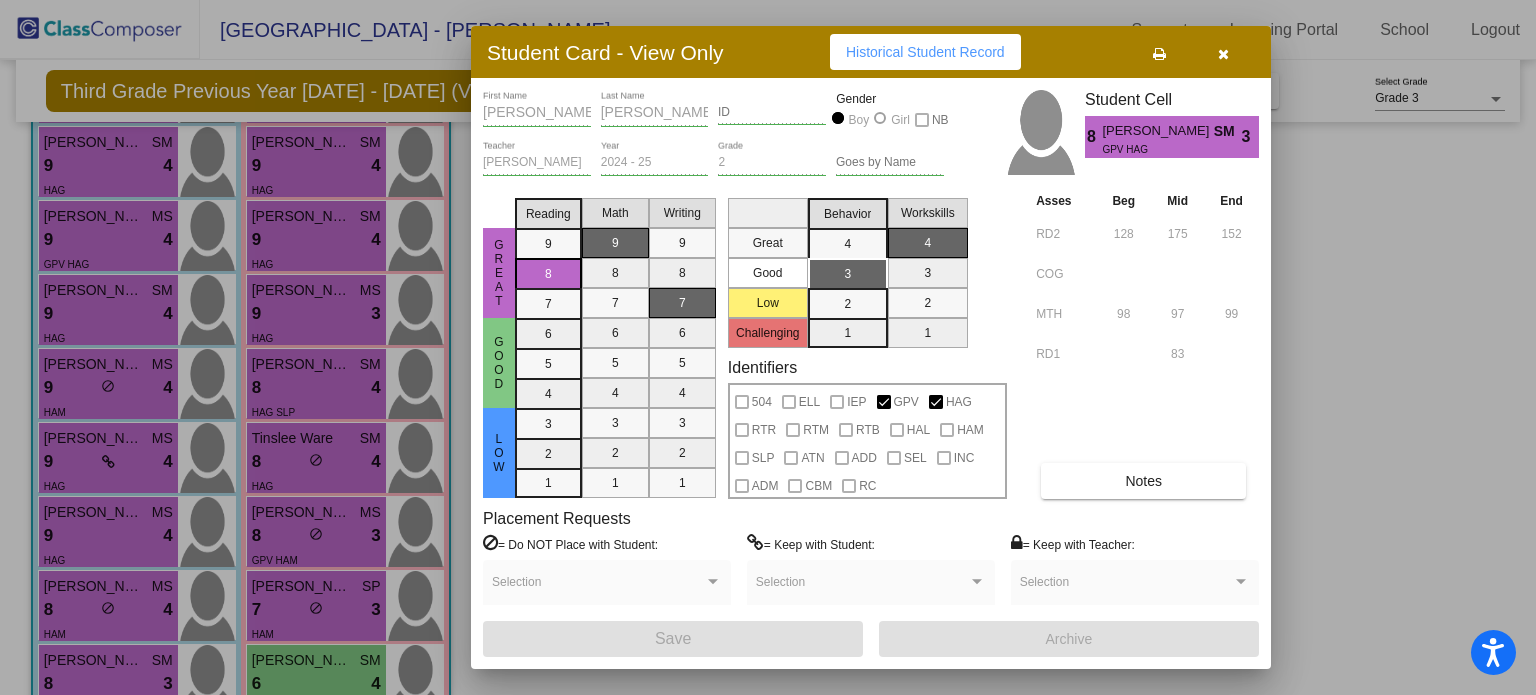 click on "Notes" at bounding box center [1143, 481] 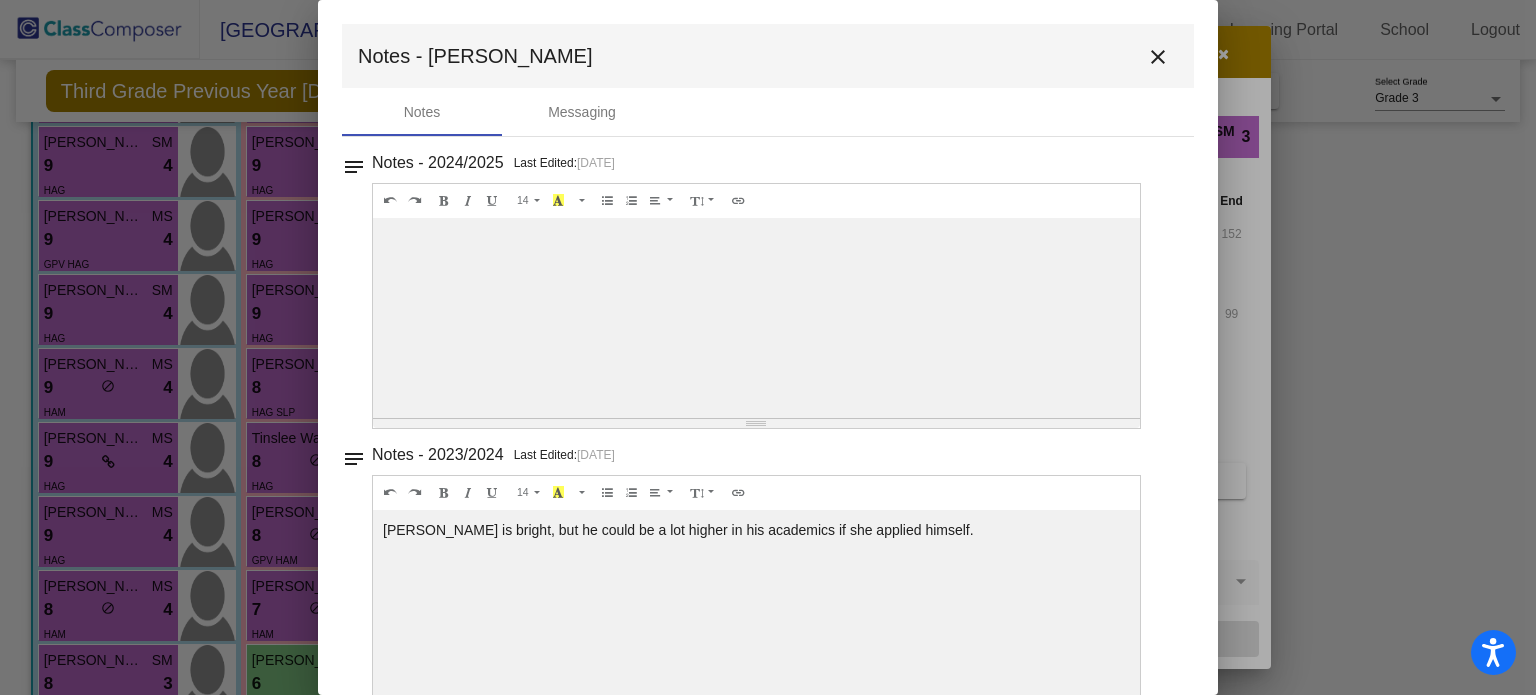 click on "close" at bounding box center [1158, 57] 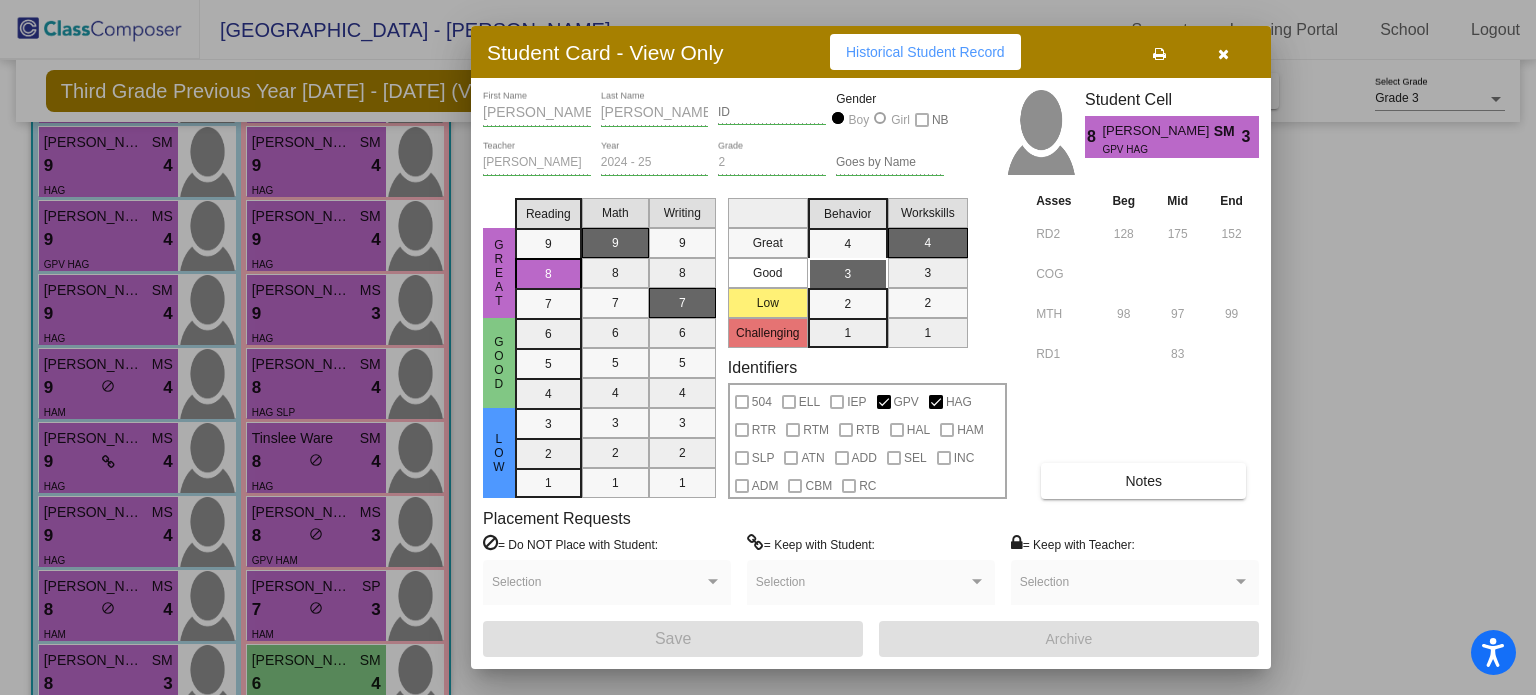 click at bounding box center (768, 347) 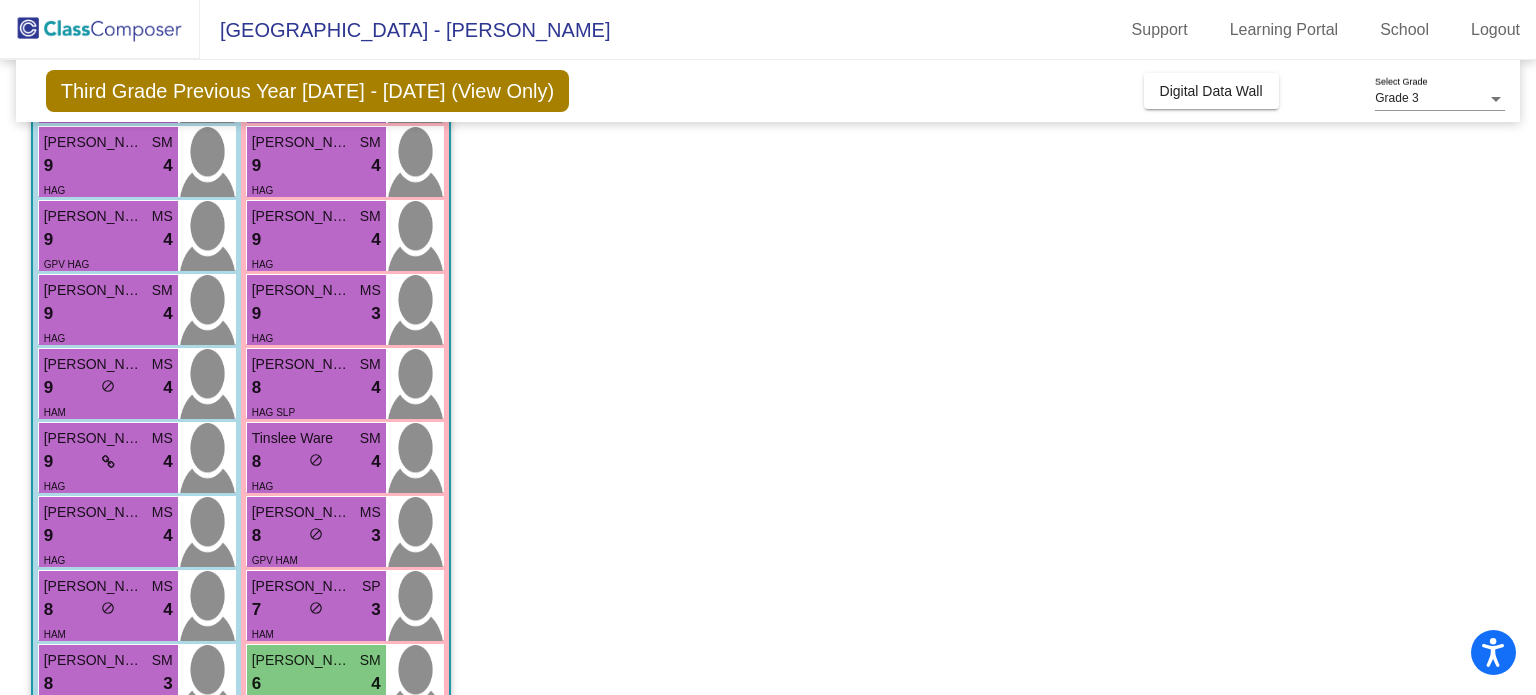 click on "8 lock do_not_disturb_alt 4" at bounding box center (108, 610) 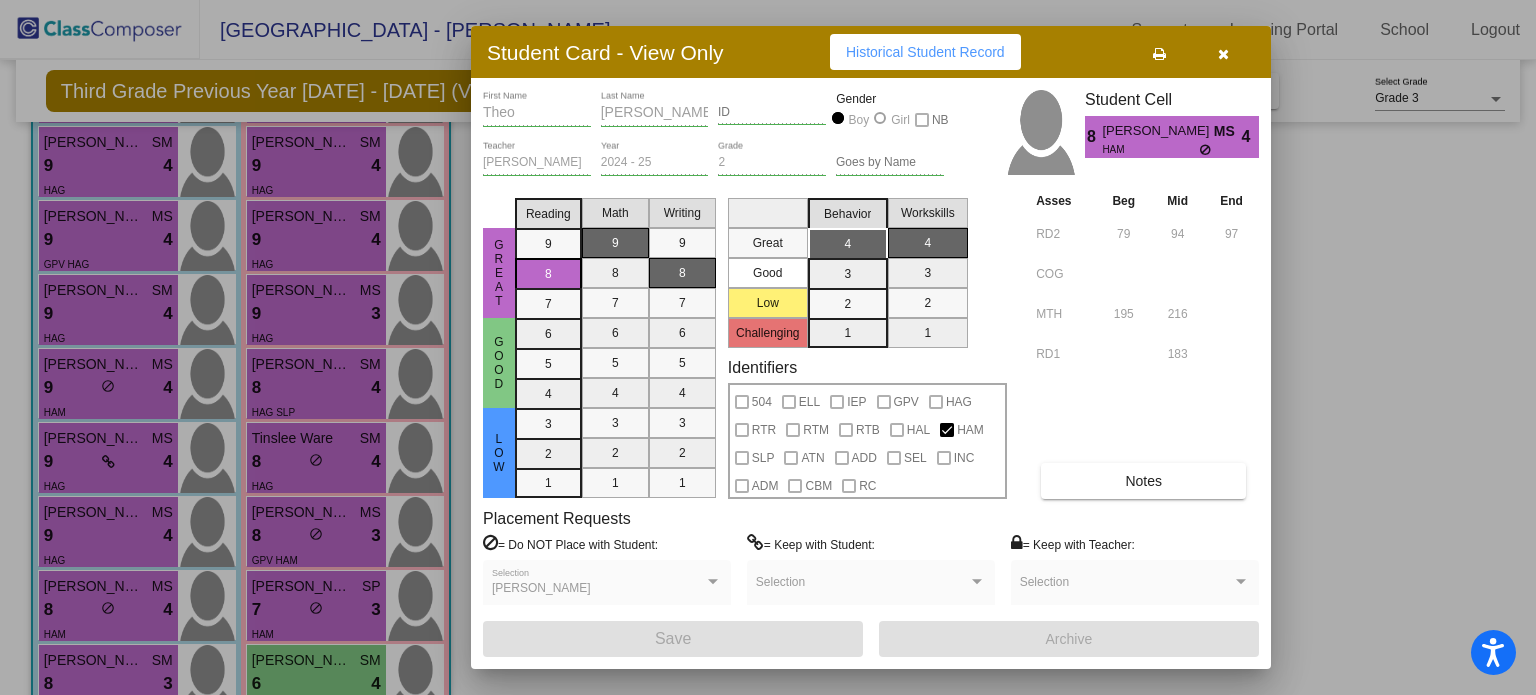 click on "Notes" at bounding box center (1143, 481) 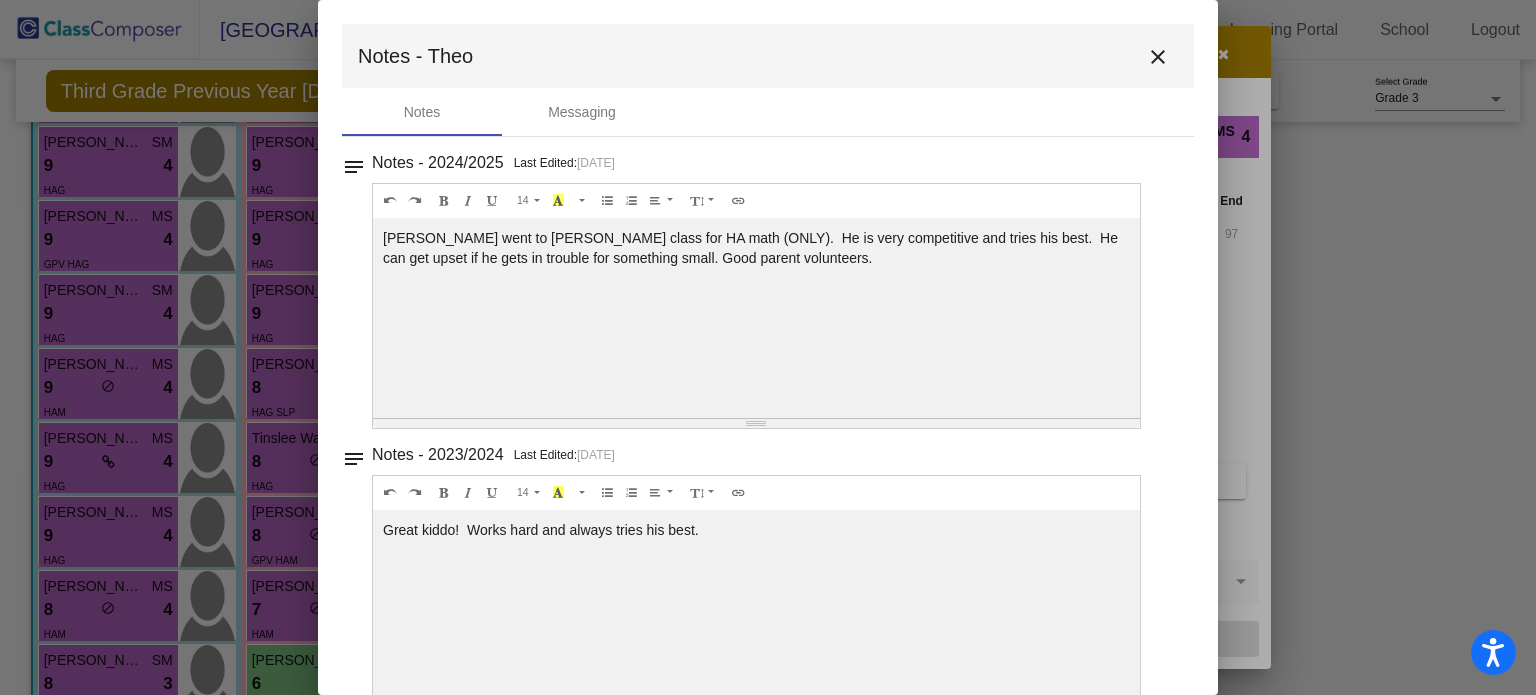 click on "close" at bounding box center [1158, 57] 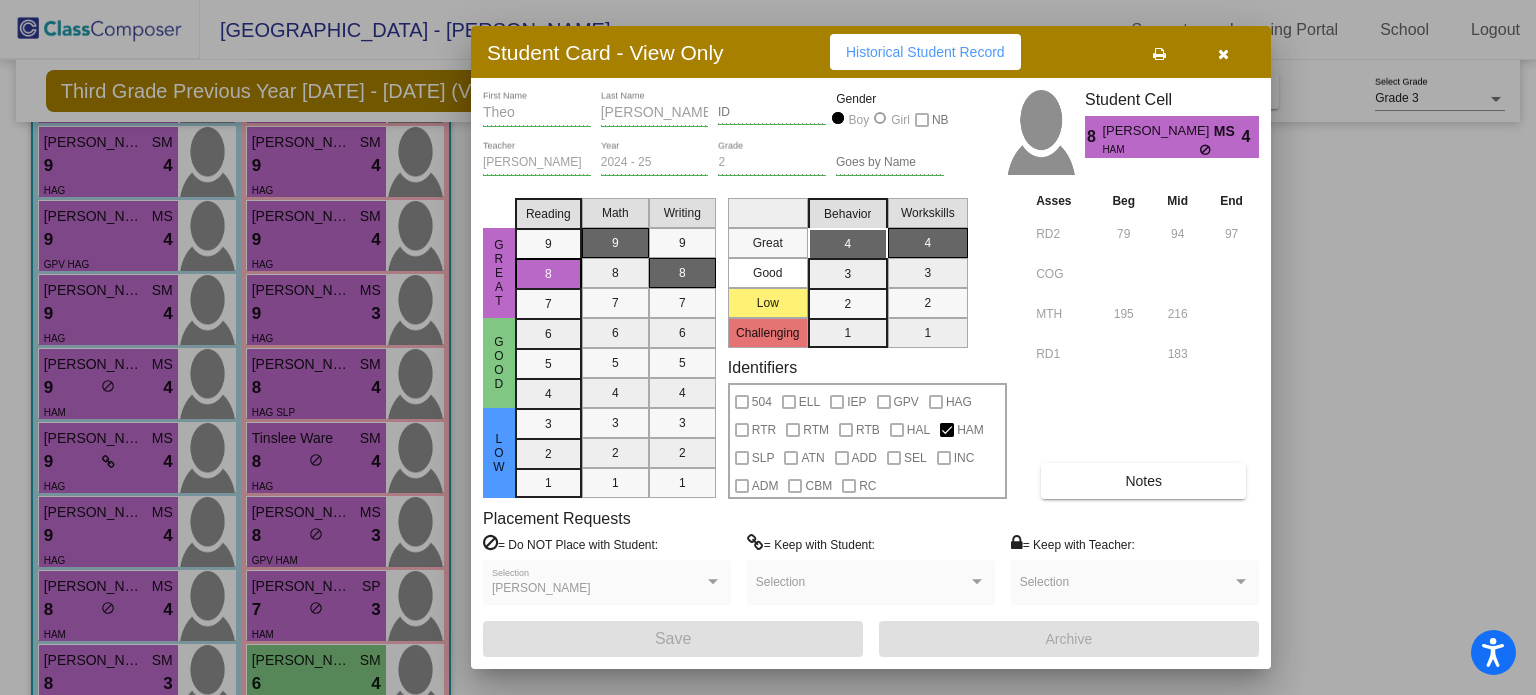 click at bounding box center [768, 347] 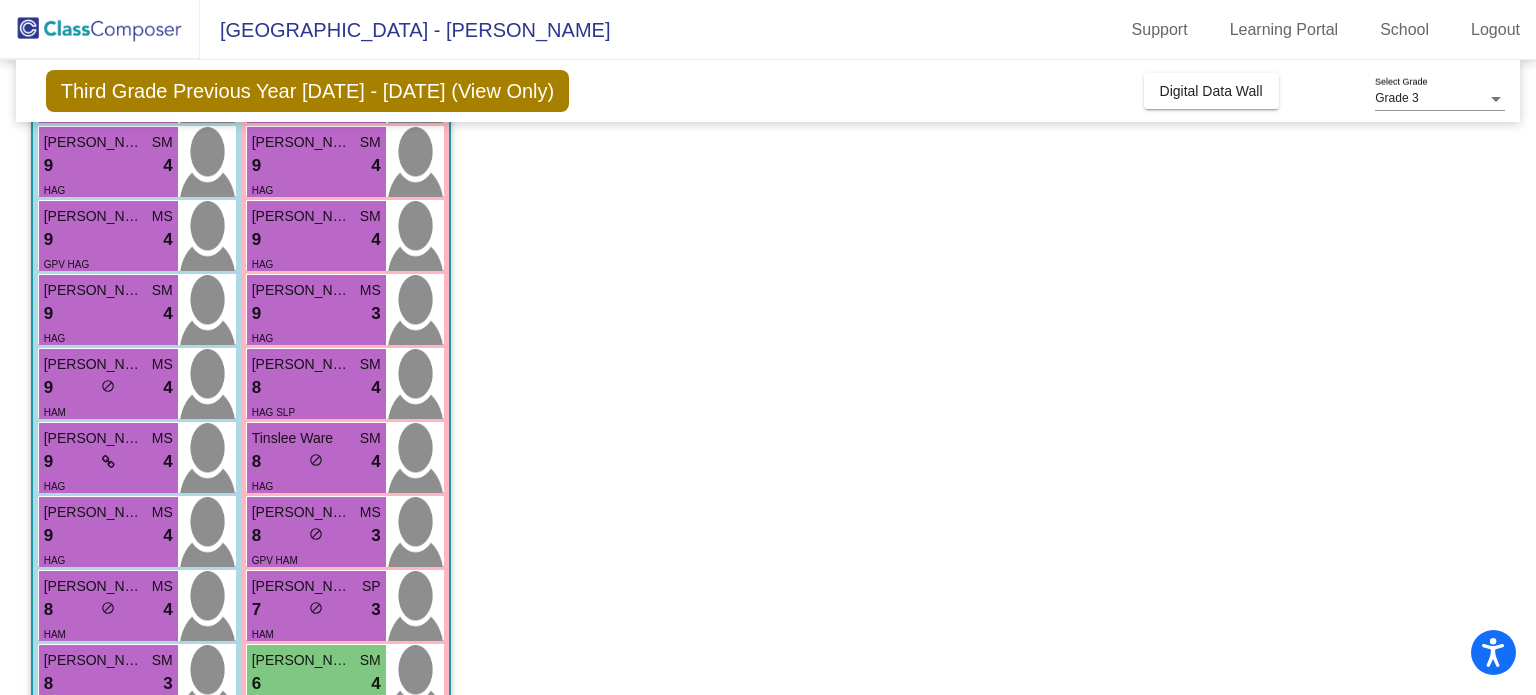 click on "9 lock do_not_disturb_alt 4" at bounding box center [108, 536] 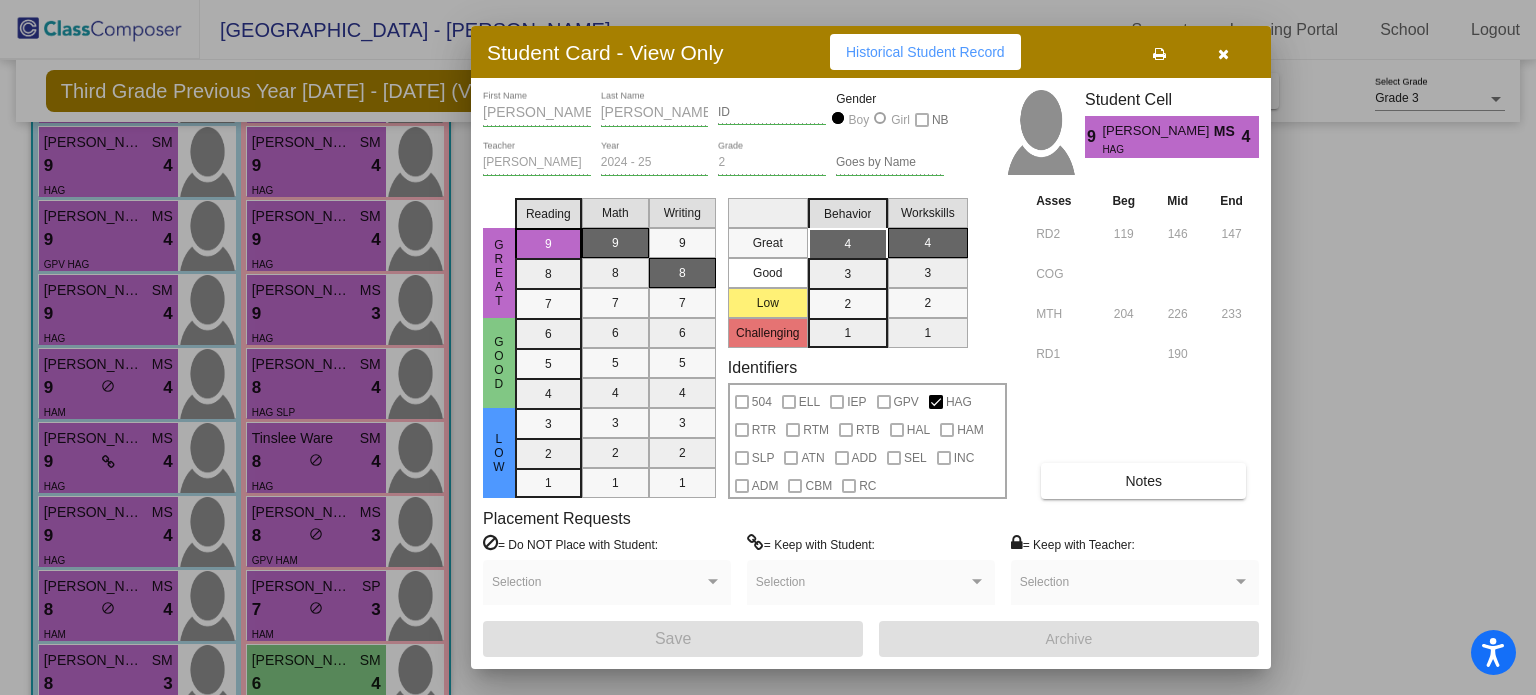 click on "Notes" at bounding box center [1143, 481] 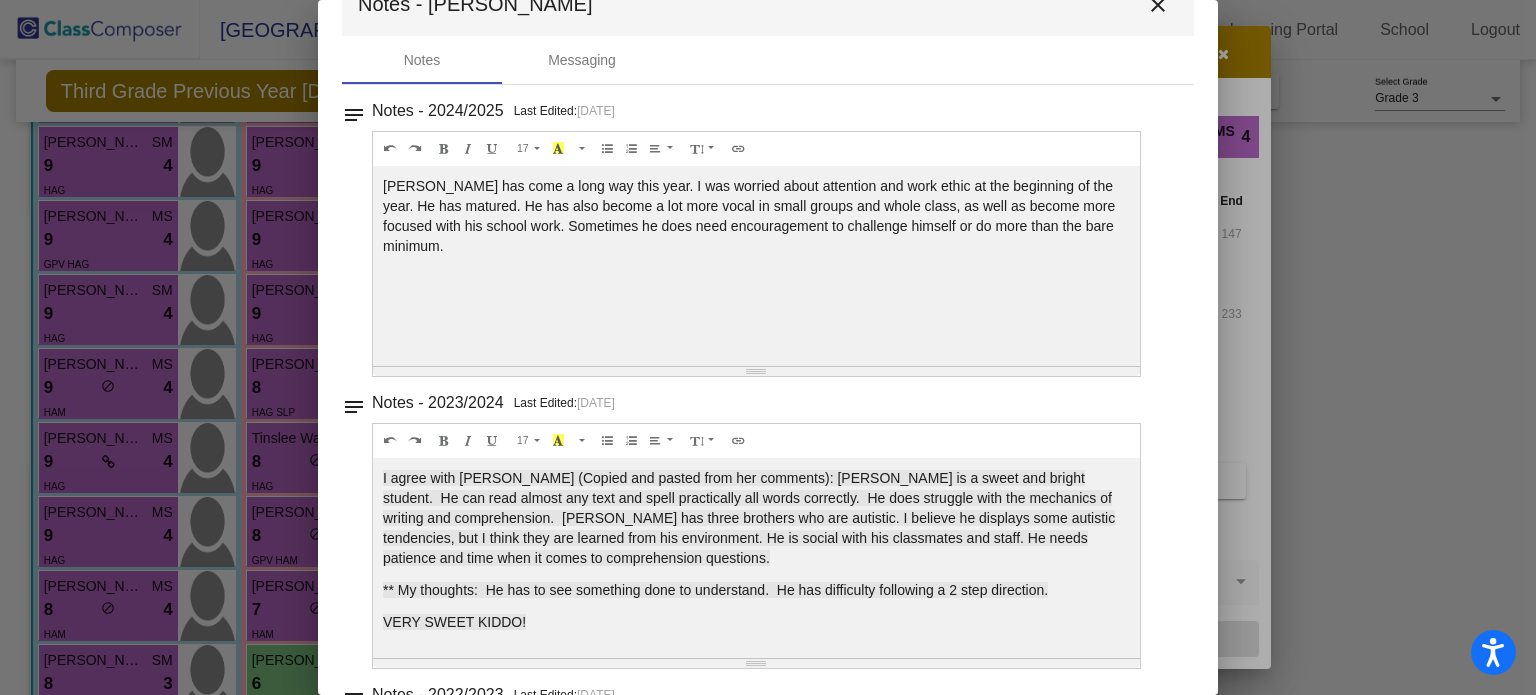 scroll, scrollTop: 0, scrollLeft: 0, axis: both 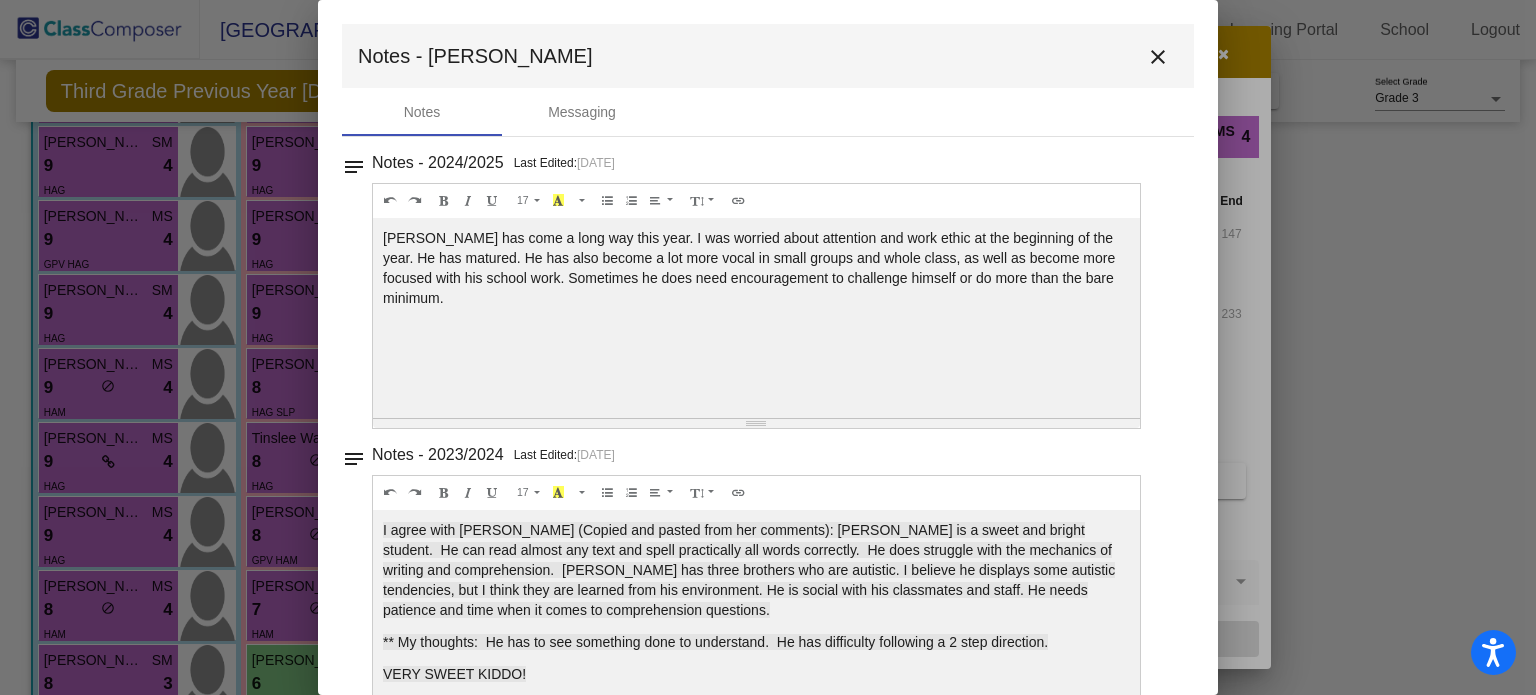 click on "close" at bounding box center [1158, 57] 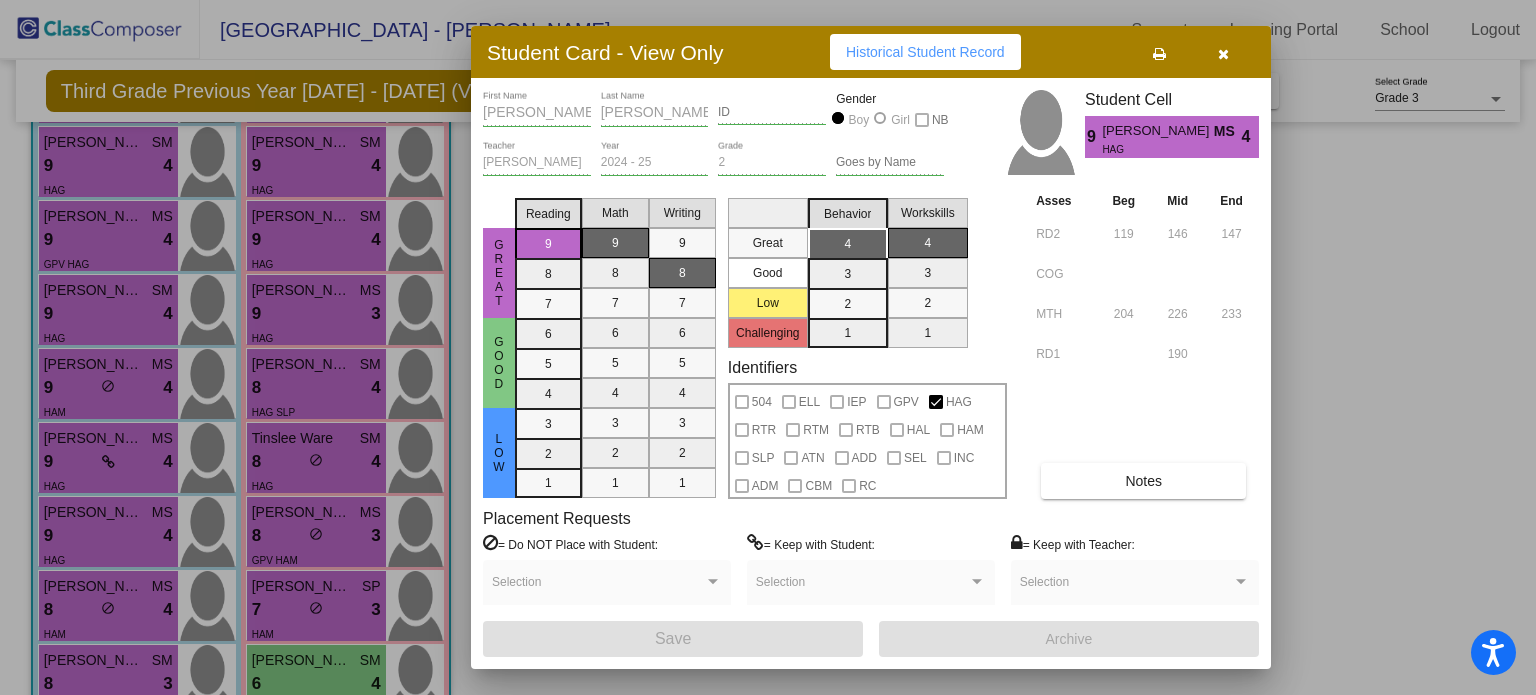 click at bounding box center (768, 347) 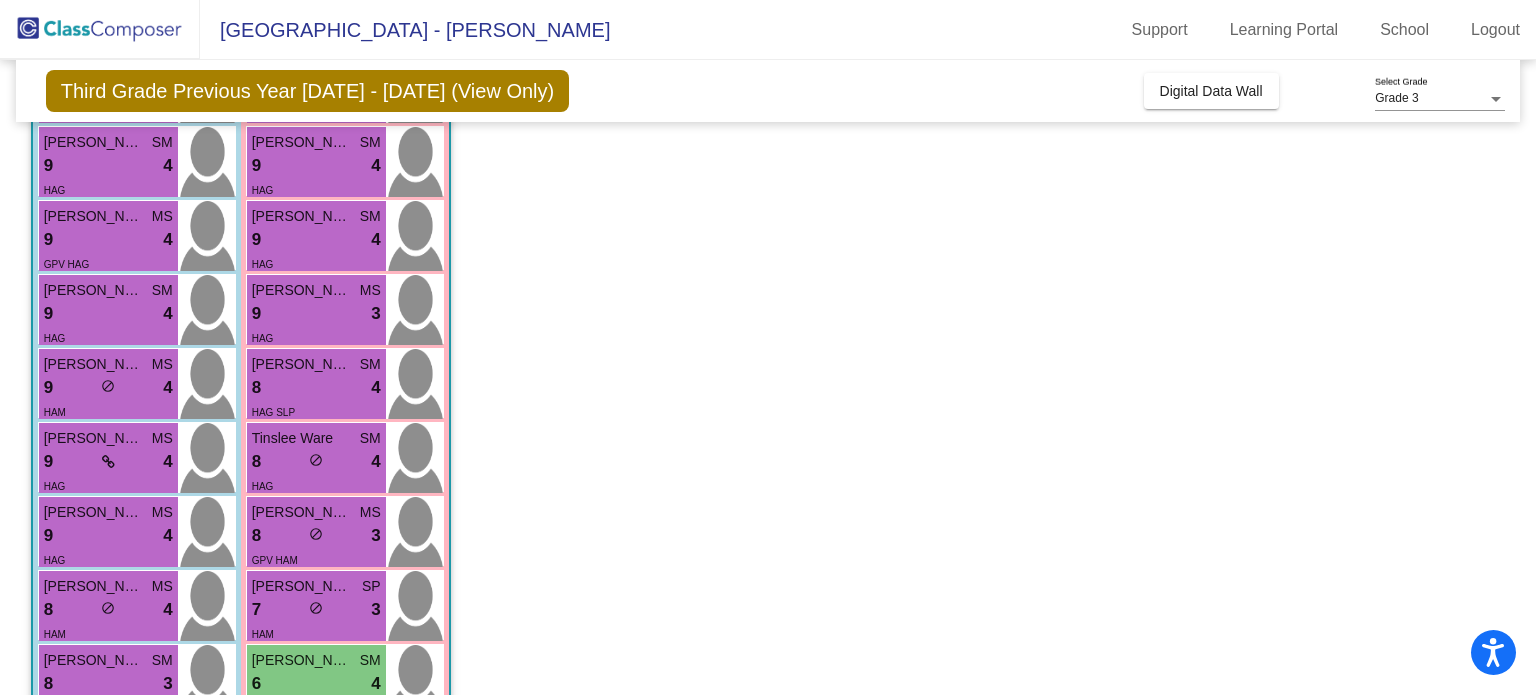 click on "9 lock do_not_disturb_alt 4" at bounding box center [108, 462] 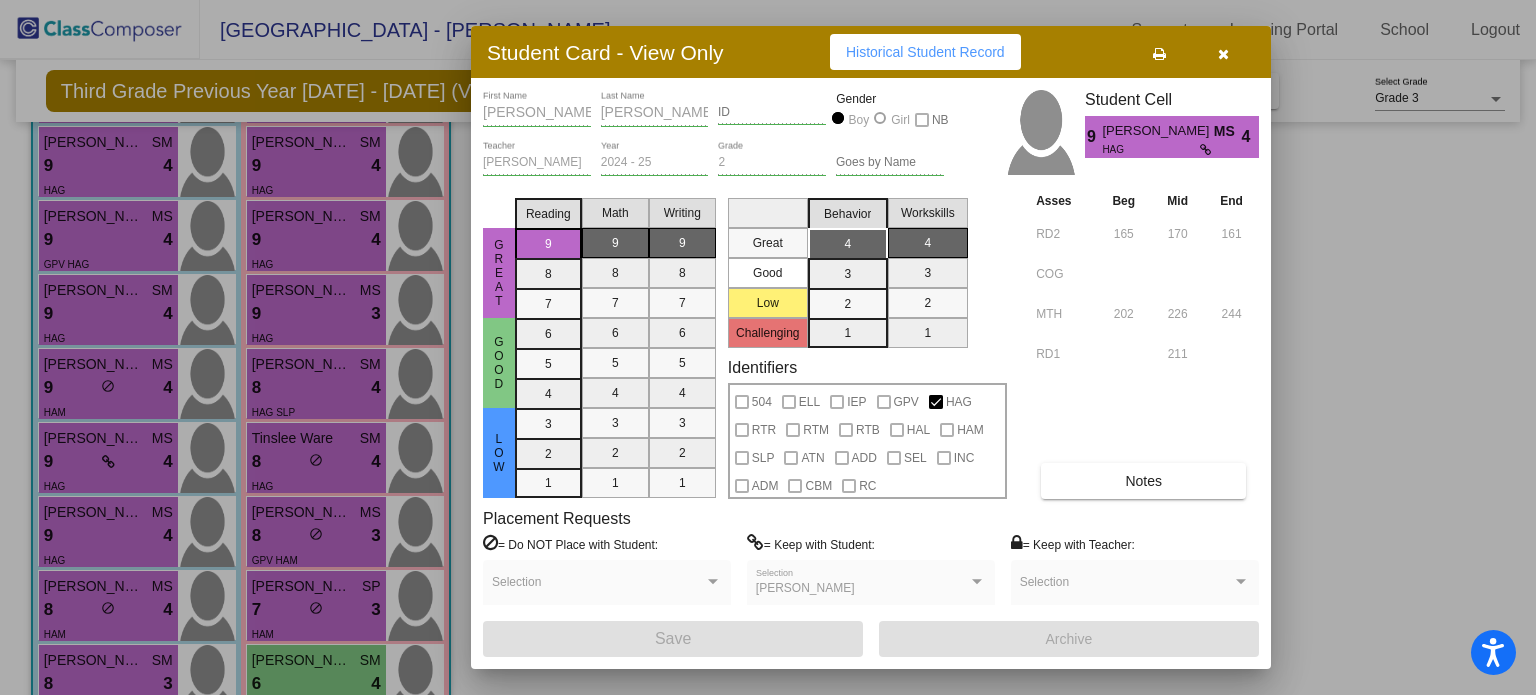 click on "Notes" at bounding box center [1143, 481] 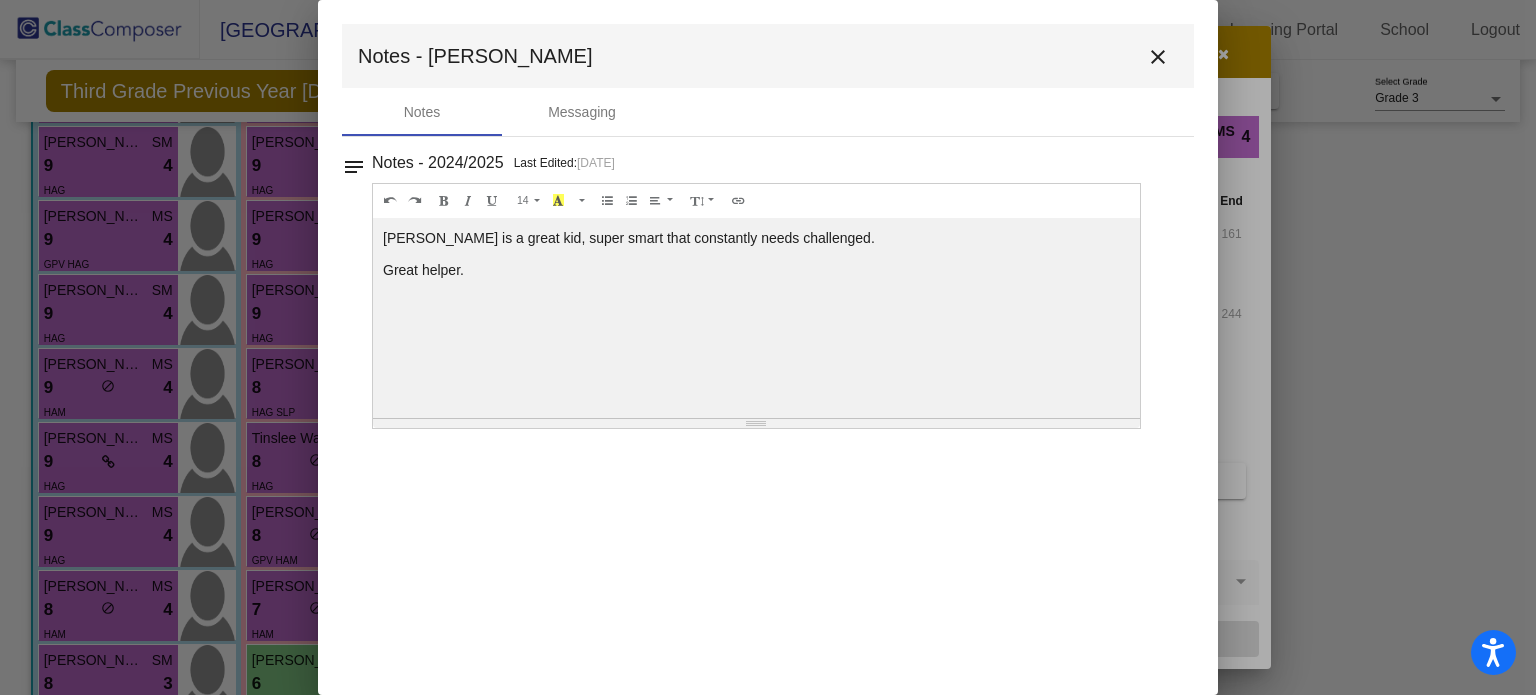 click on "close" at bounding box center [1158, 57] 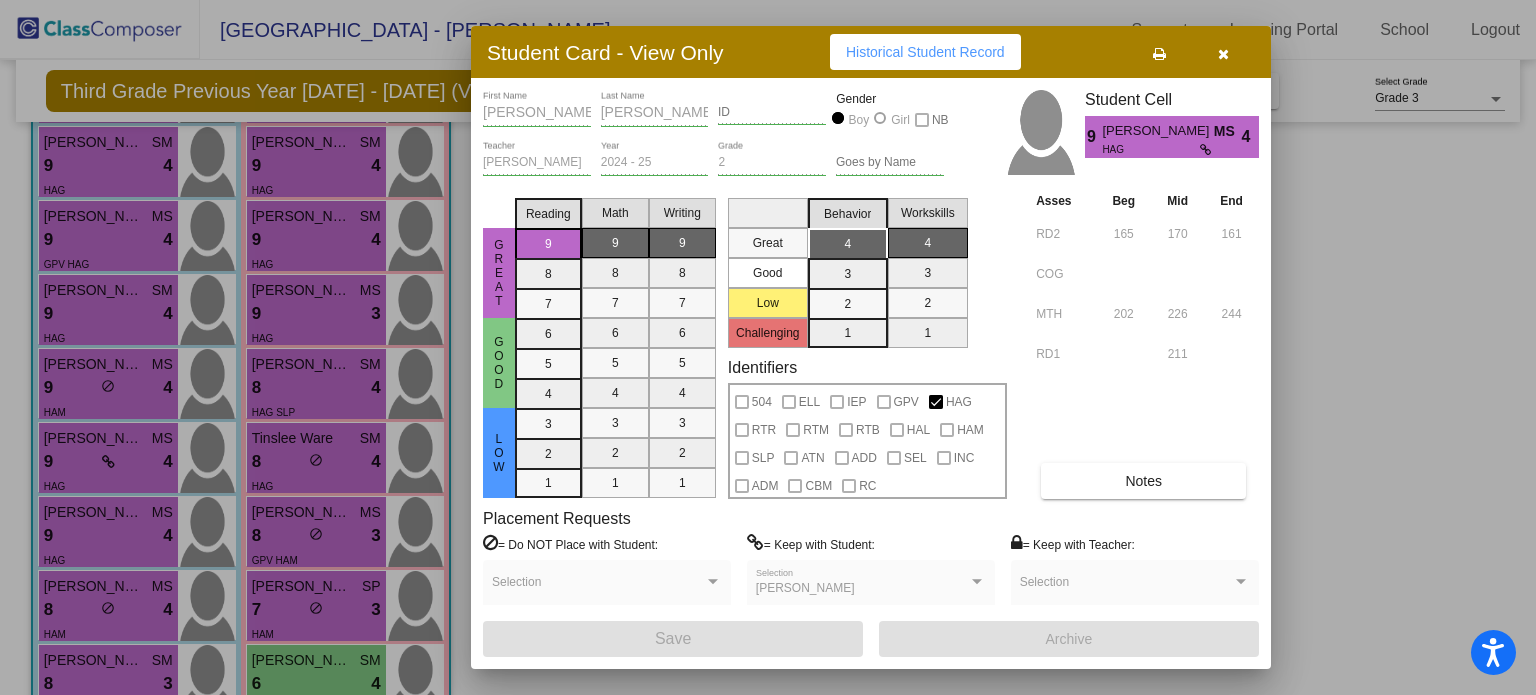 click at bounding box center (768, 347) 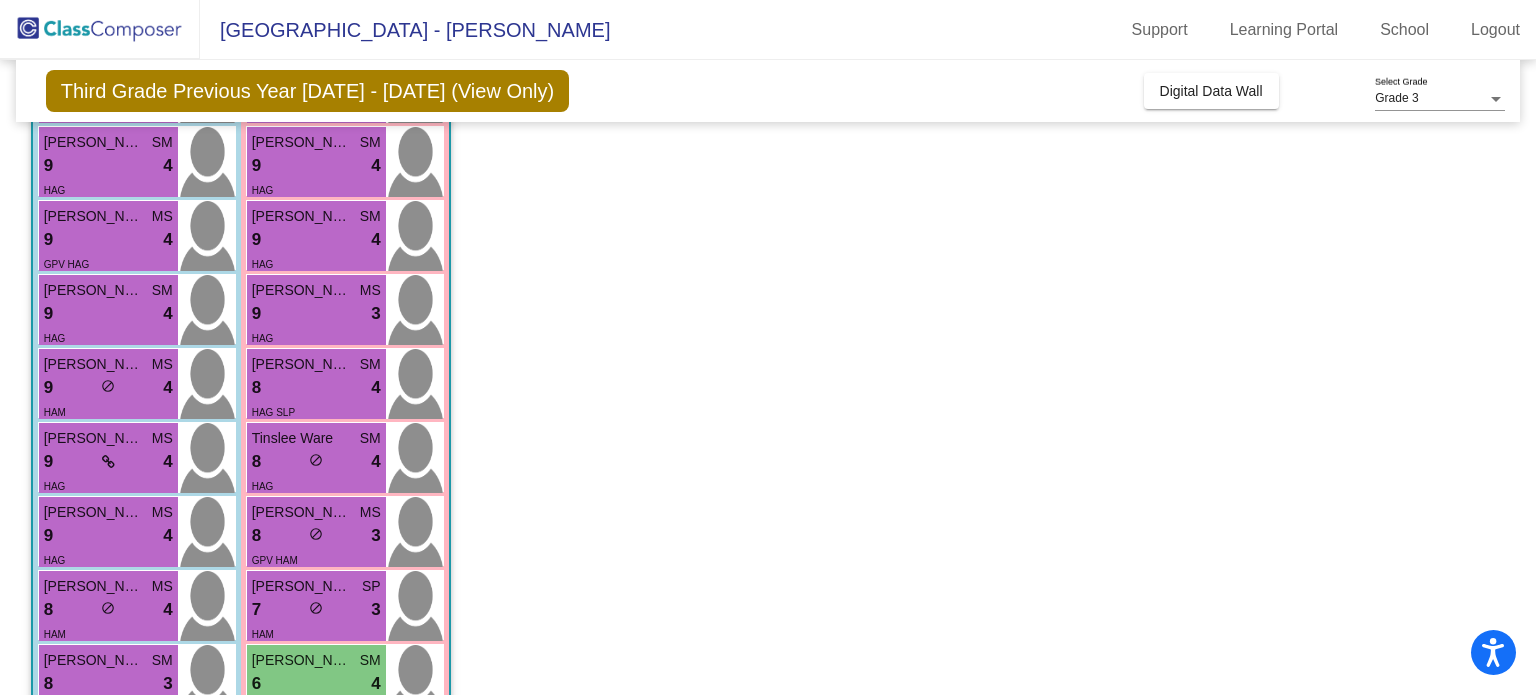 click on "Logan Moss" at bounding box center [94, 364] 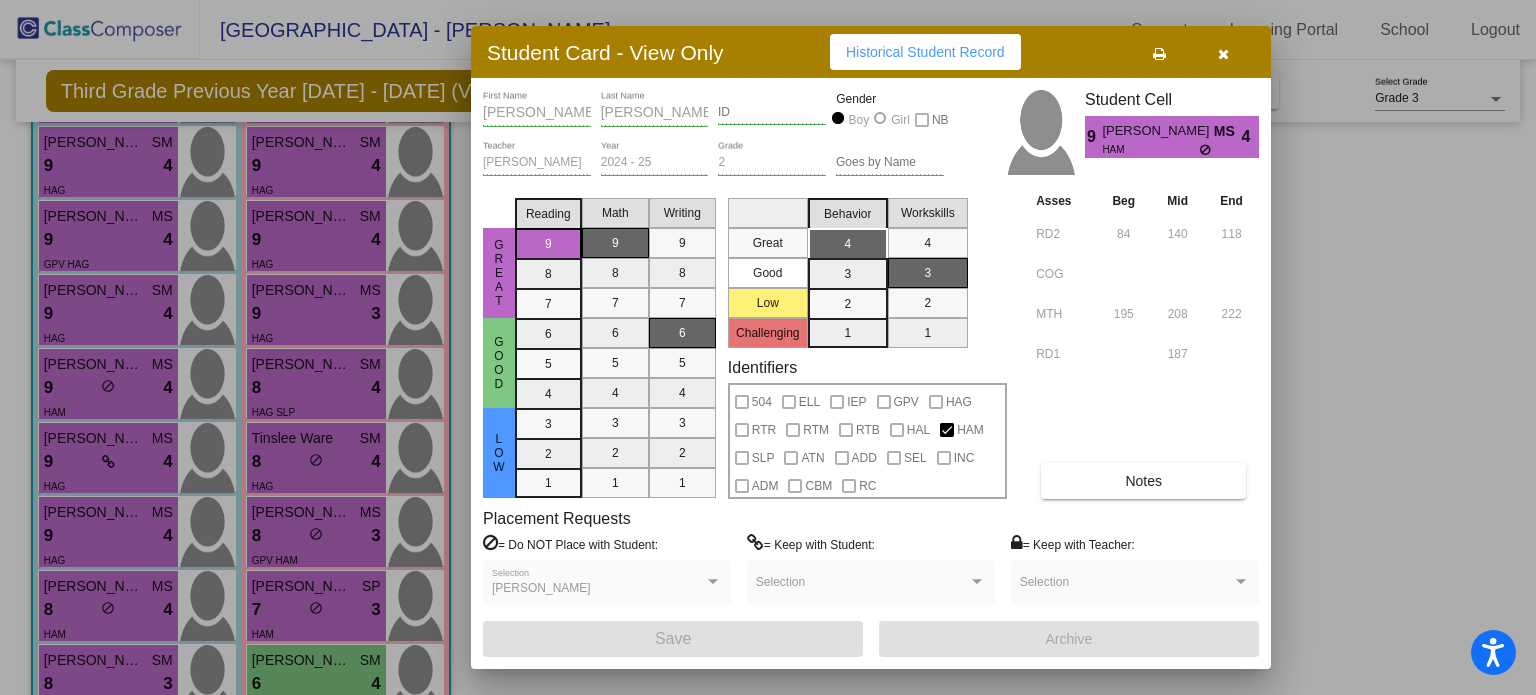 click on "Notes" at bounding box center (1143, 481) 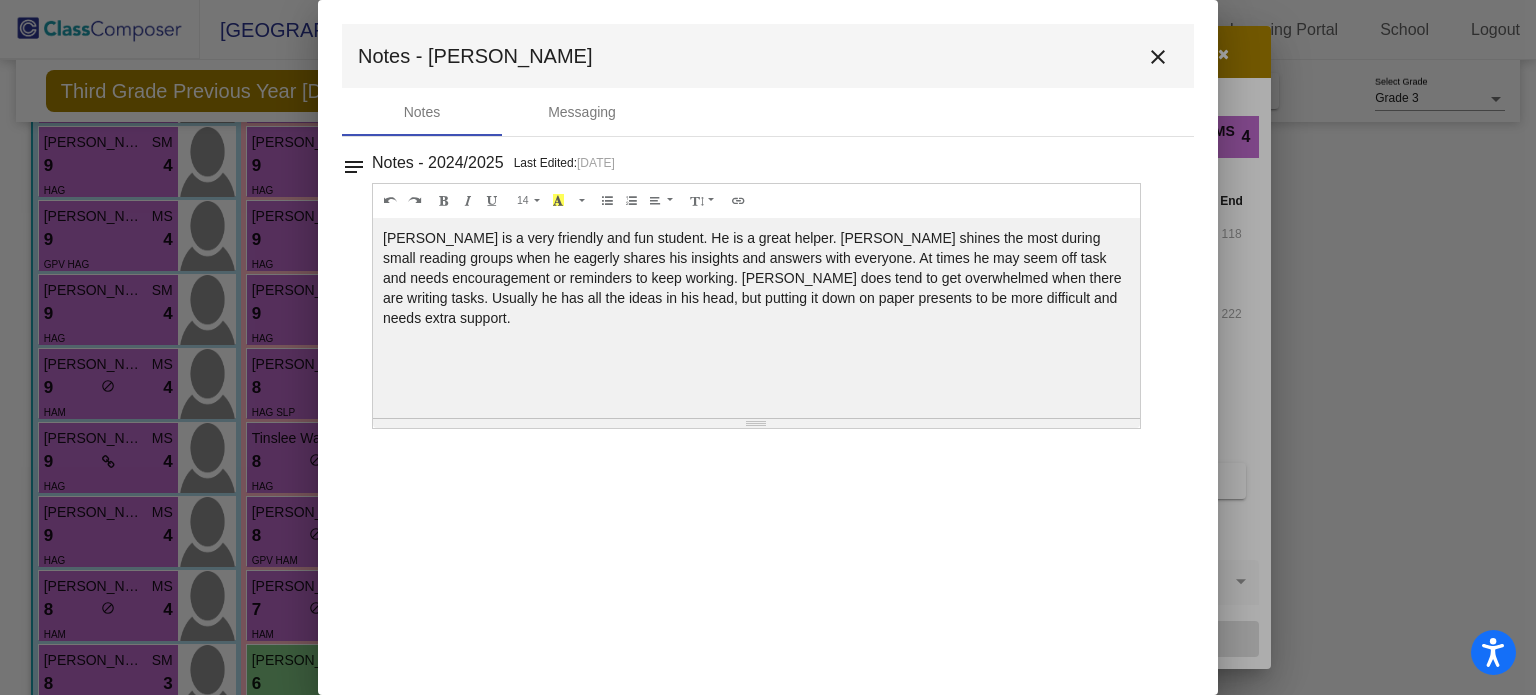 click on "close" at bounding box center [1158, 57] 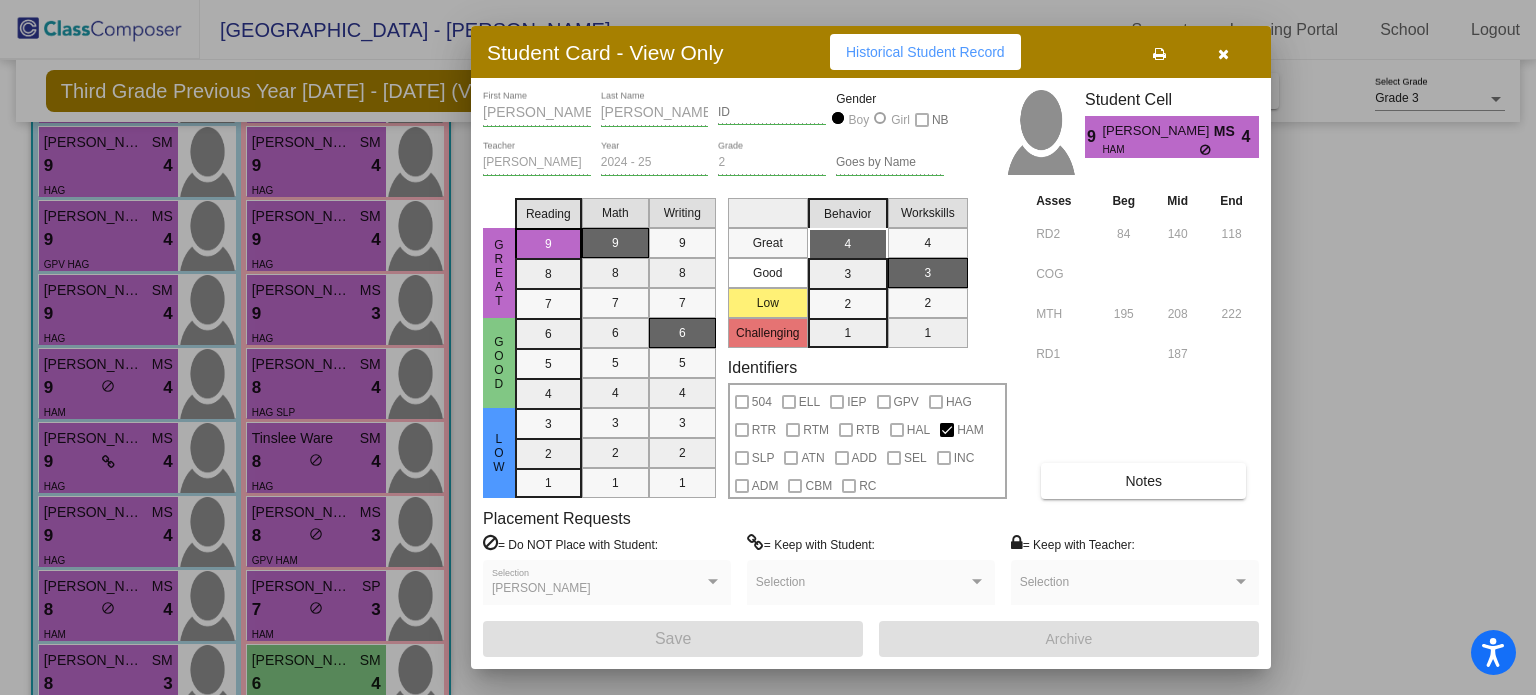 click at bounding box center [768, 347] 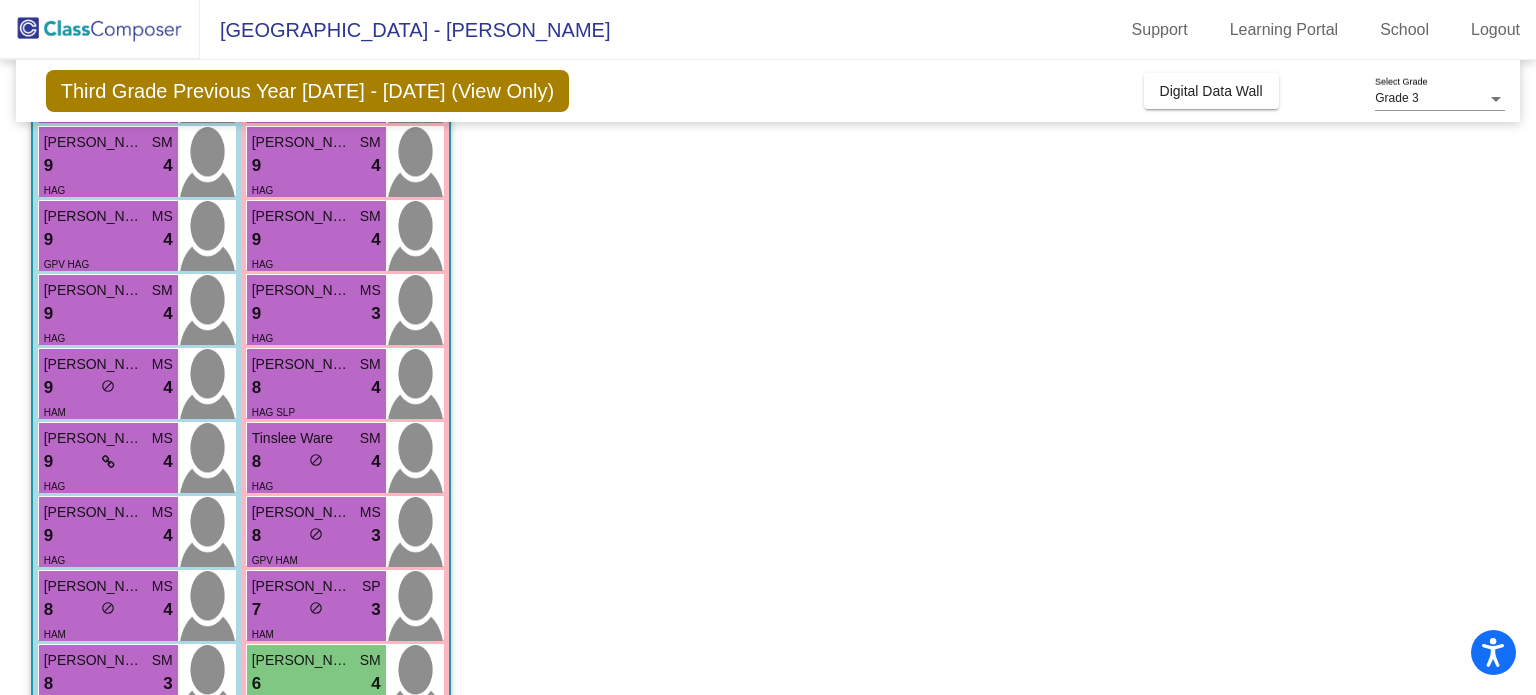 click on "Liam Abel" at bounding box center [94, 290] 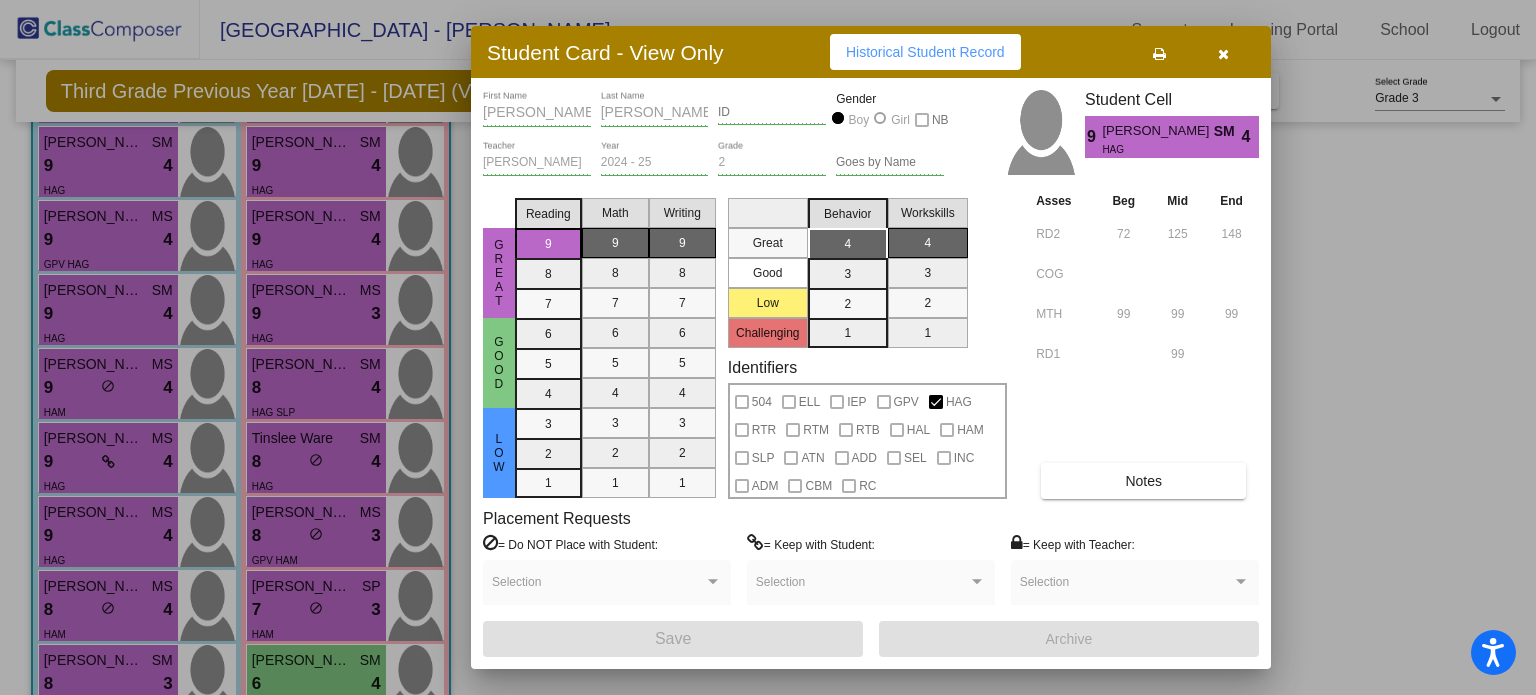 click on "Notes" at bounding box center (1143, 481) 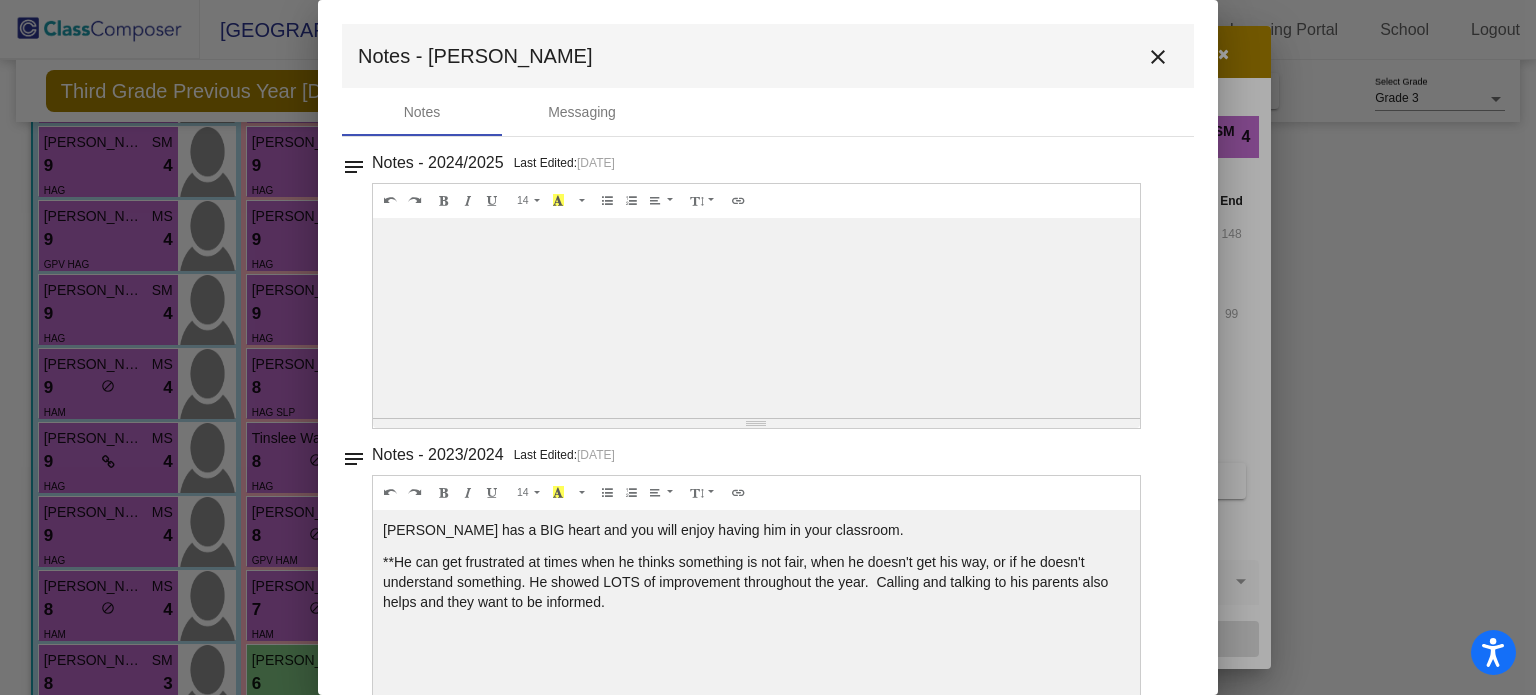 click on "close" at bounding box center (1158, 57) 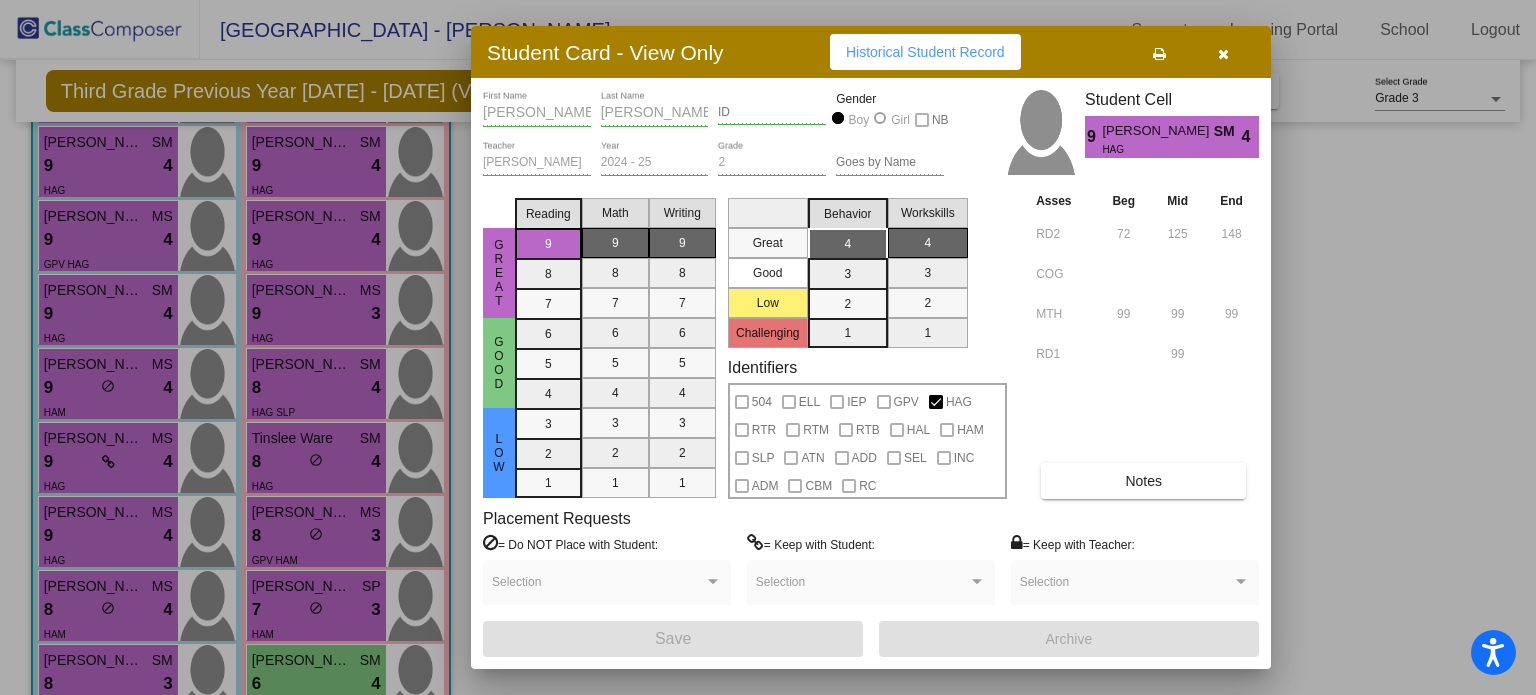 click at bounding box center (768, 347) 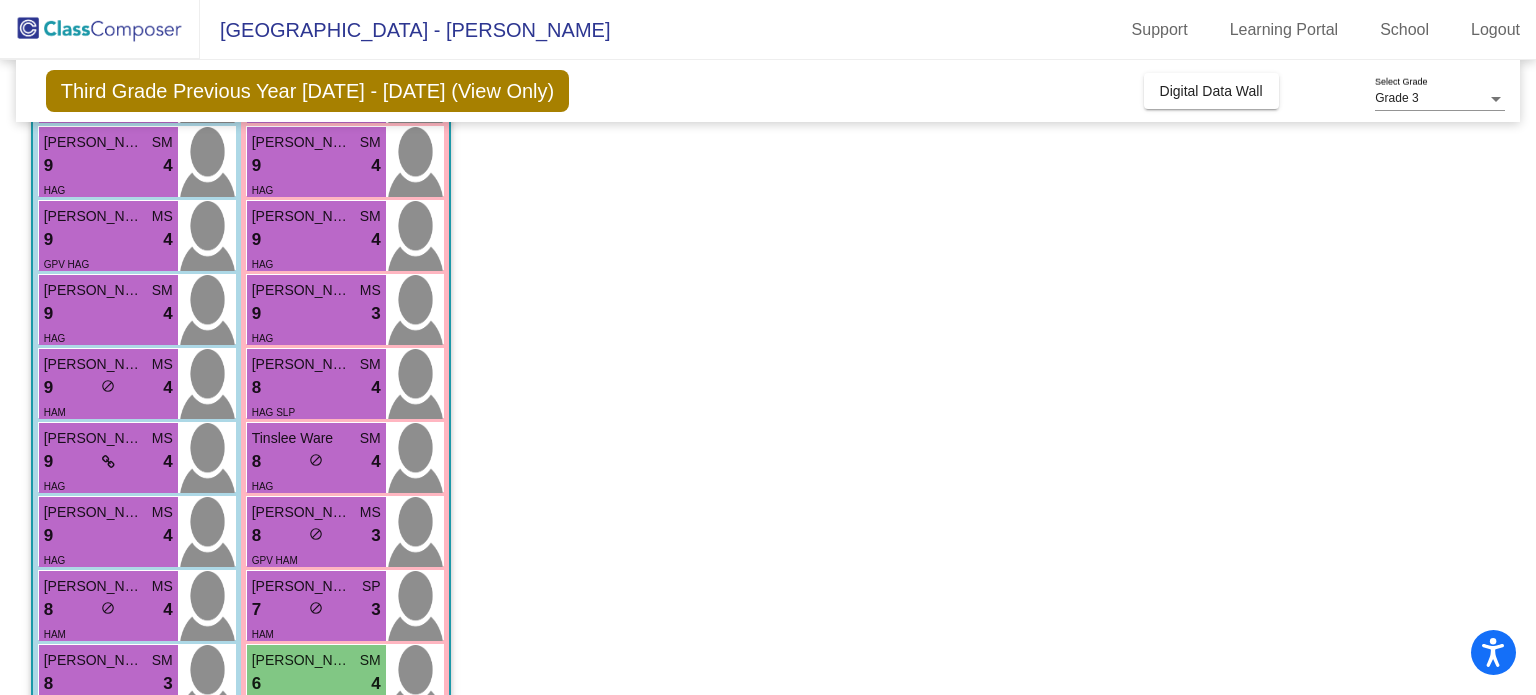click on "9 lock do_not_disturb_alt 4" at bounding box center (108, 240) 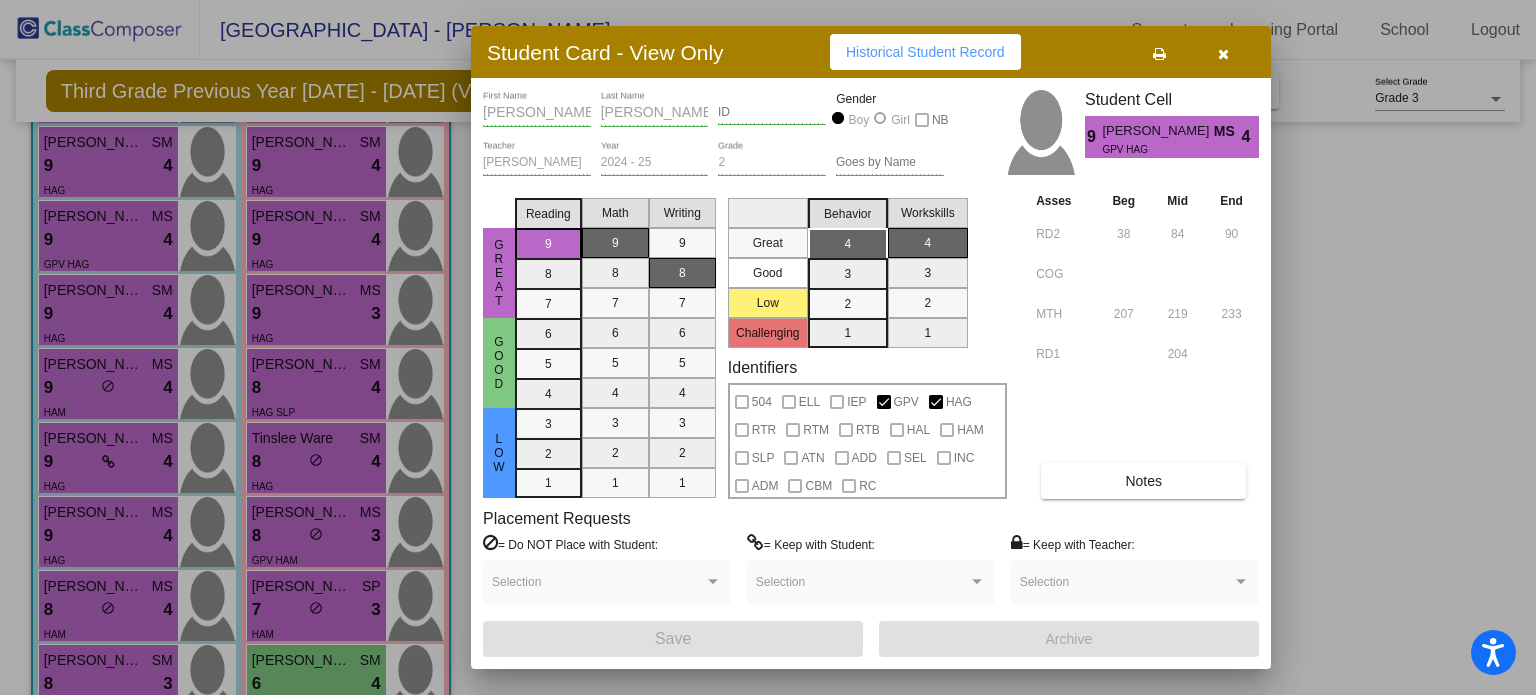 click on "Notes" at bounding box center [1143, 481] 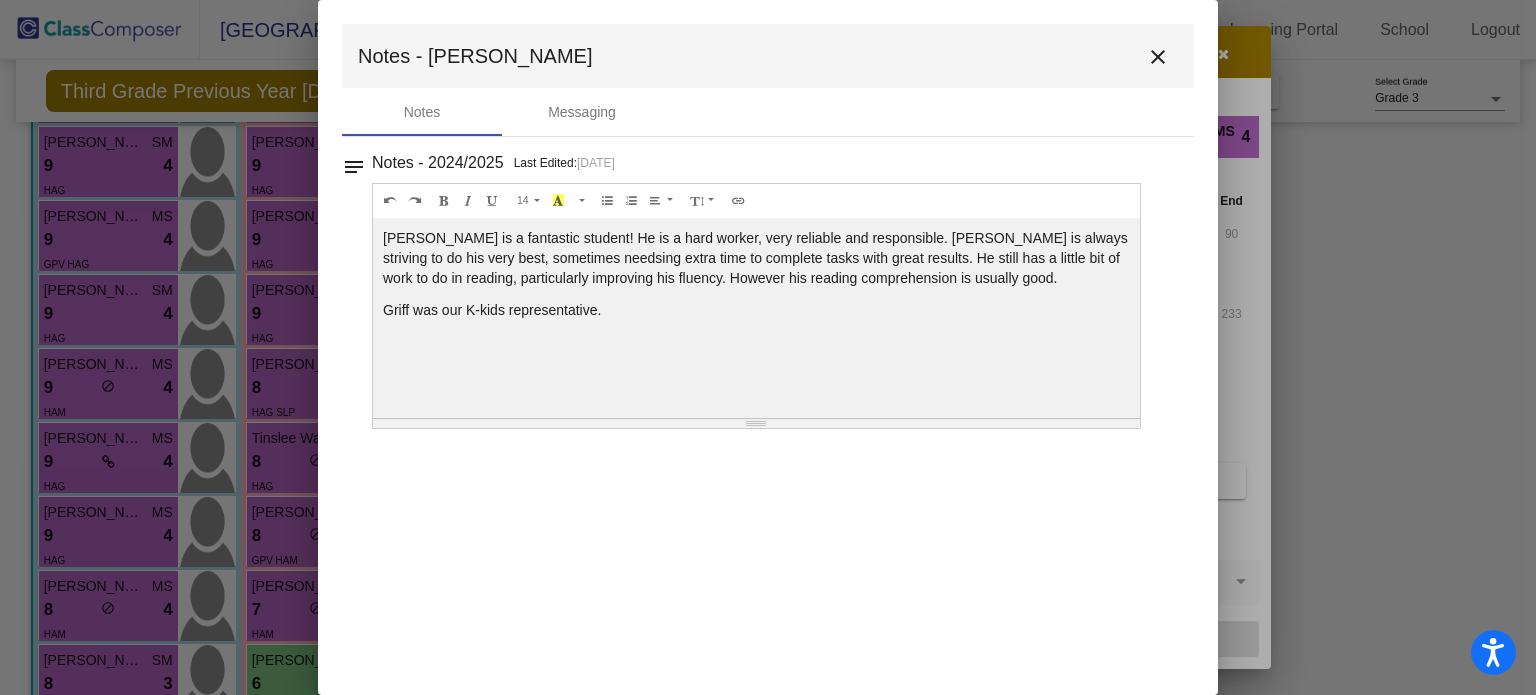 click on "close" at bounding box center (1158, 57) 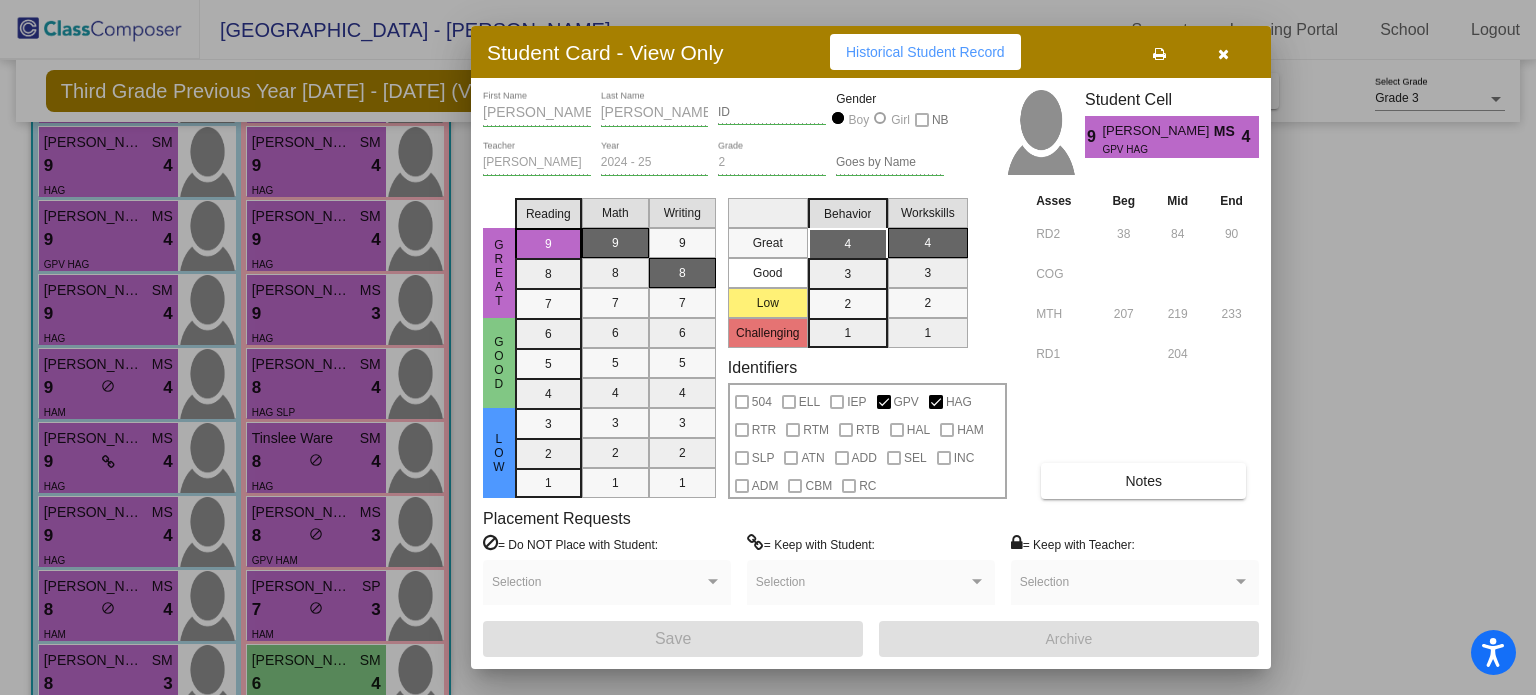 click at bounding box center [768, 347] 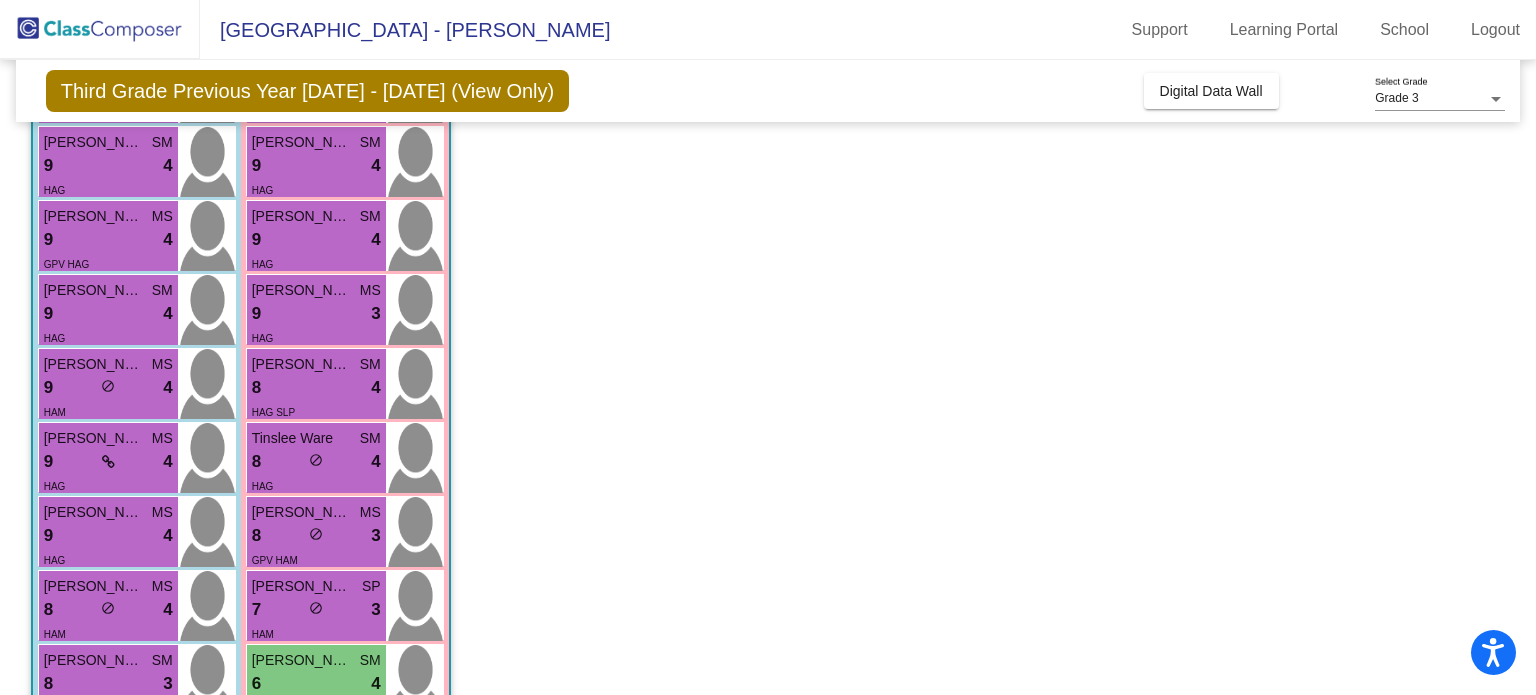 click on "9 lock do_not_disturb_alt 4" at bounding box center [108, 166] 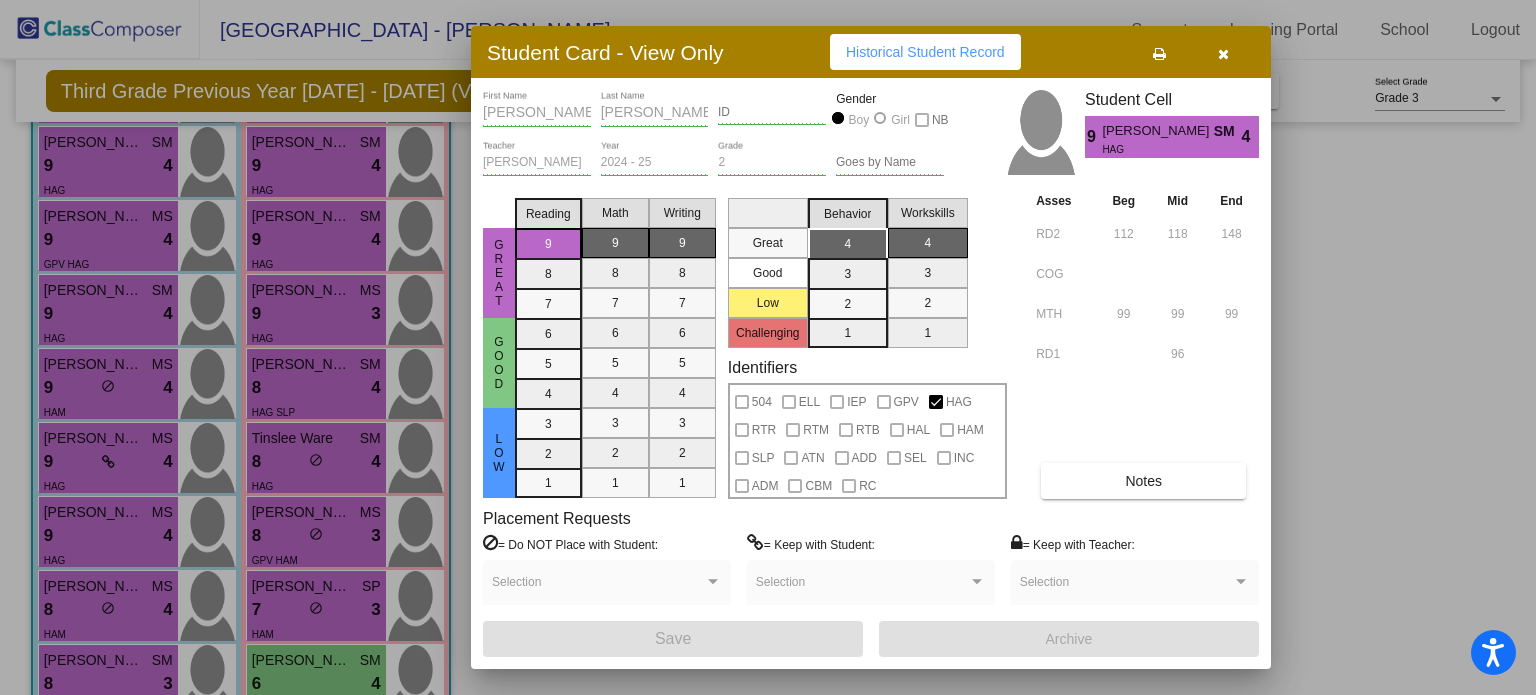 click on "Notes" at bounding box center [1143, 481] 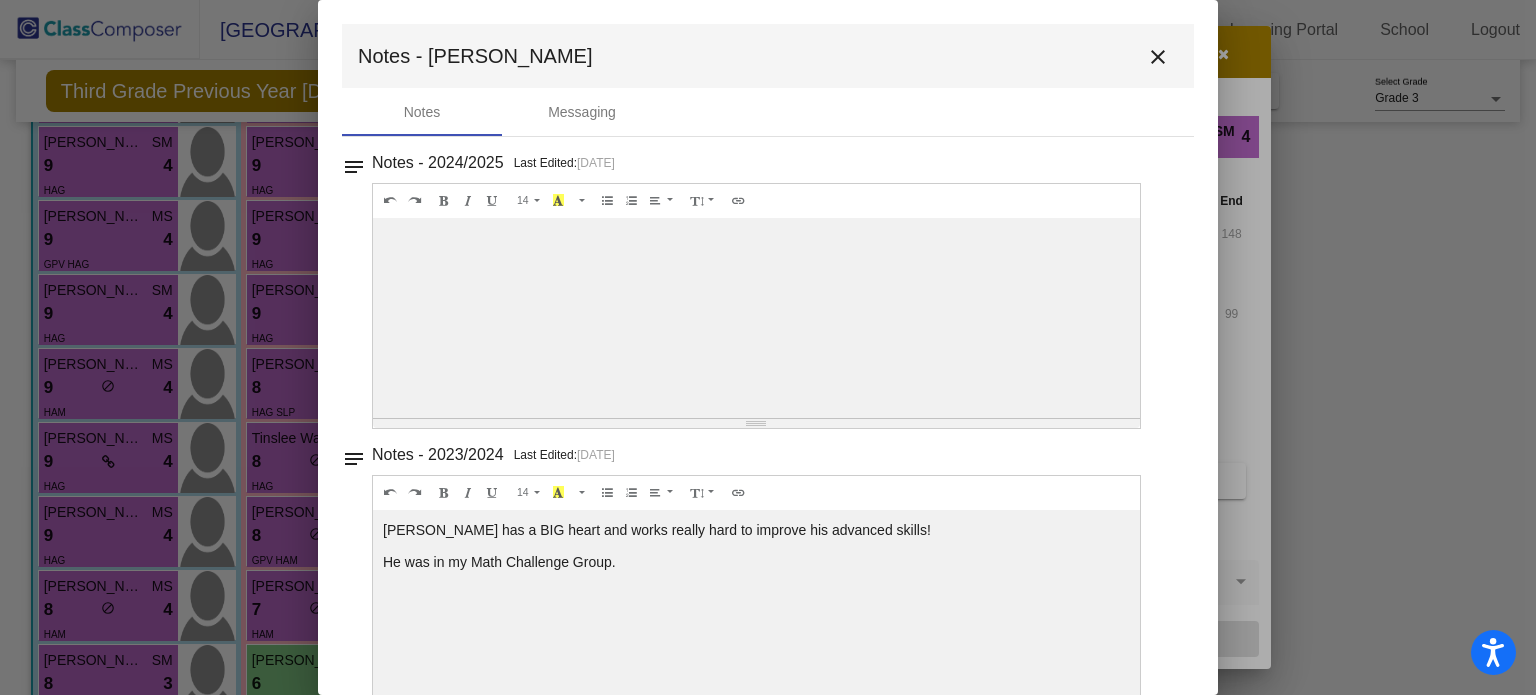 click on "close" at bounding box center [1158, 57] 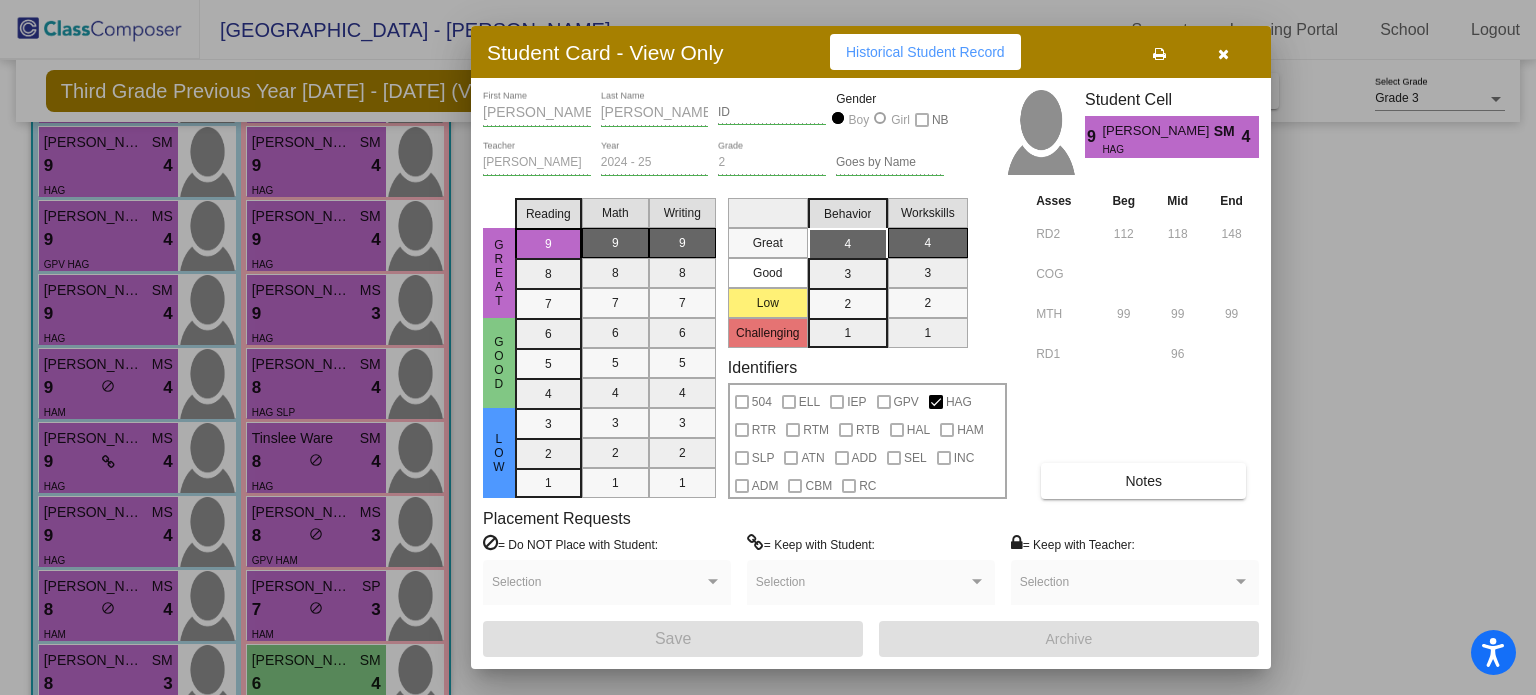 click at bounding box center (768, 347) 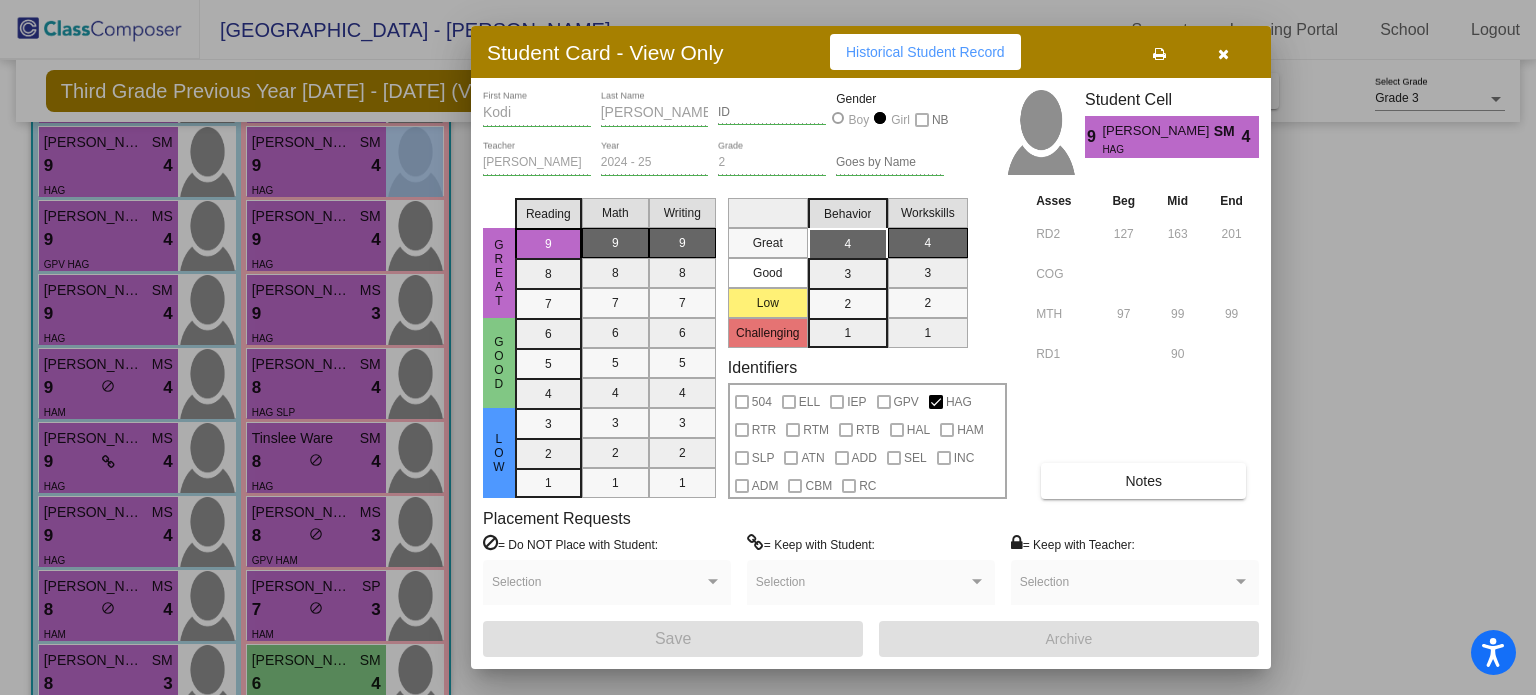 click on "Notes" at bounding box center [1143, 481] 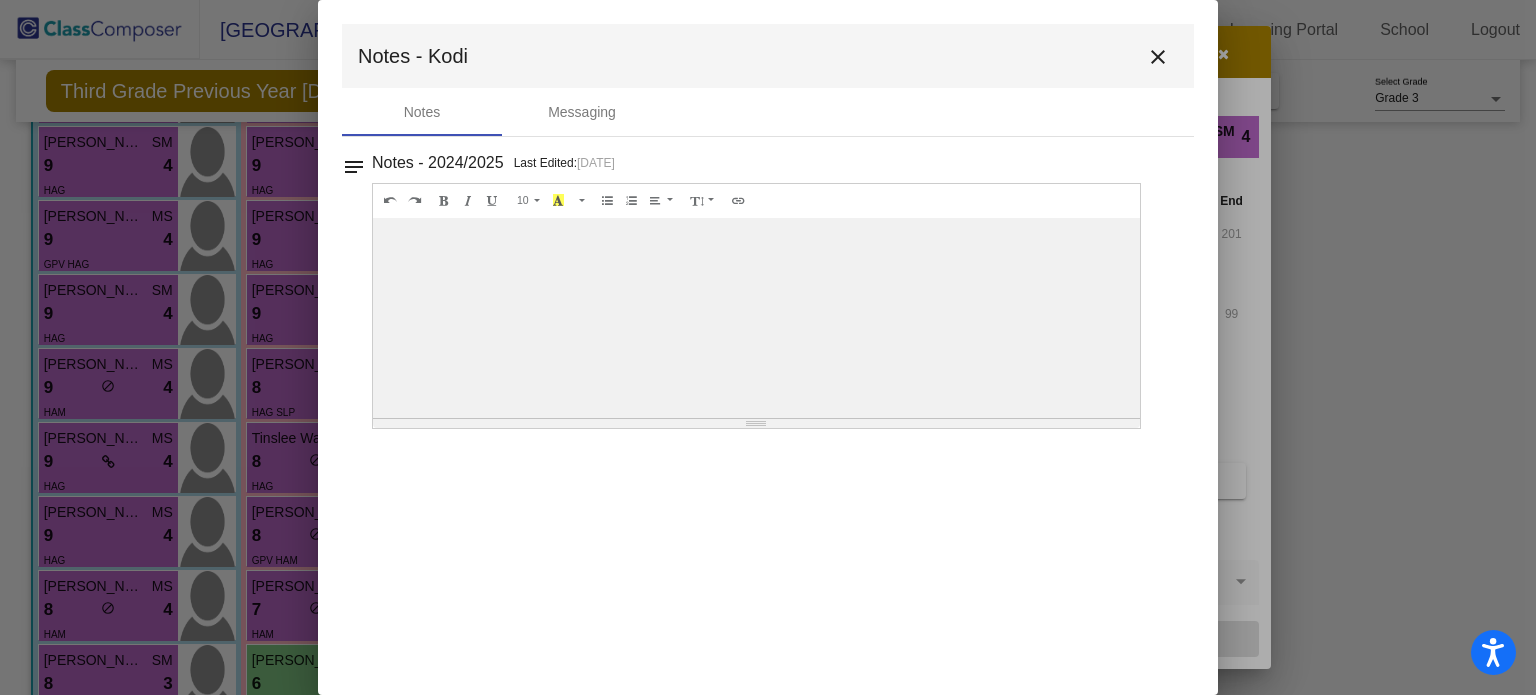 click on "close" at bounding box center [1158, 57] 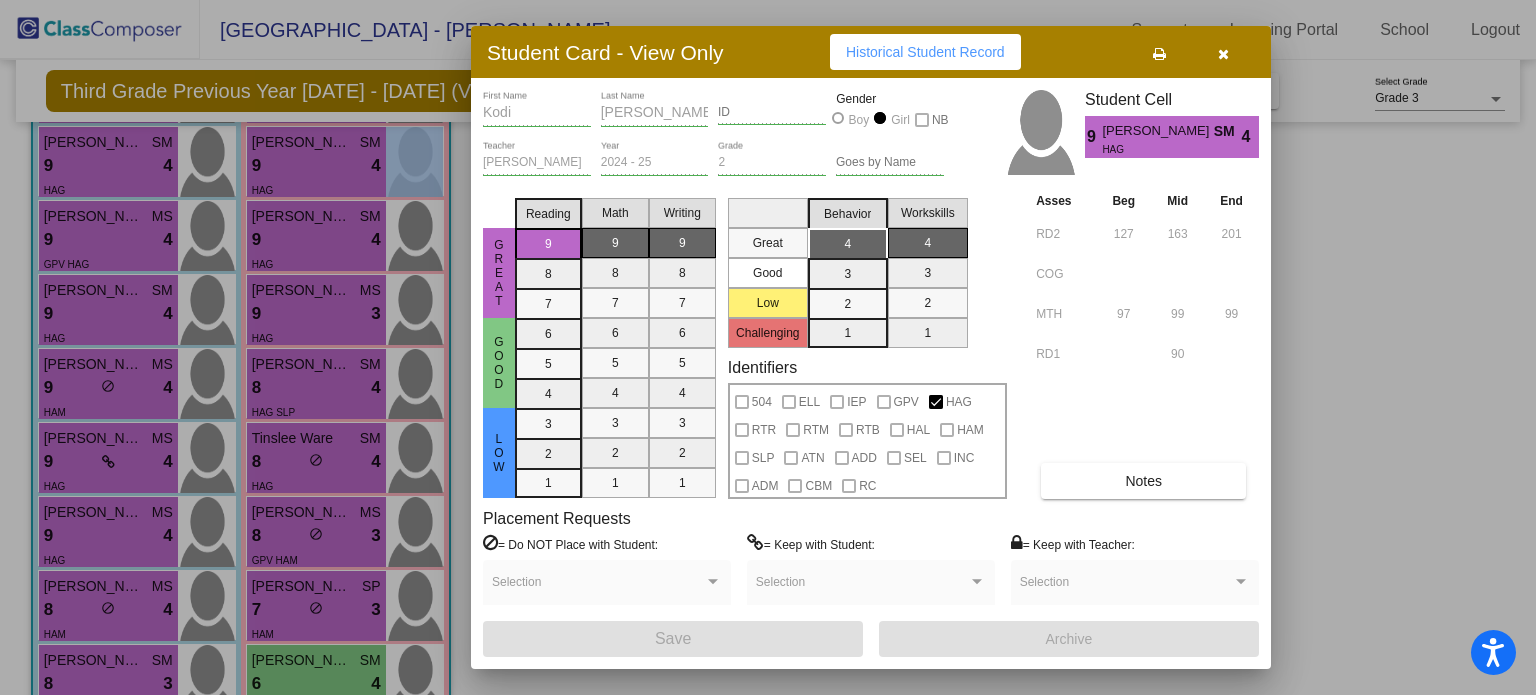 click at bounding box center (768, 347) 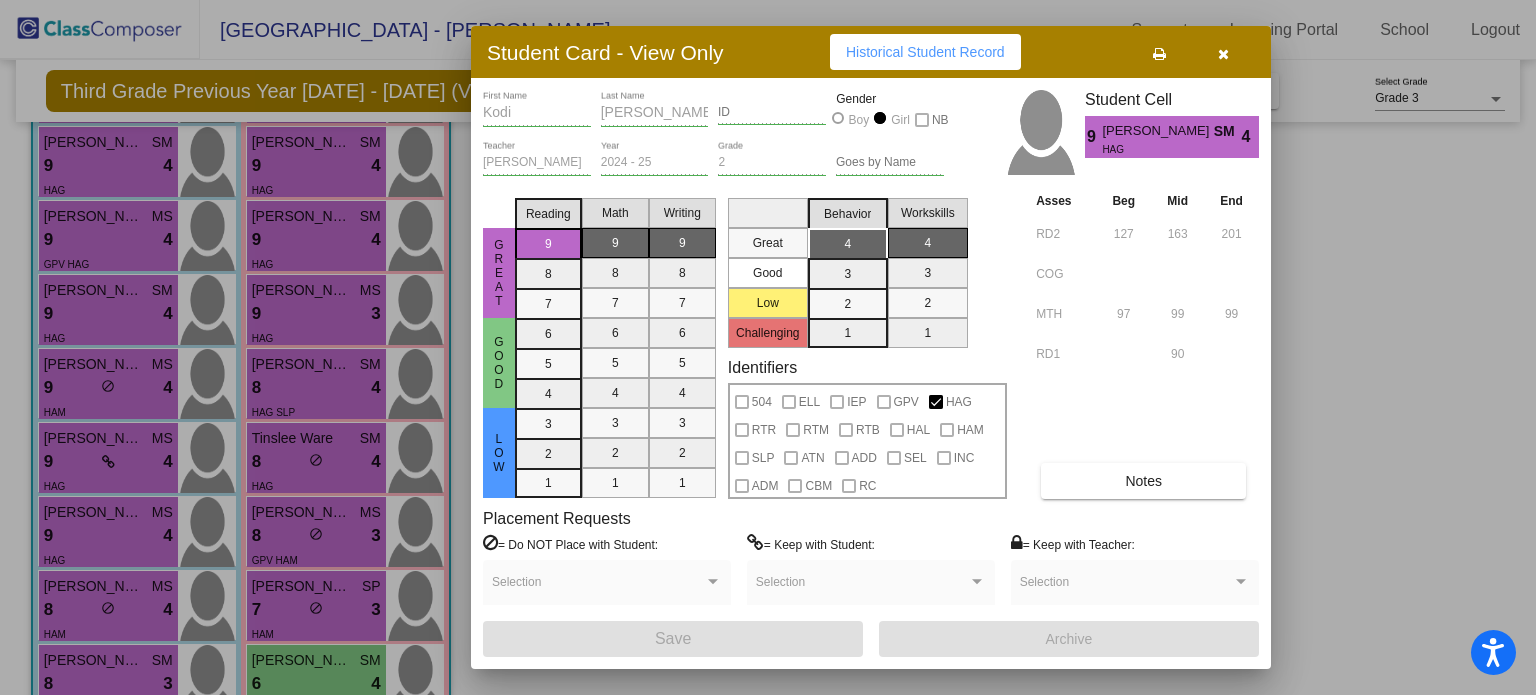 click on "9 lock do_not_disturb_alt 4" at bounding box center [316, 240] 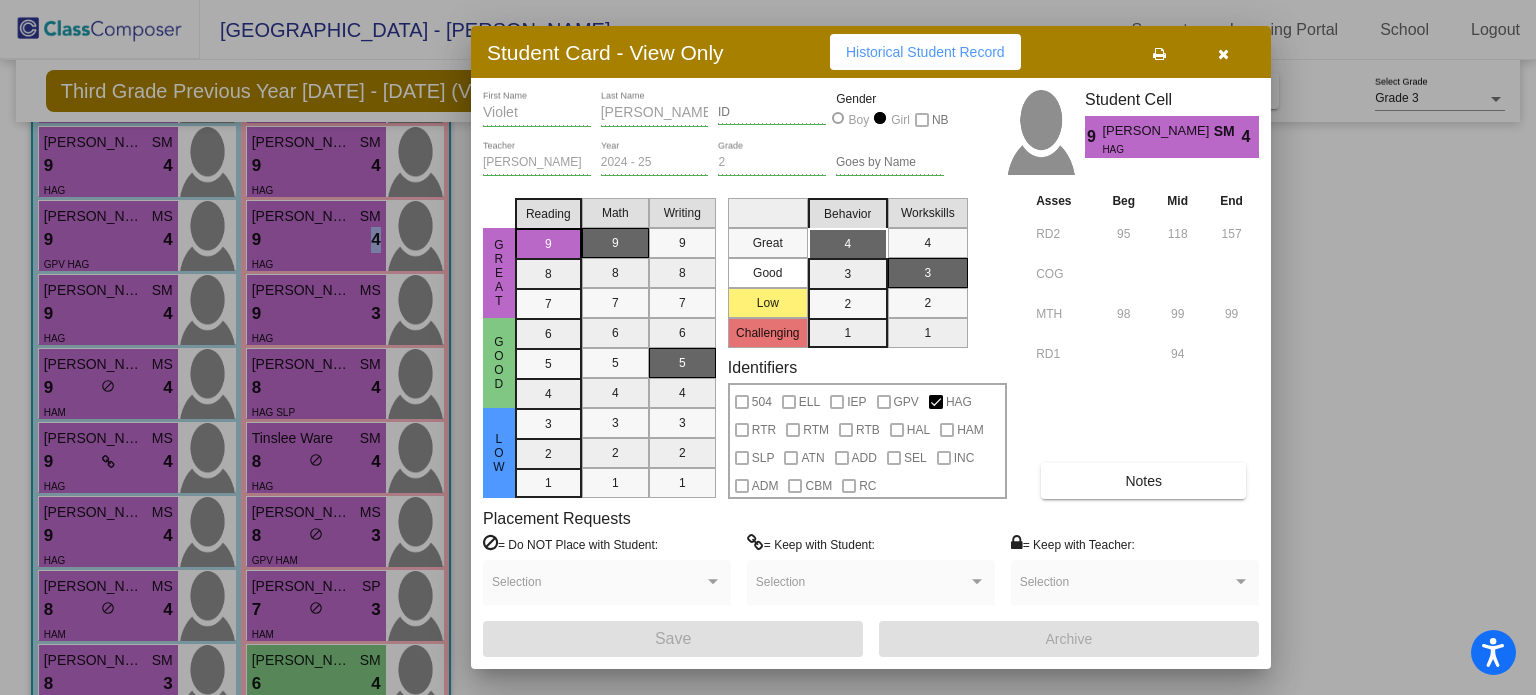 click on "Notes" at bounding box center (1143, 481) 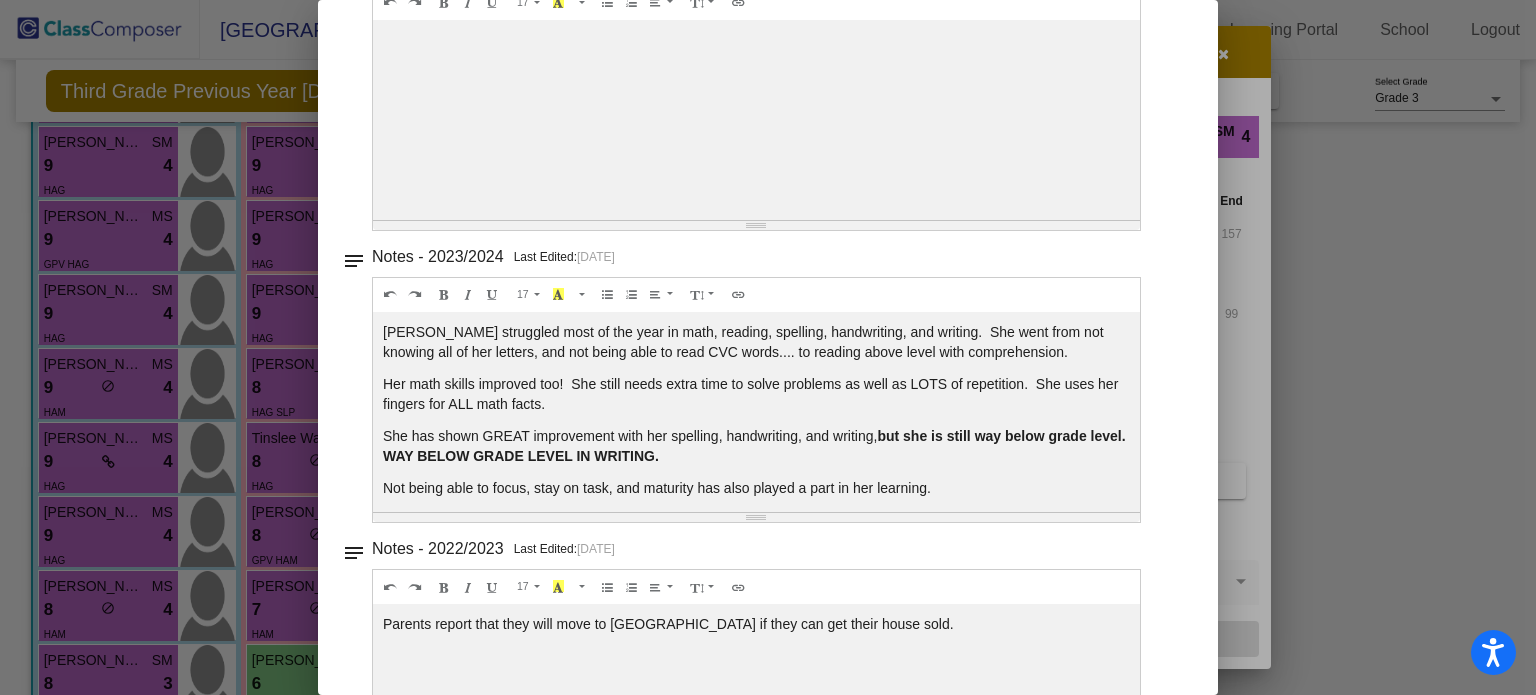 scroll, scrollTop: 0, scrollLeft: 0, axis: both 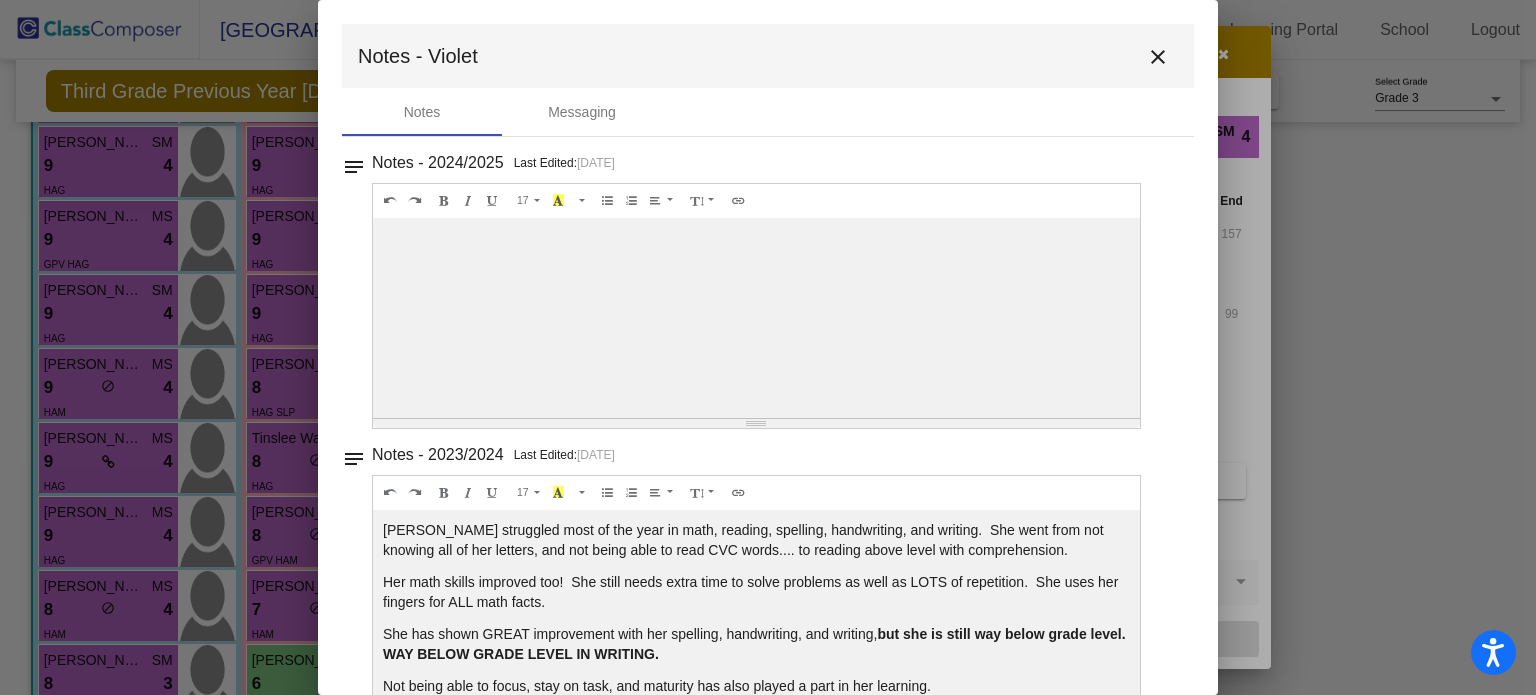 click on "close" at bounding box center [1158, 57] 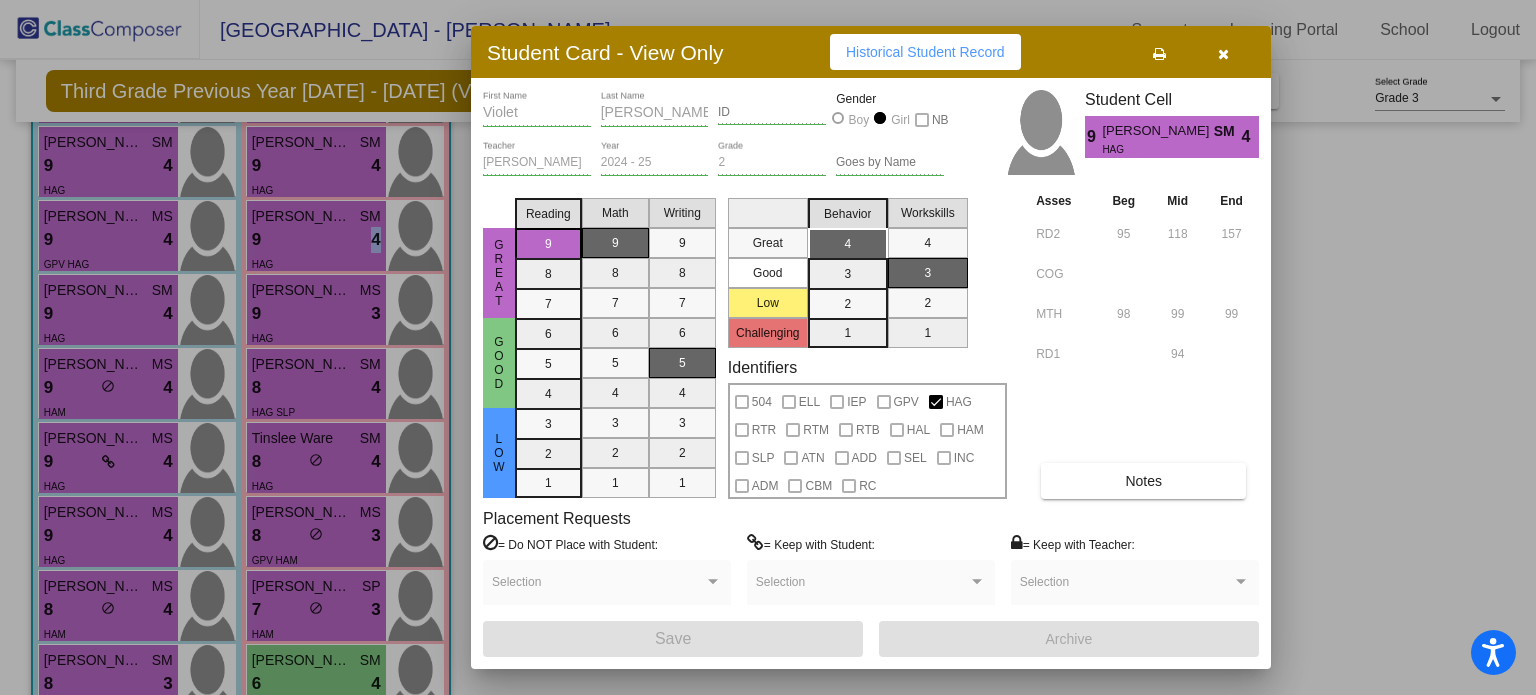 click at bounding box center [768, 347] 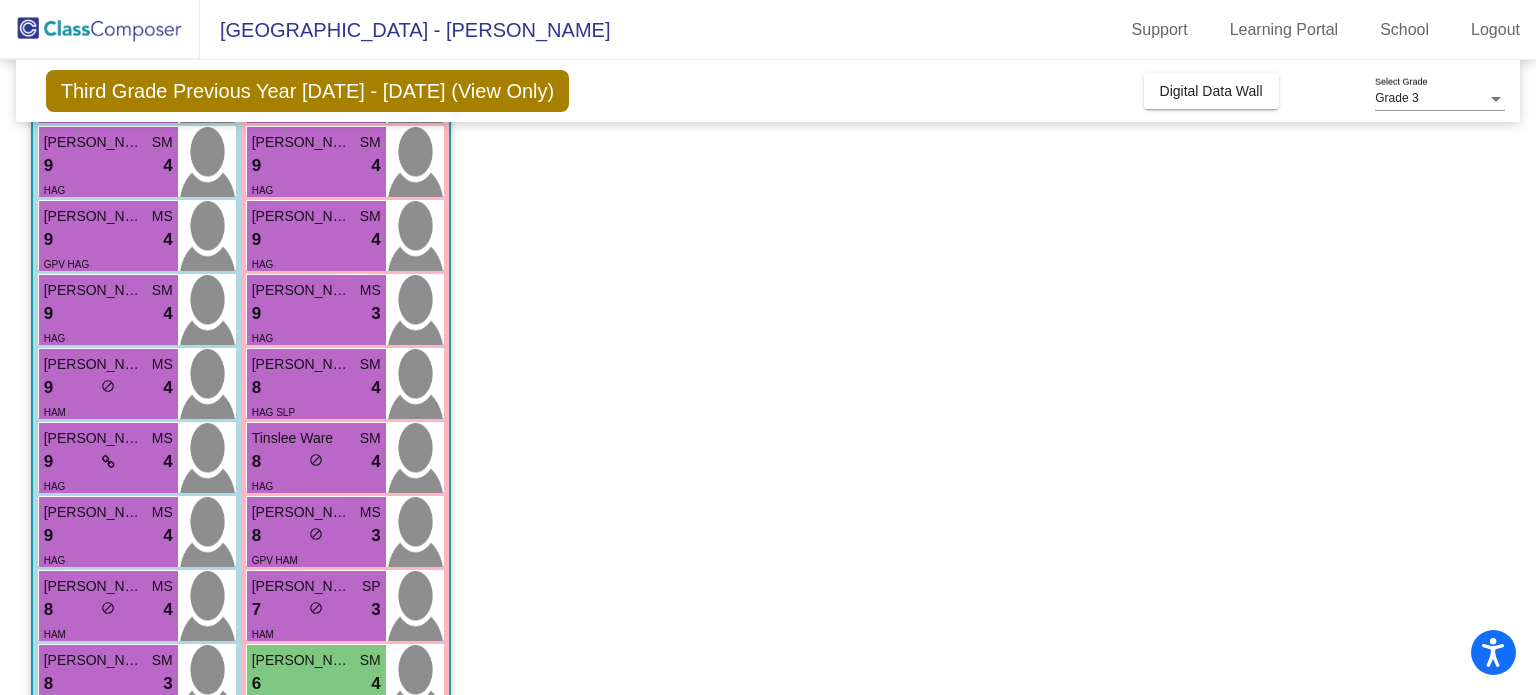 click on "9 lock do_not_disturb_alt 3" at bounding box center (316, 314) 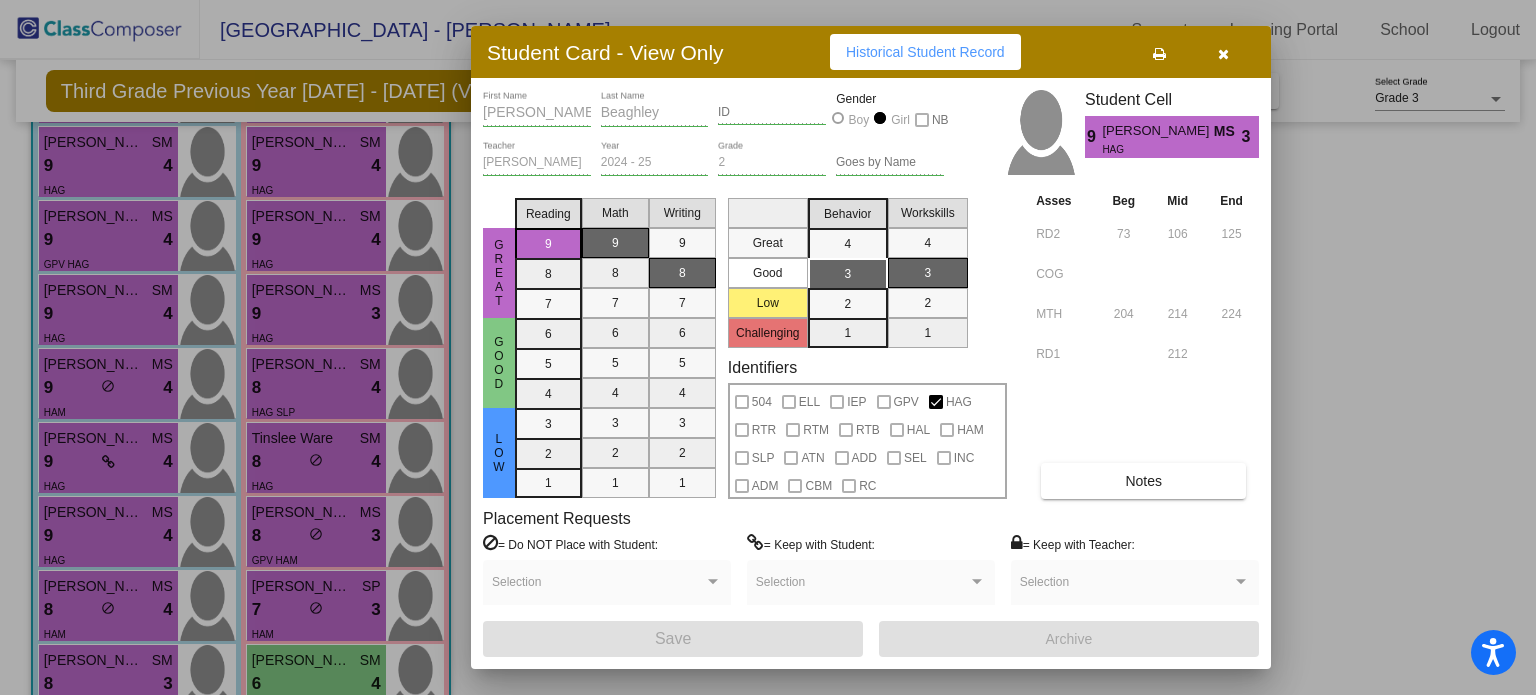 click on "Notes" at bounding box center (1143, 481) 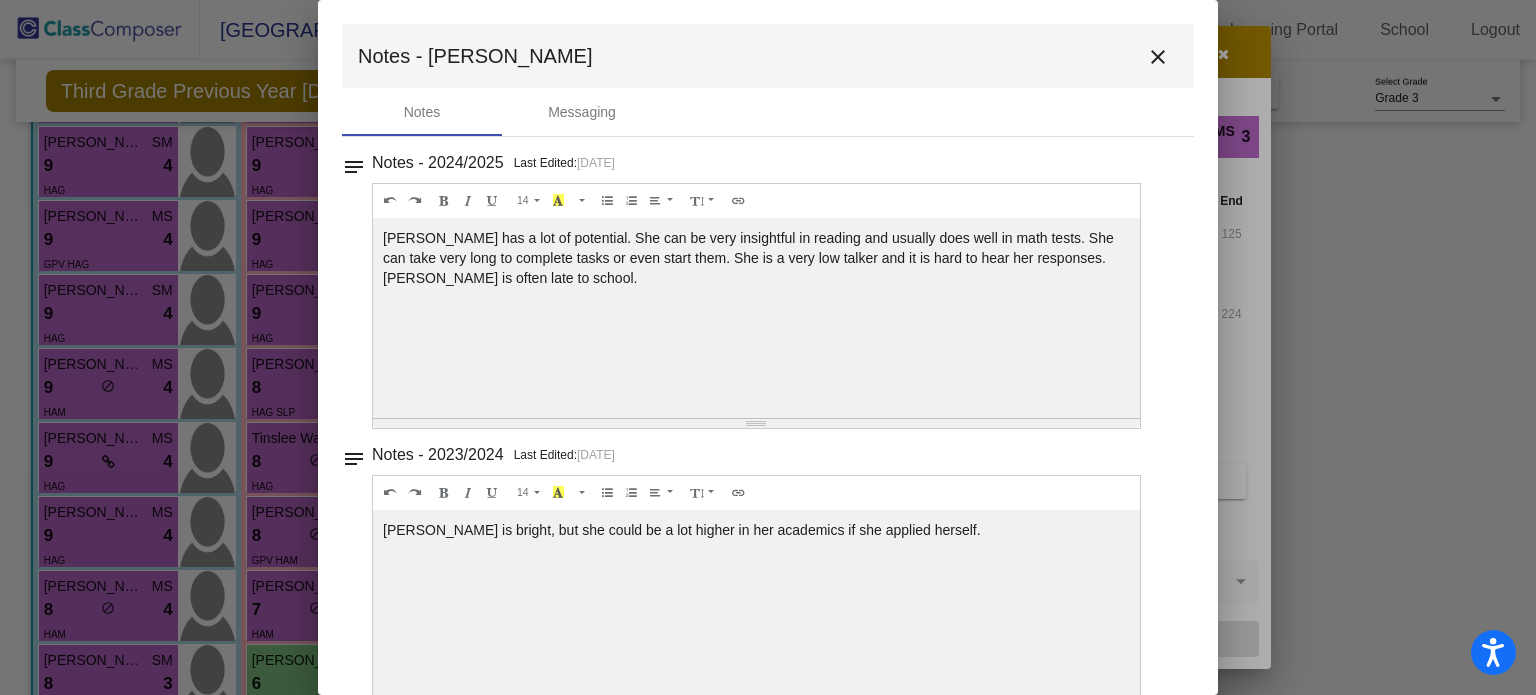 click on "close" at bounding box center (1158, 57) 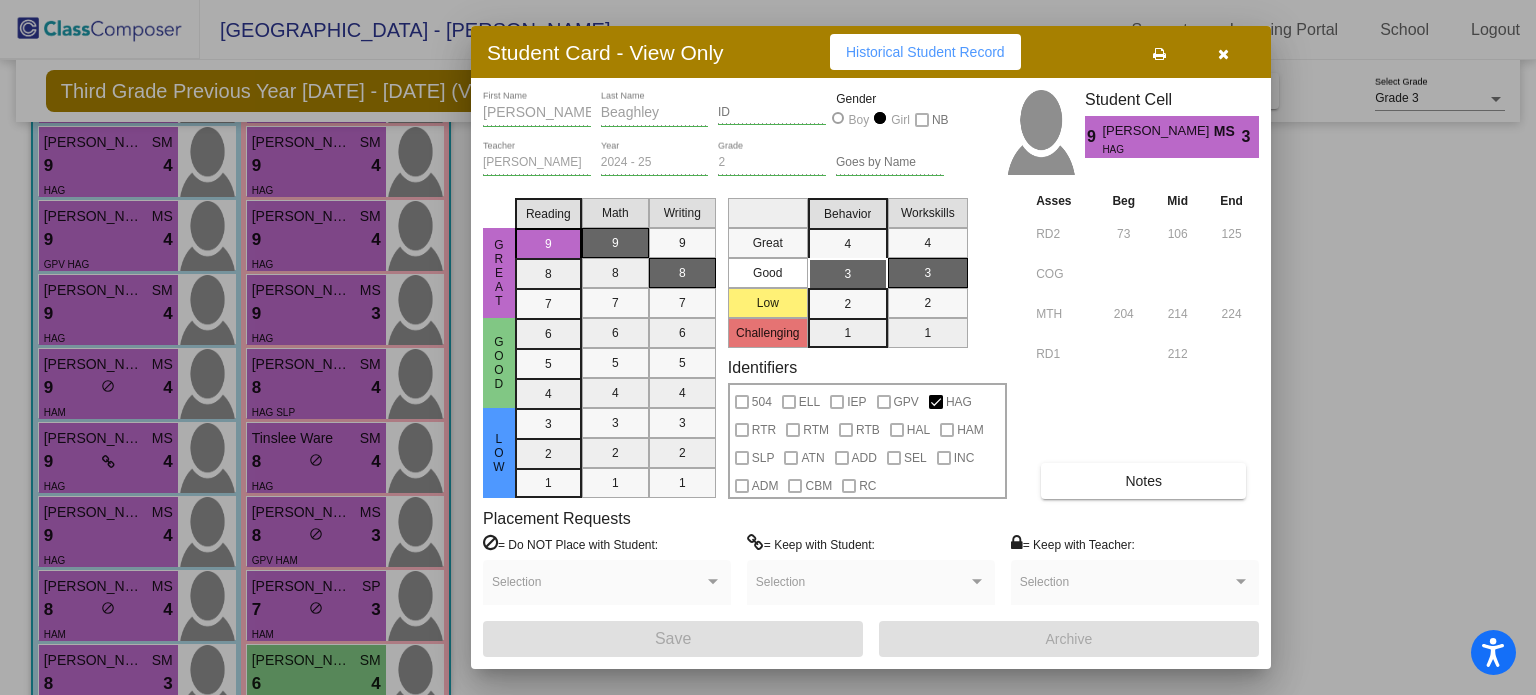 click at bounding box center [768, 347] 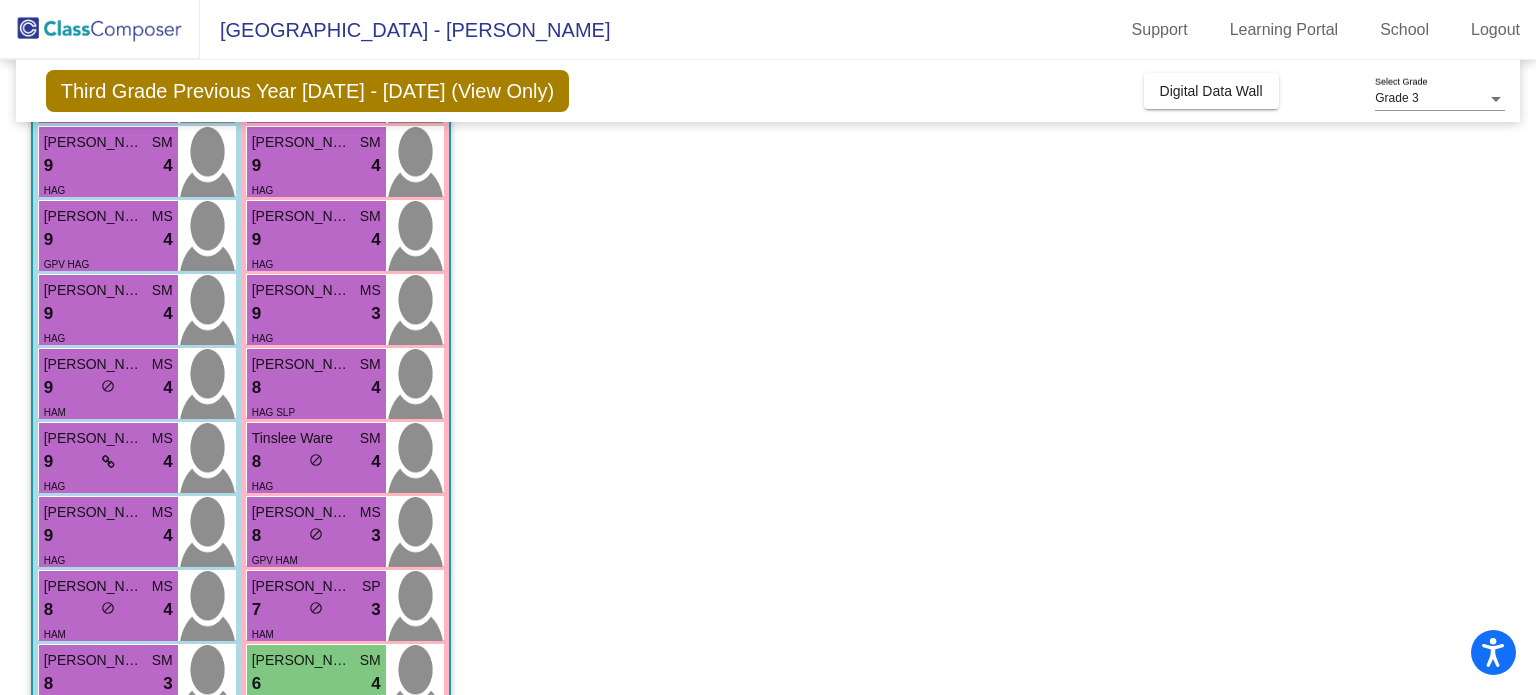 click on "8 lock do_not_disturb_alt 4" at bounding box center (316, 388) 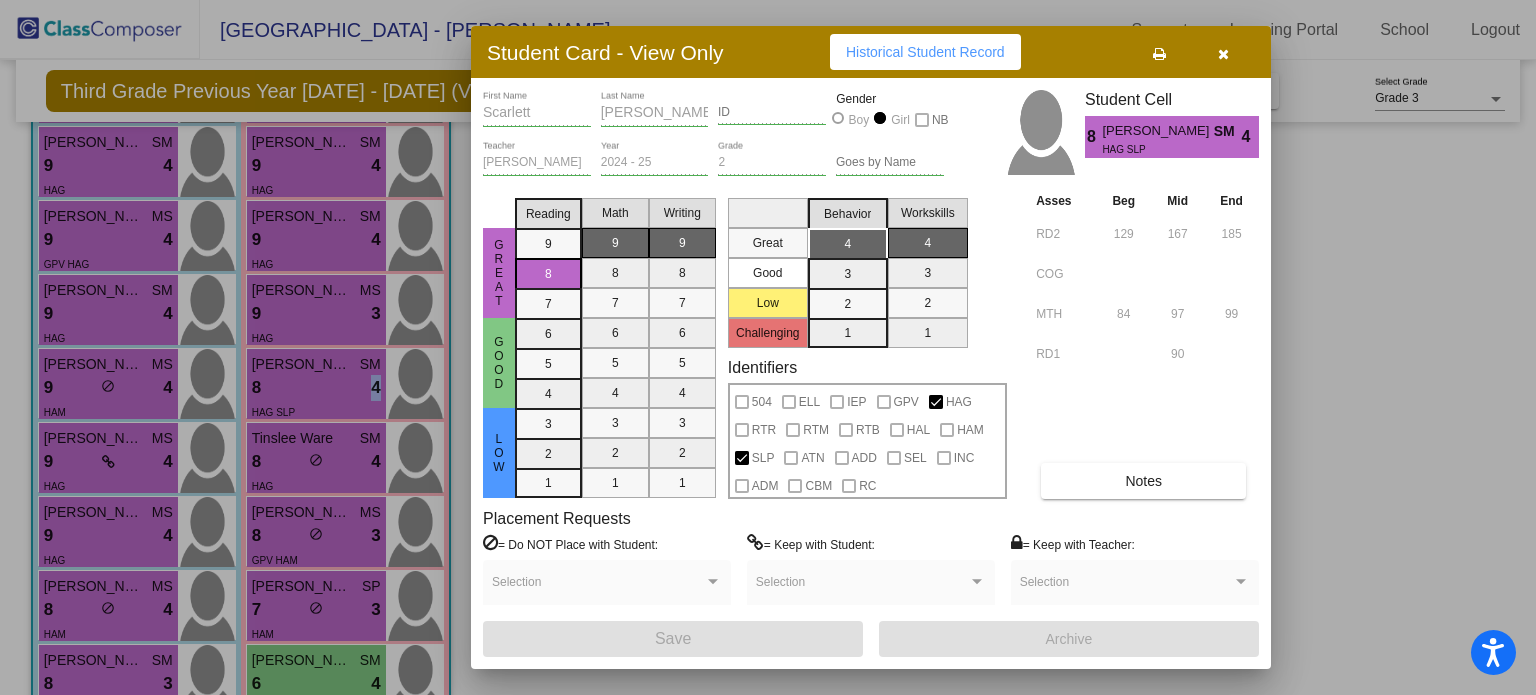 click on "Notes" at bounding box center (1143, 481) 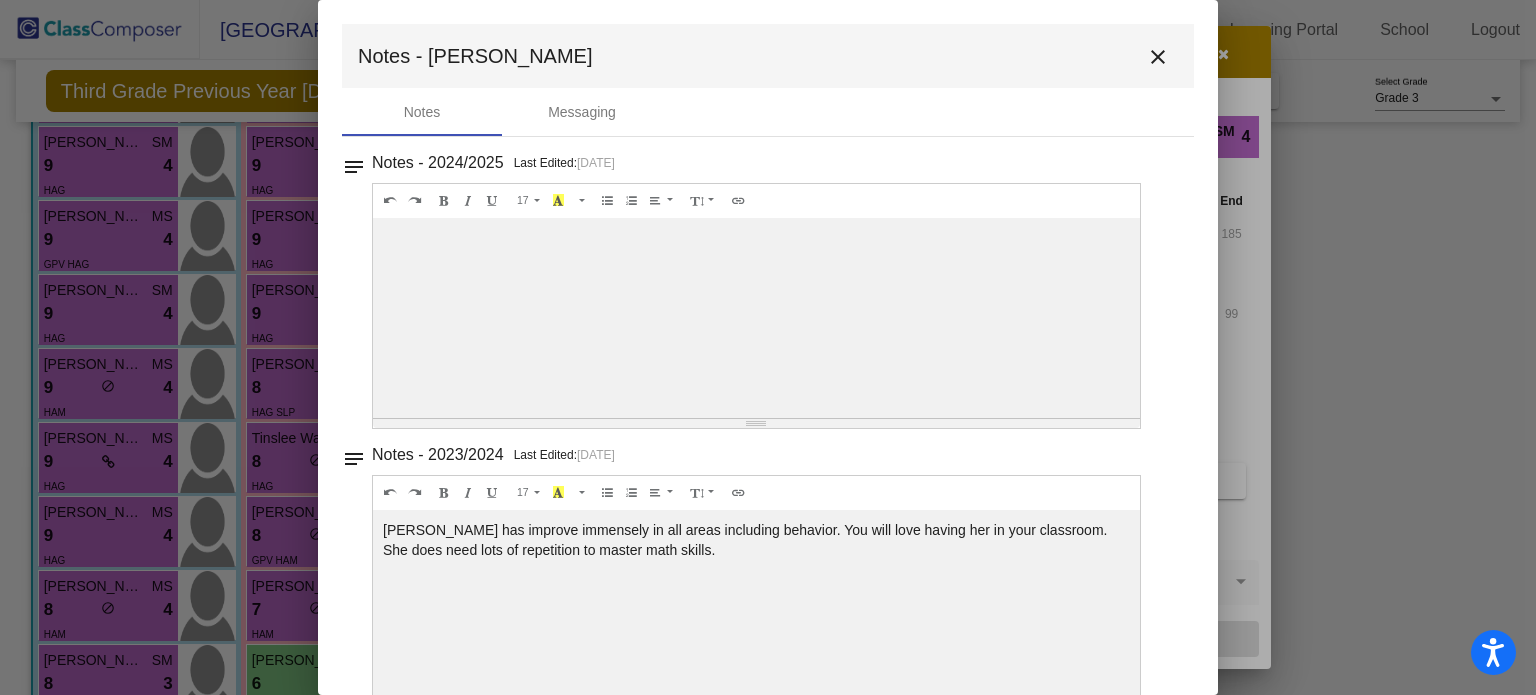 click on "close" at bounding box center [1158, 56] 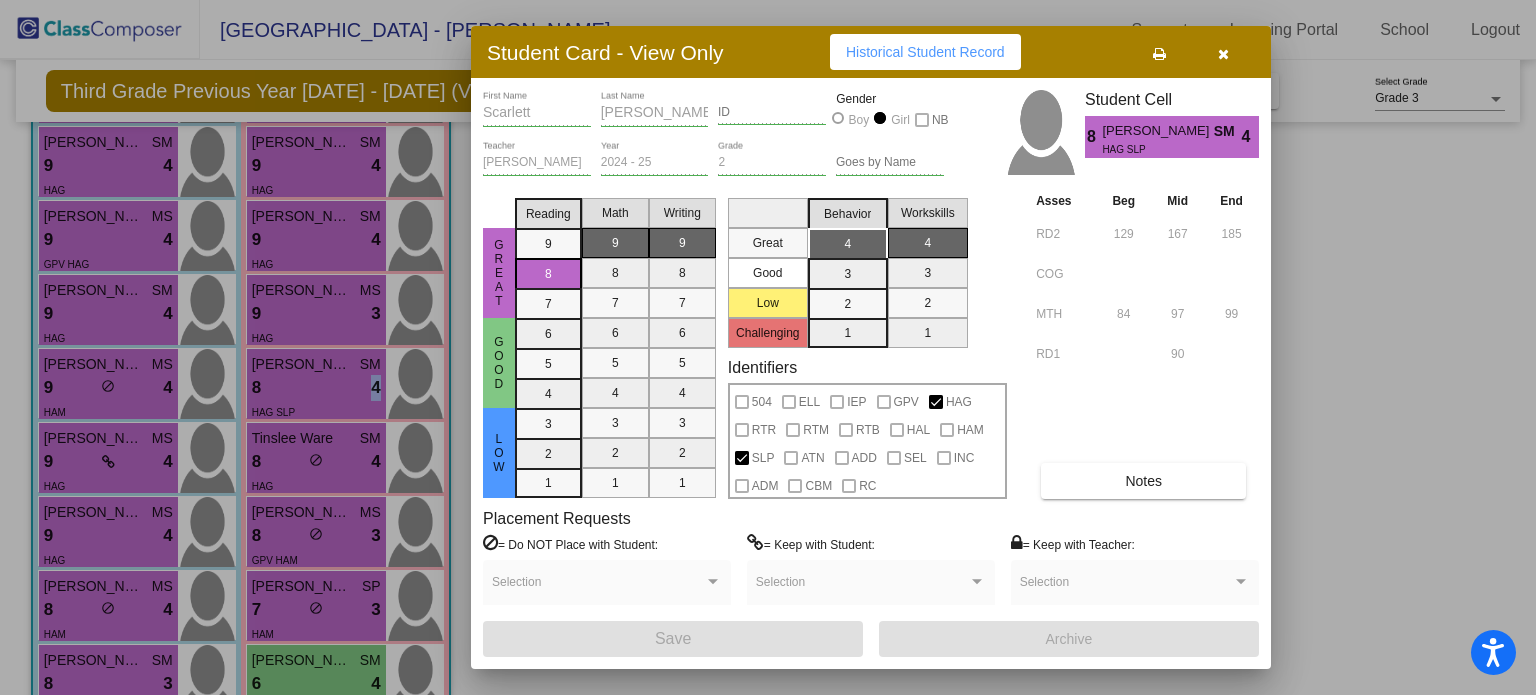 click at bounding box center [1223, 52] 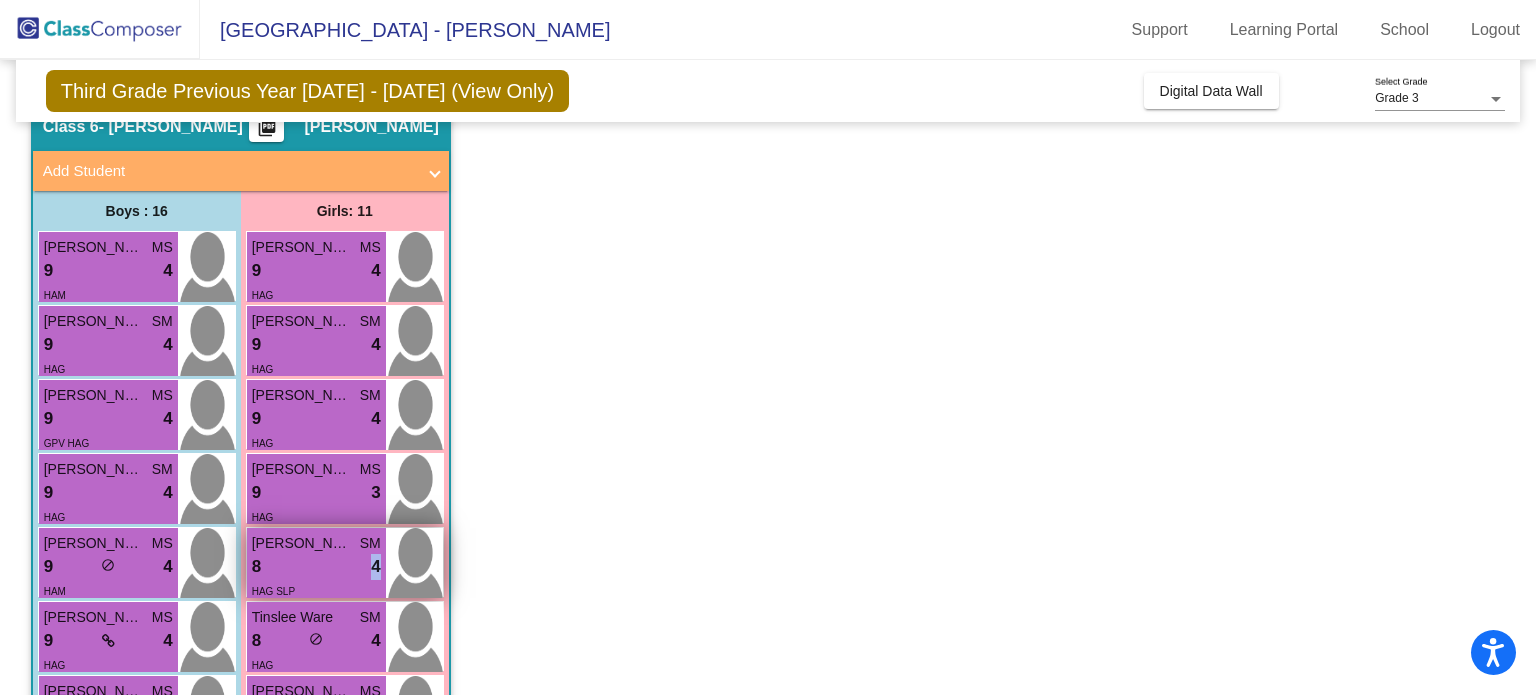 scroll, scrollTop: 88, scrollLeft: 0, axis: vertical 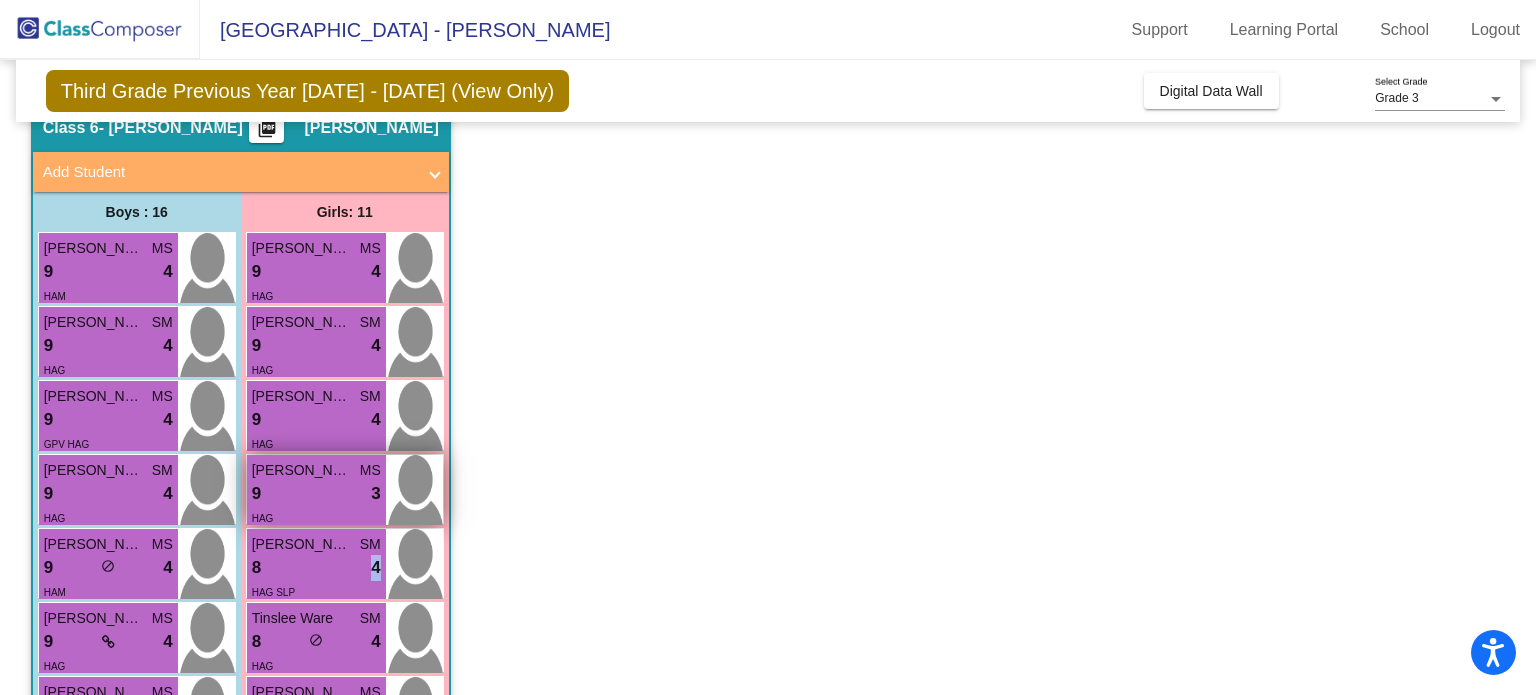 click on "HAG" at bounding box center (316, 517) 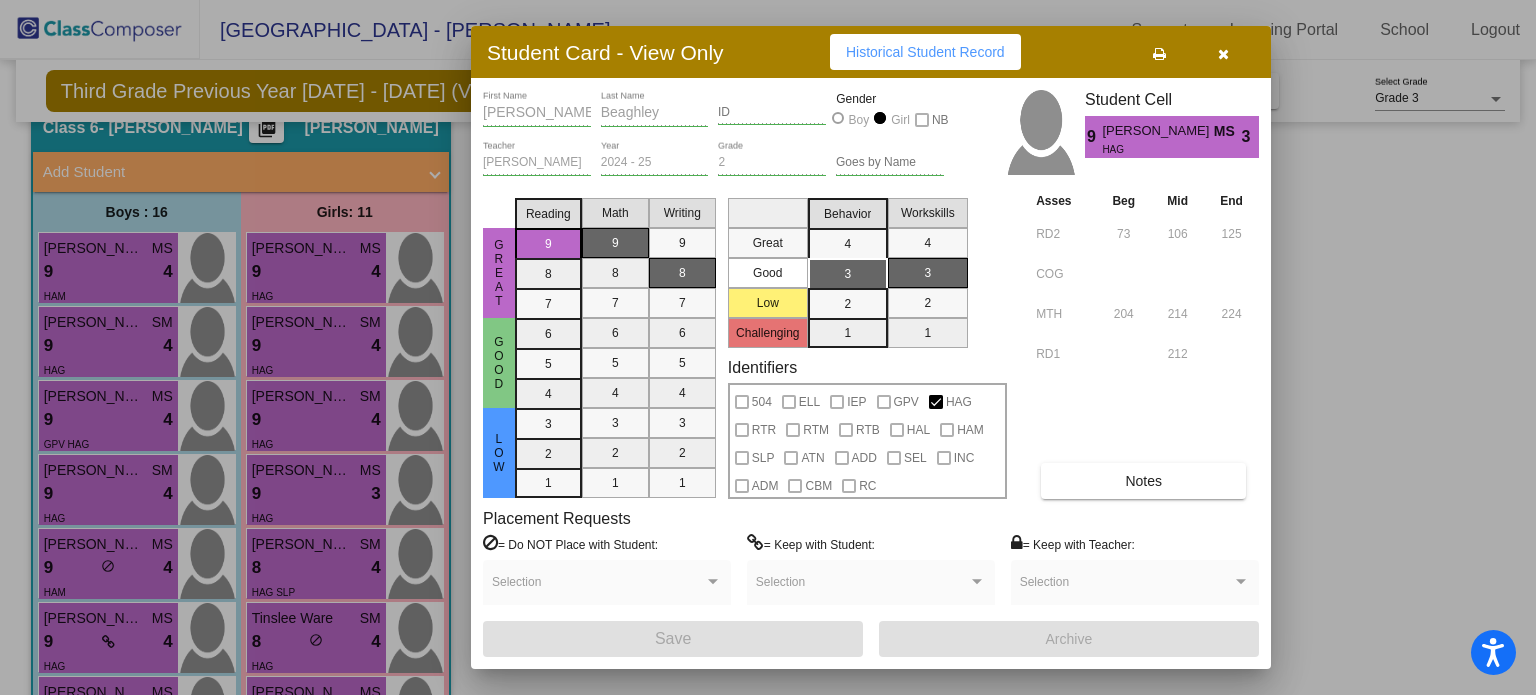 click at bounding box center [768, 347] 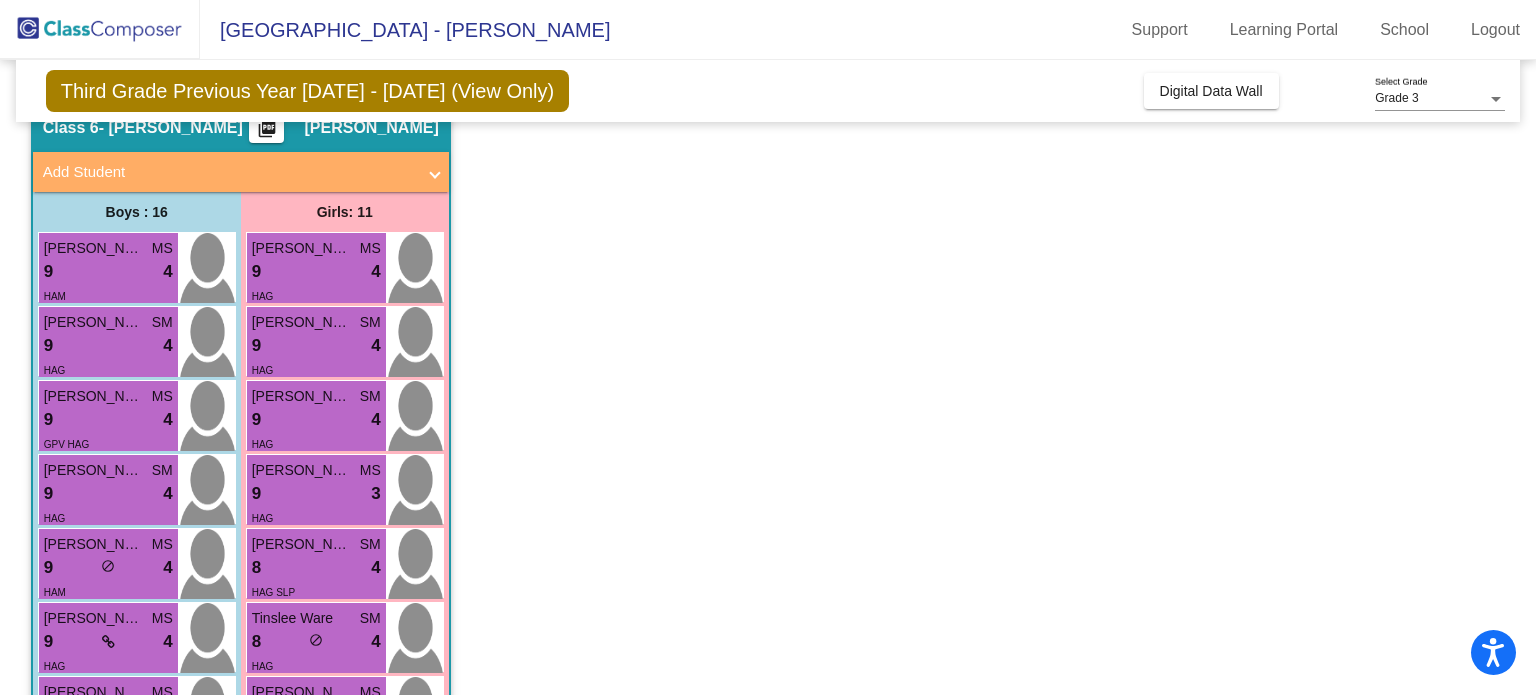 click on "8 lock do_not_disturb_alt 4" at bounding box center [316, 642] 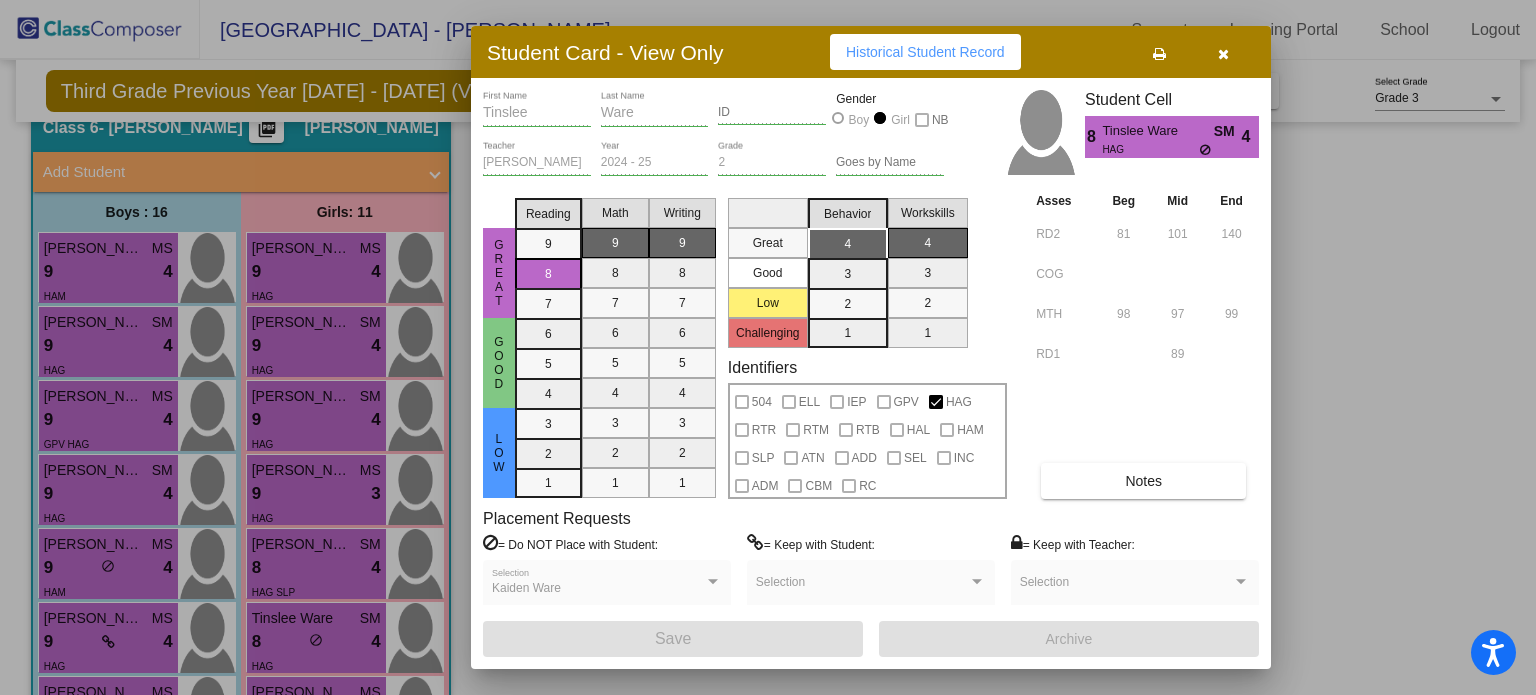 click on "Notes" at bounding box center (1143, 481) 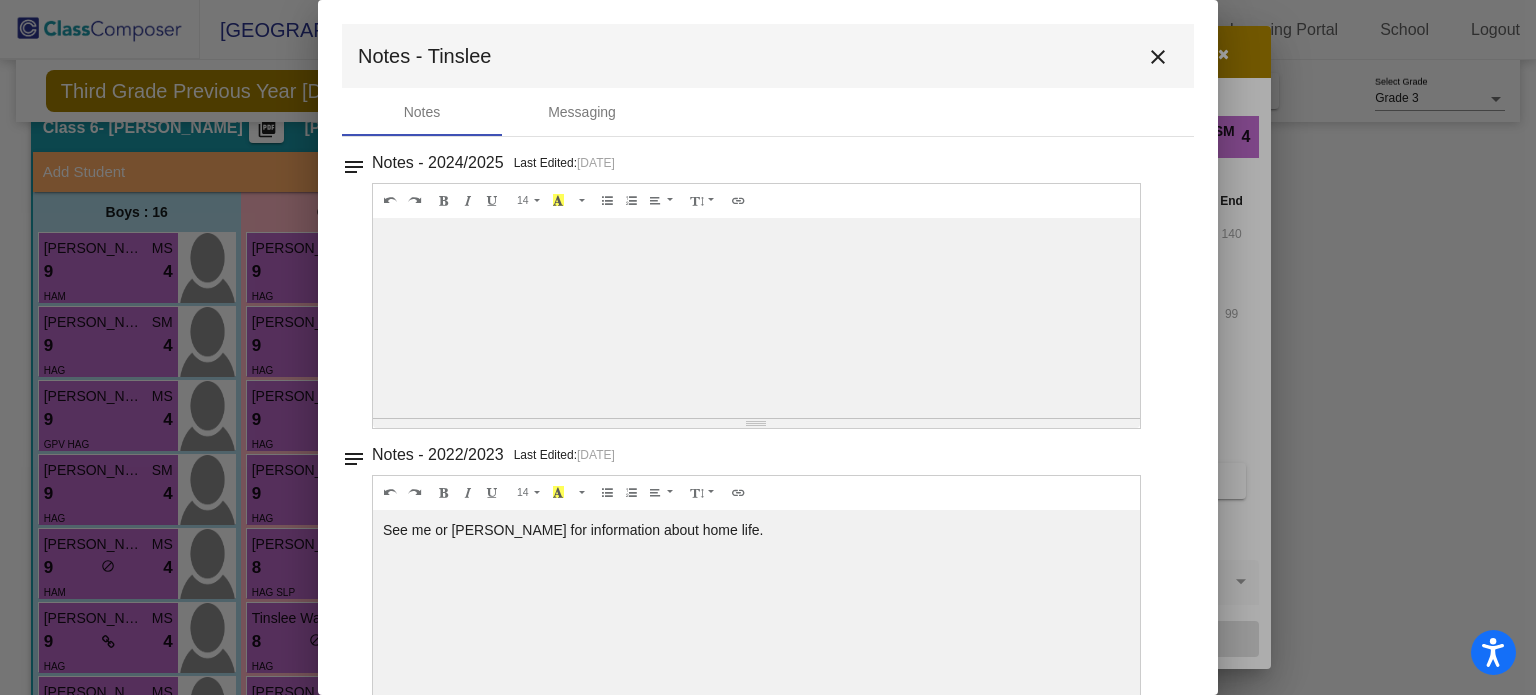 click on "close" at bounding box center [1158, 57] 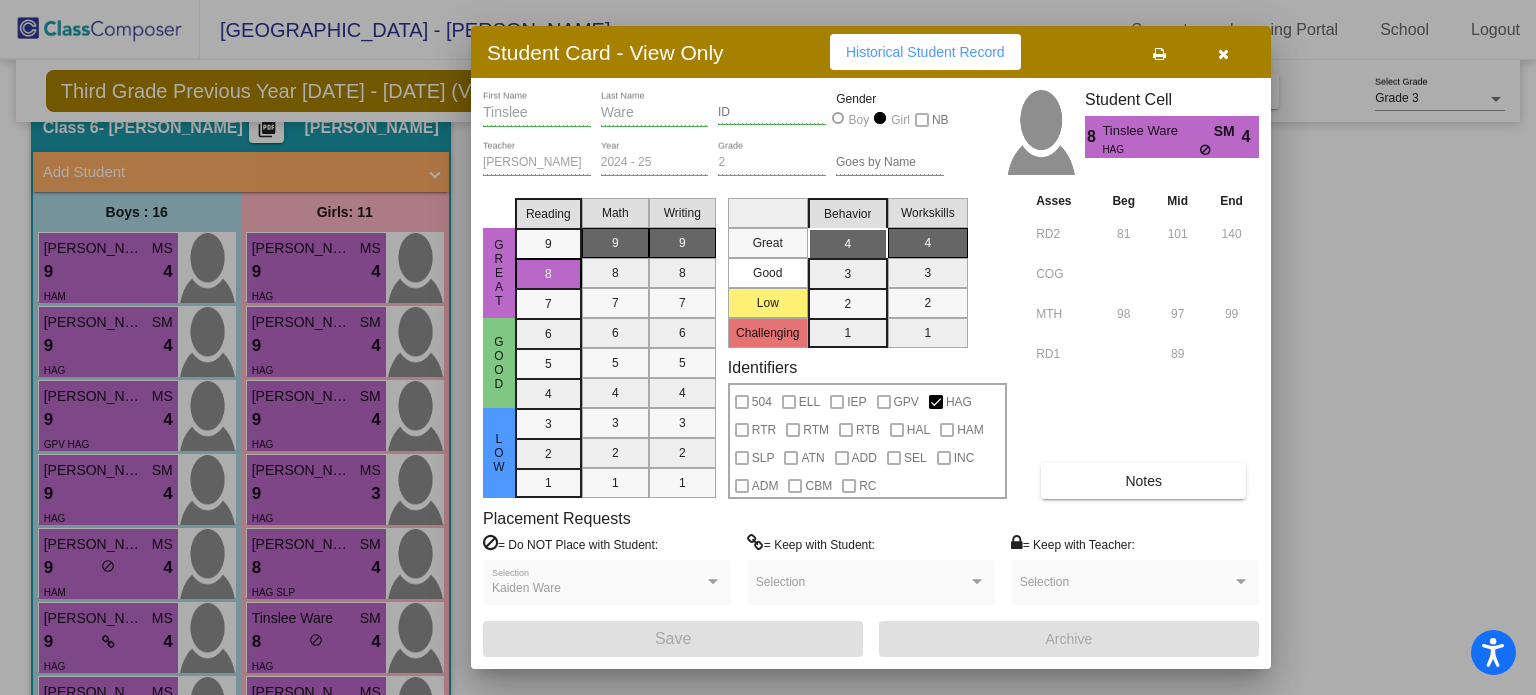 click at bounding box center [1223, 54] 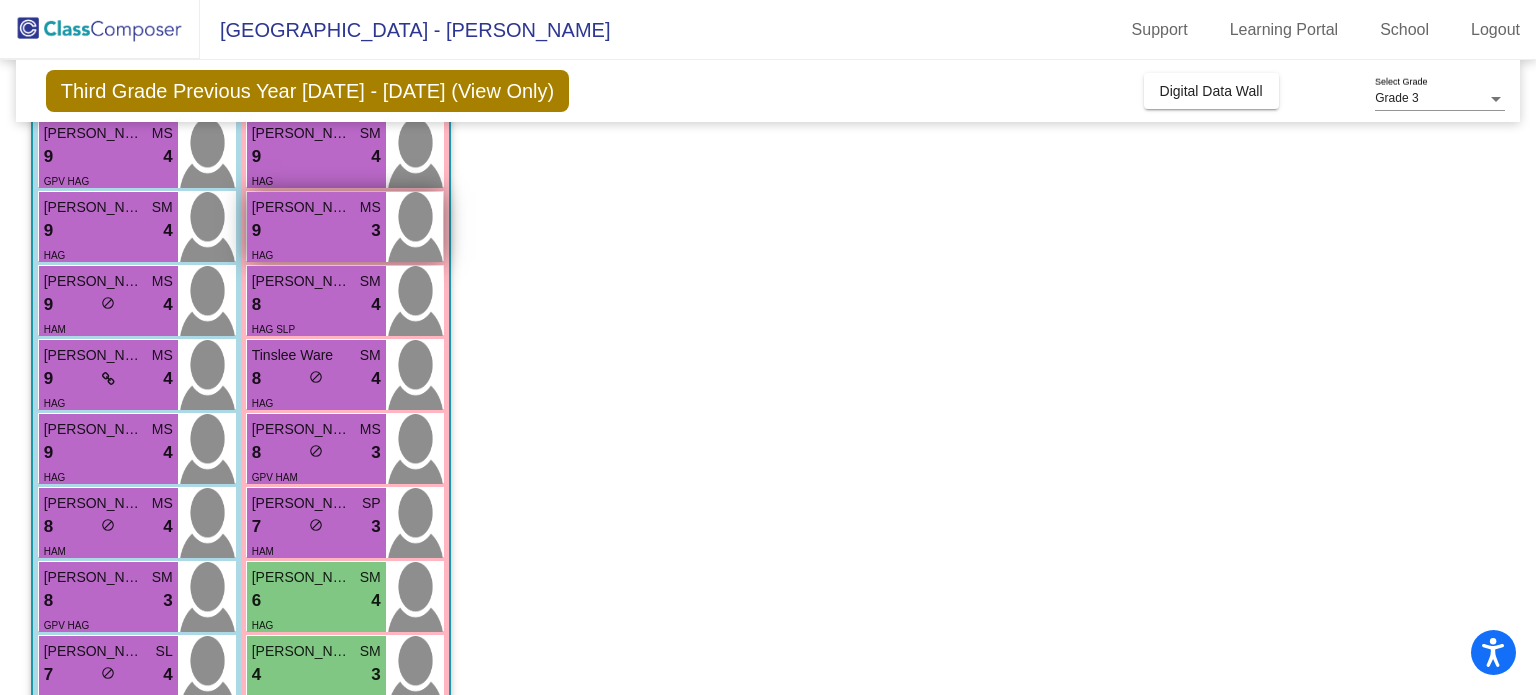scroll, scrollTop: 352, scrollLeft: 0, axis: vertical 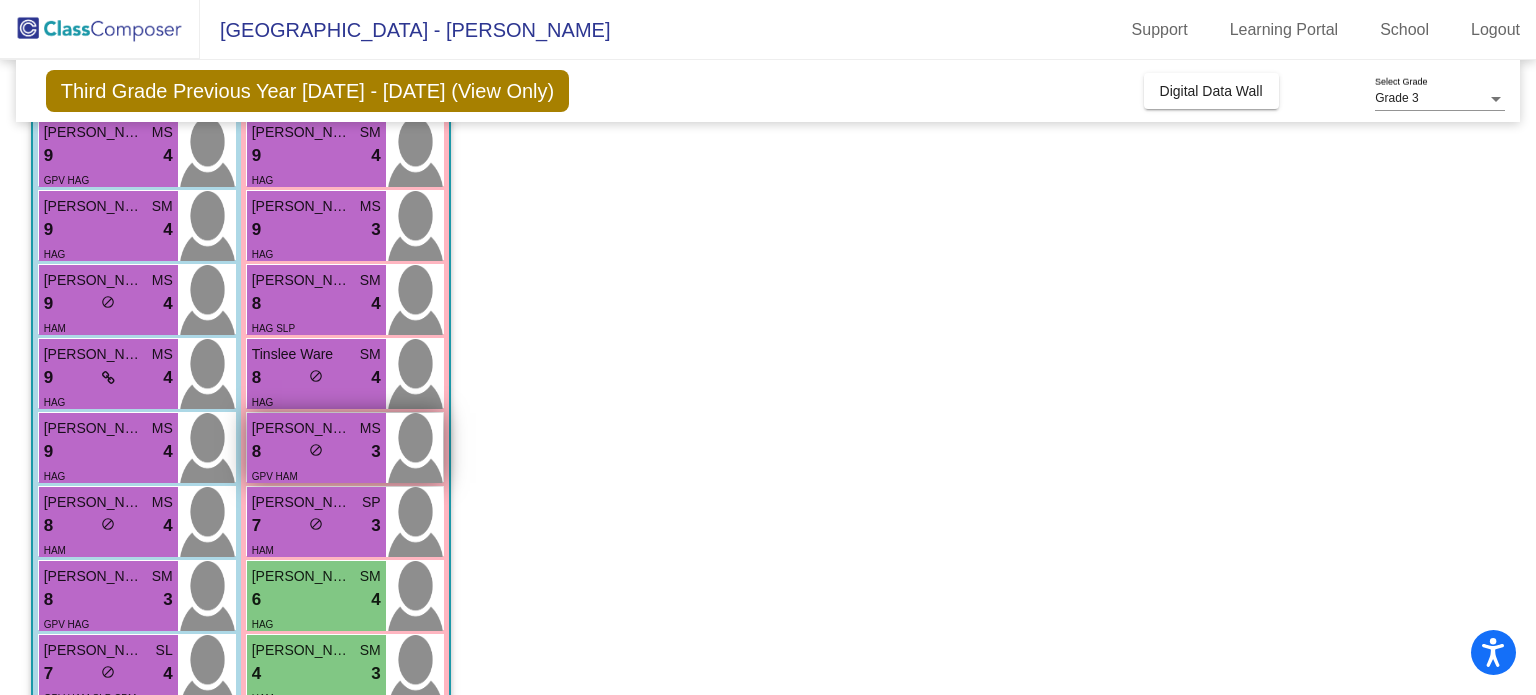 click on "8 lock do_not_disturb_alt 3" at bounding box center (316, 452) 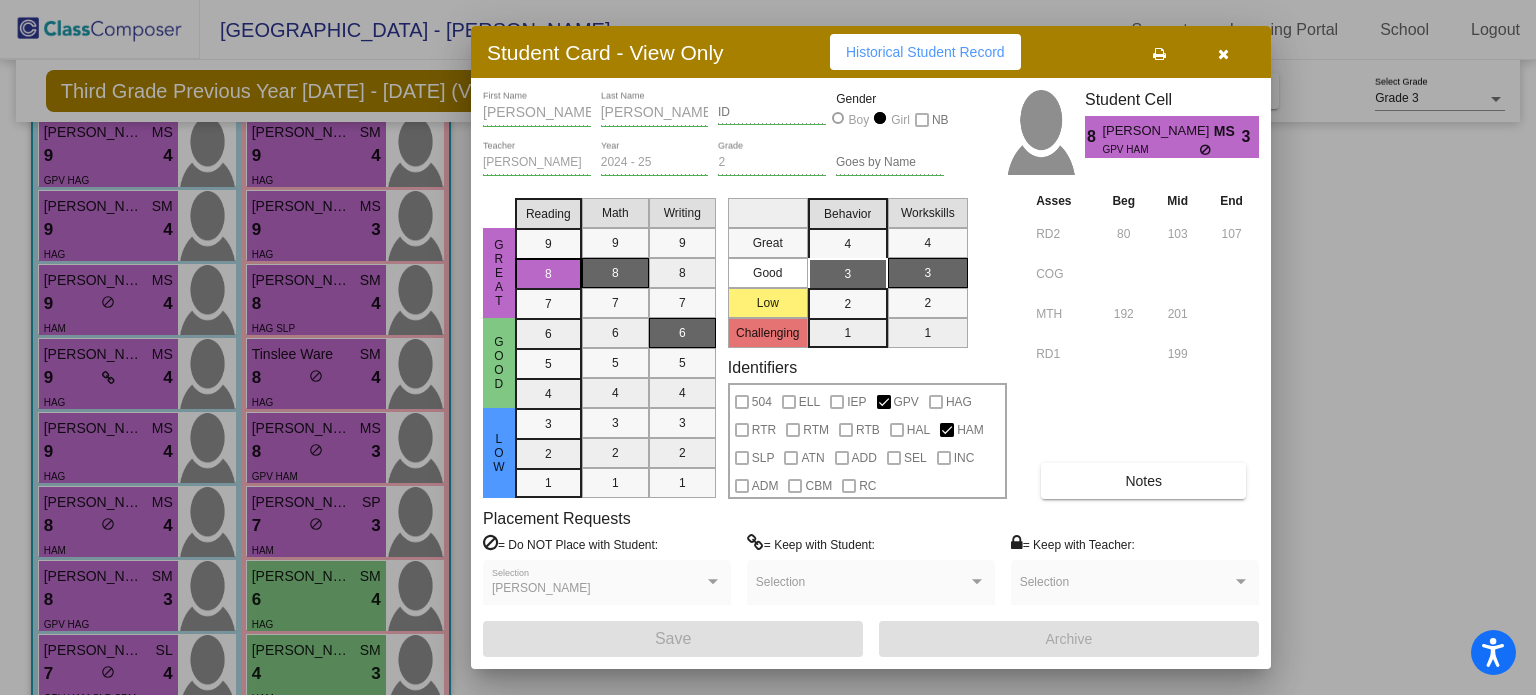 click on "Notes" at bounding box center (1143, 481) 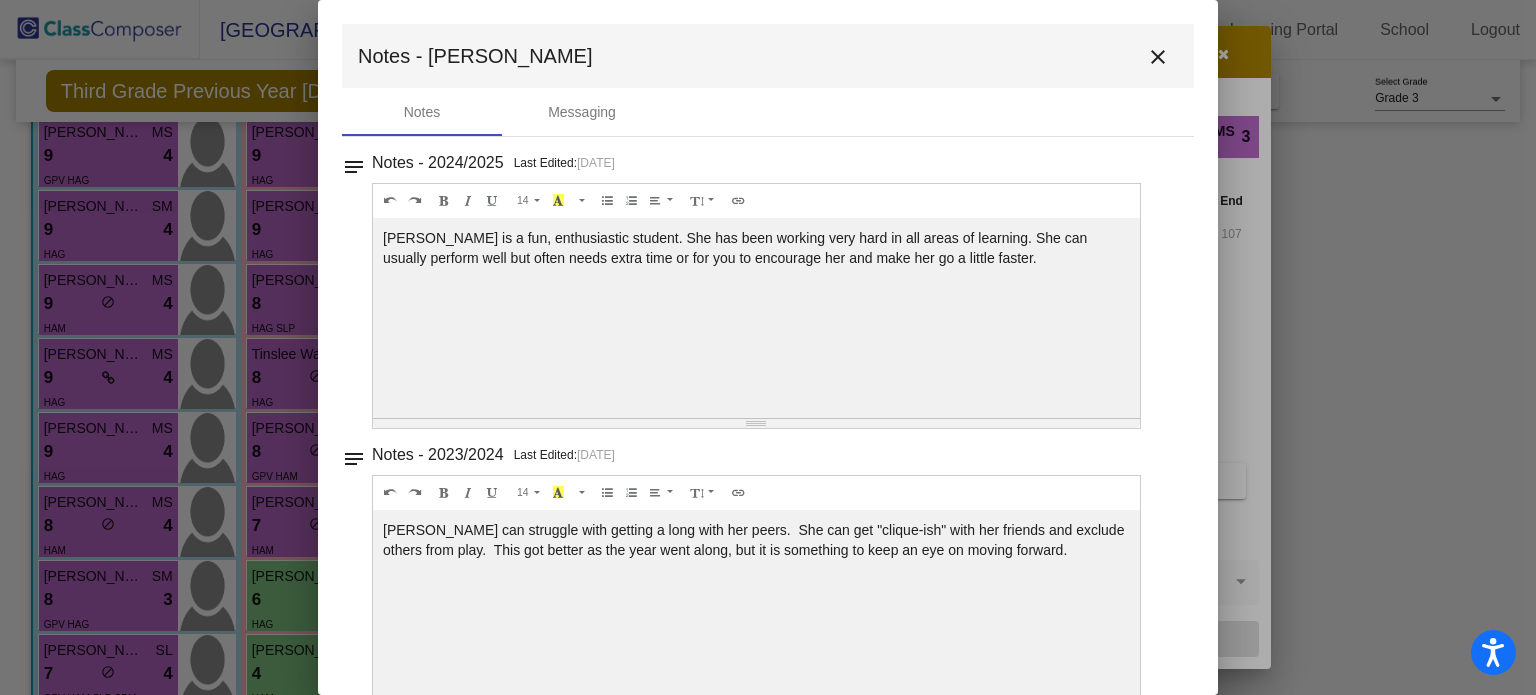click on "close" at bounding box center [1158, 57] 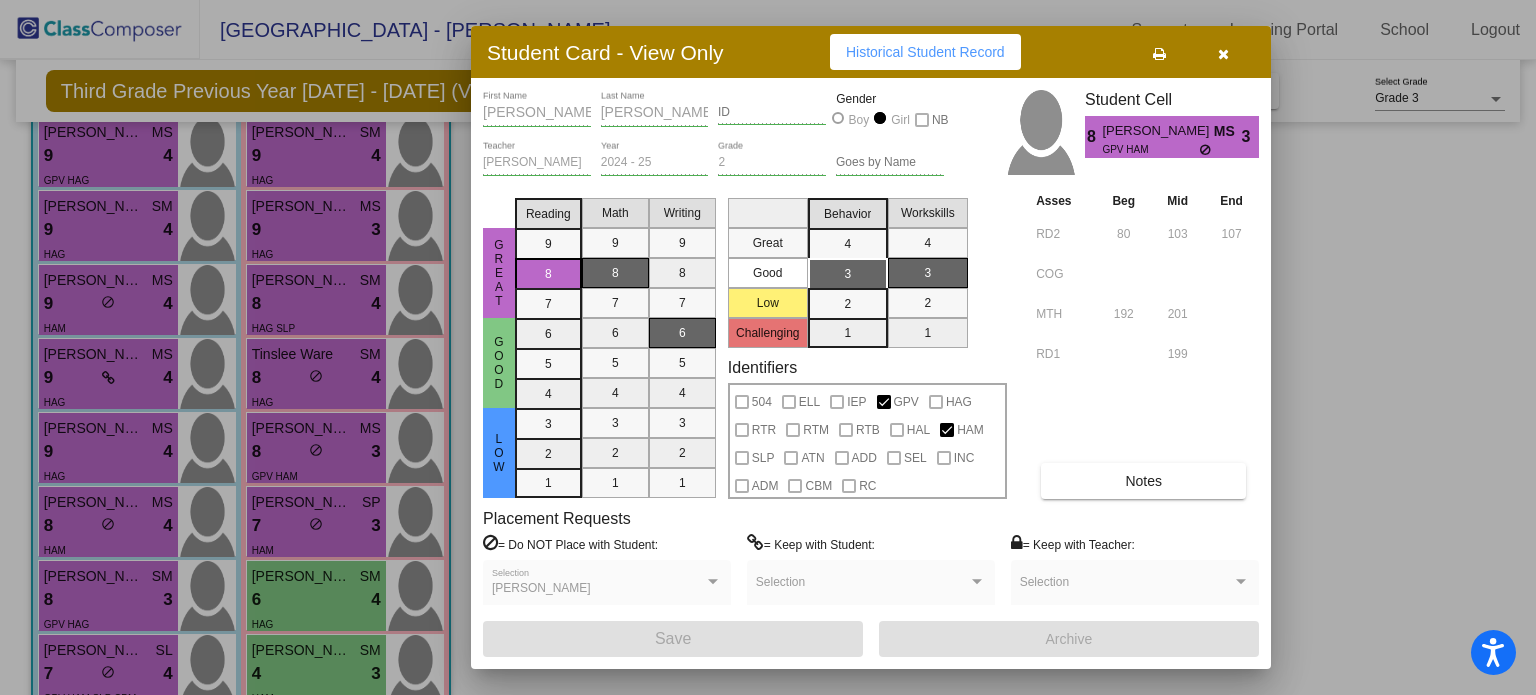 click at bounding box center [768, 347] 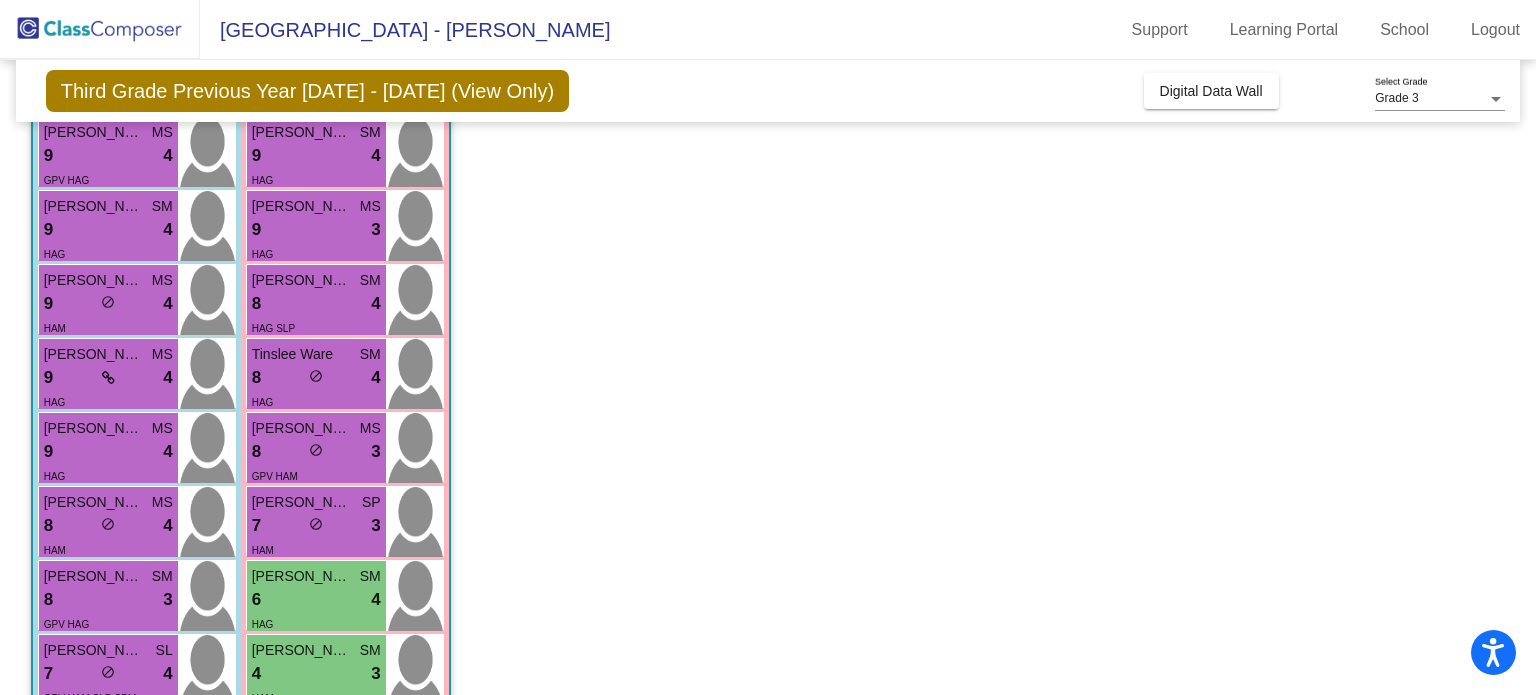 click on "7 lock do_not_disturb_alt 3" at bounding box center [316, 526] 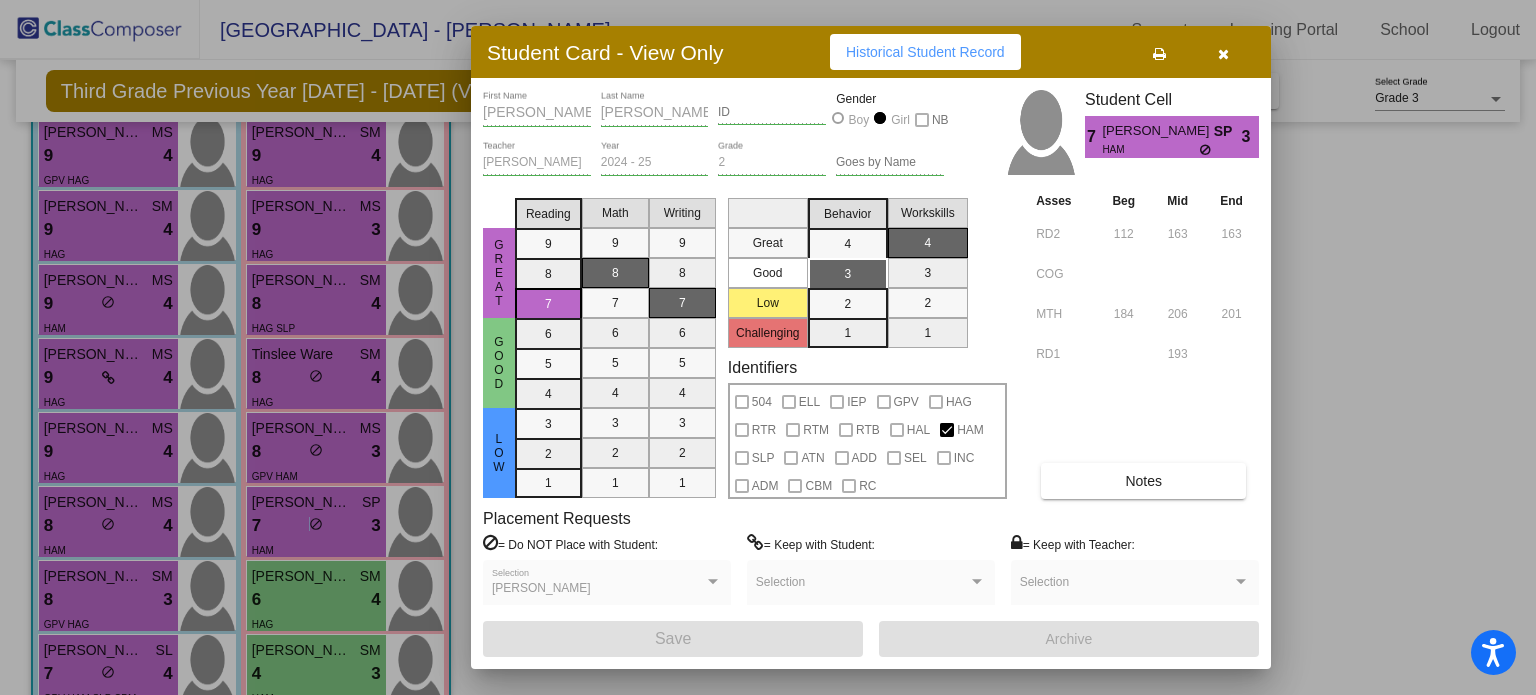 click on "Notes" at bounding box center [1143, 481] 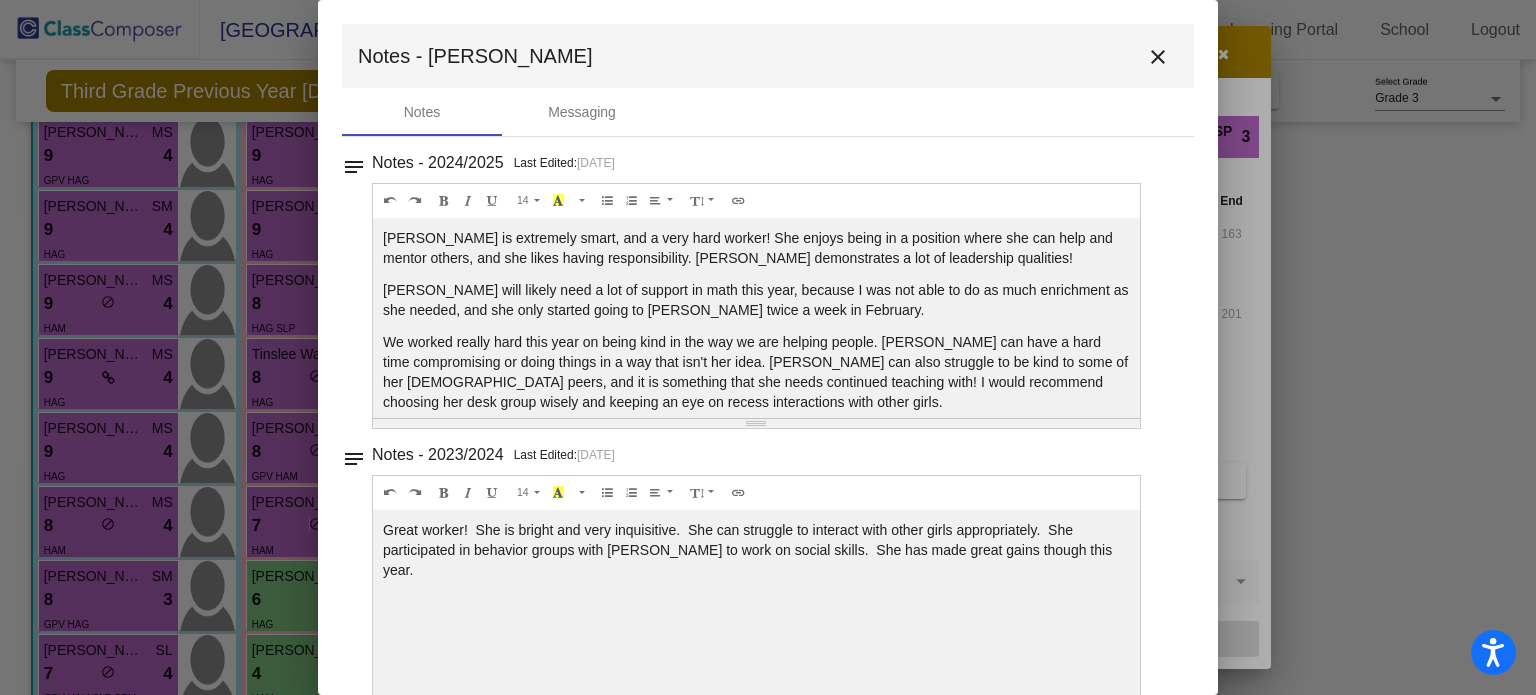 click on "close" at bounding box center [1158, 57] 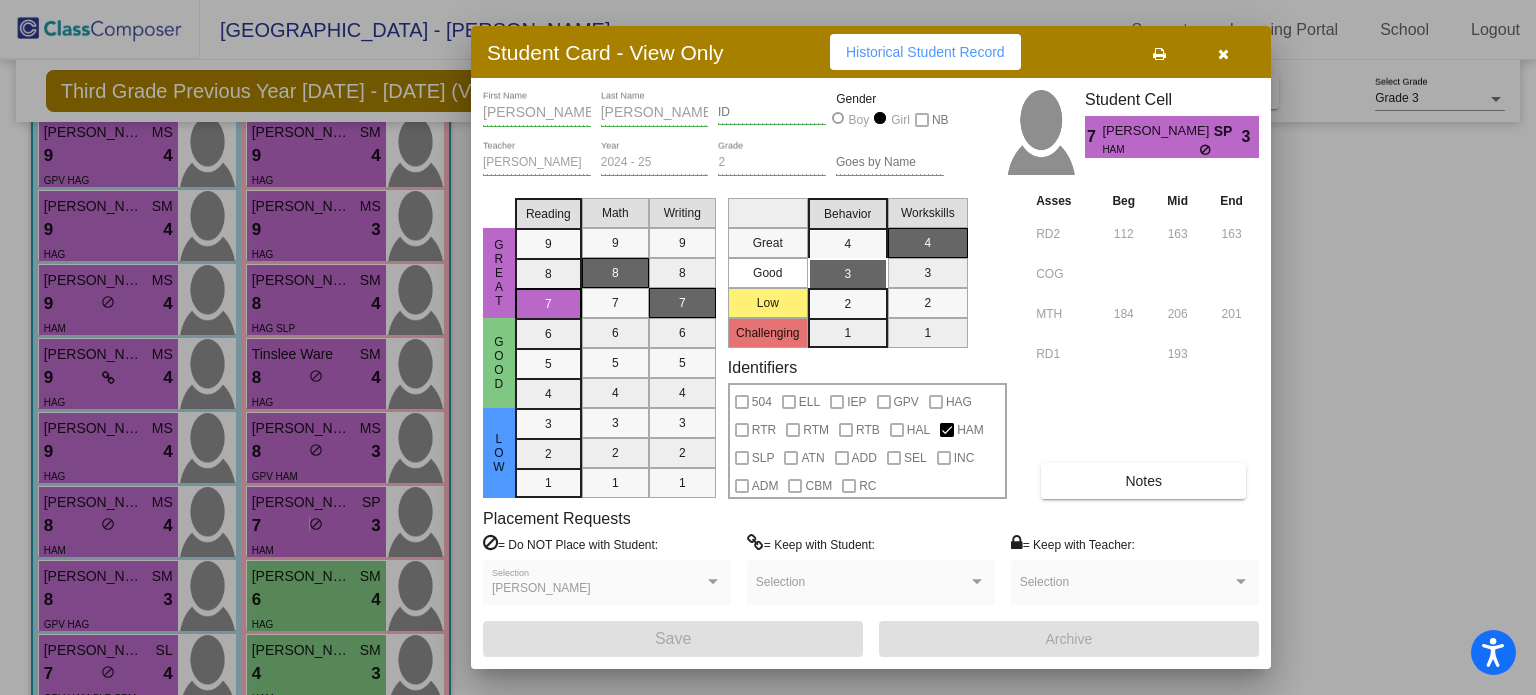 click at bounding box center (1223, 54) 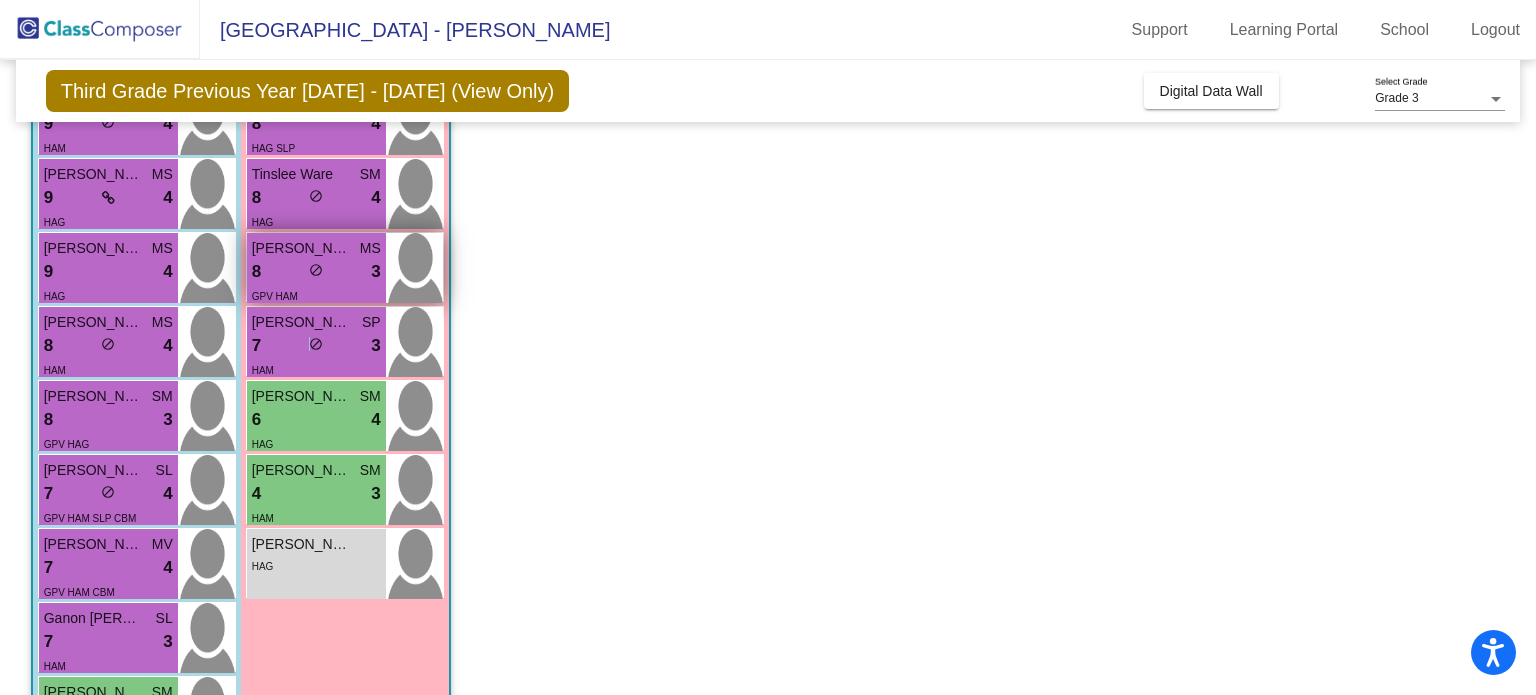 scroll, scrollTop: 548, scrollLeft: 0, axis: vertical 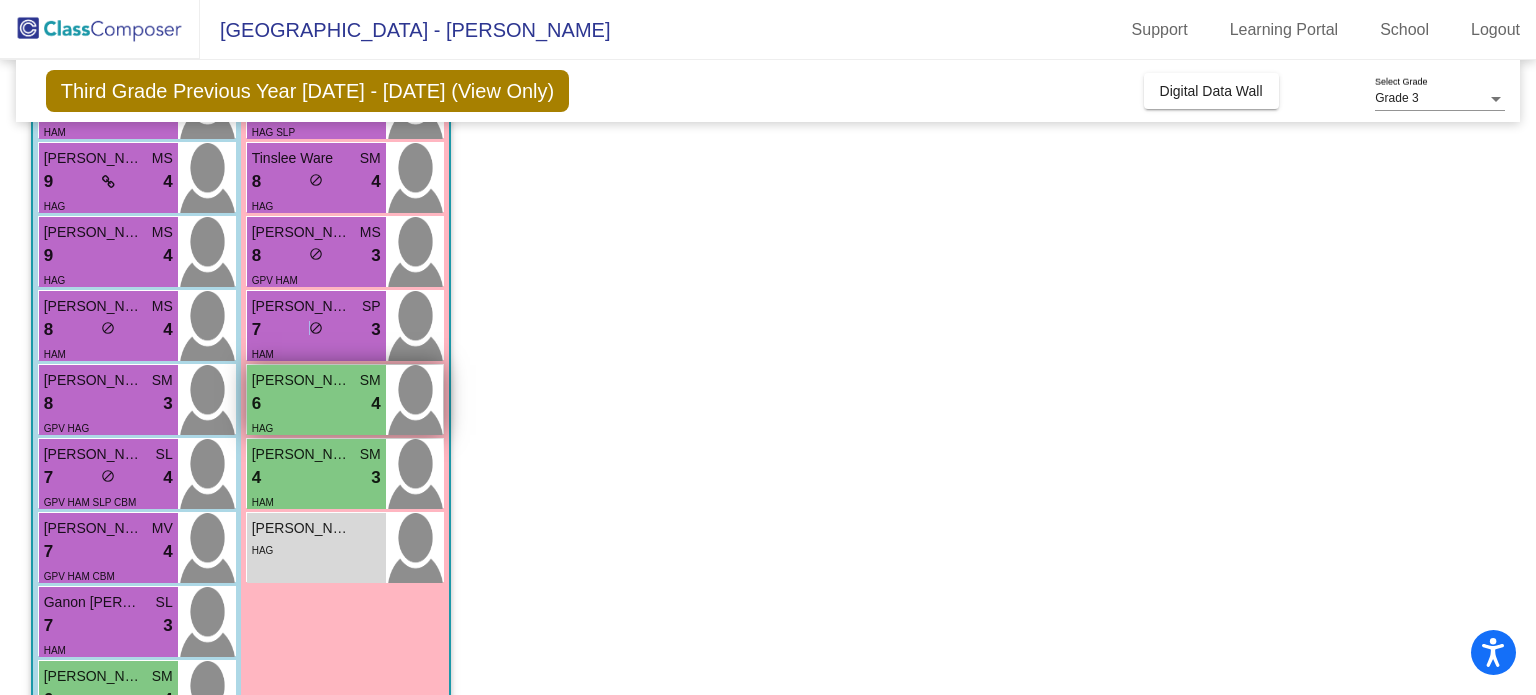 click on "6 lock do_not_disturb_alt 4" at bounding box center [316, 404] 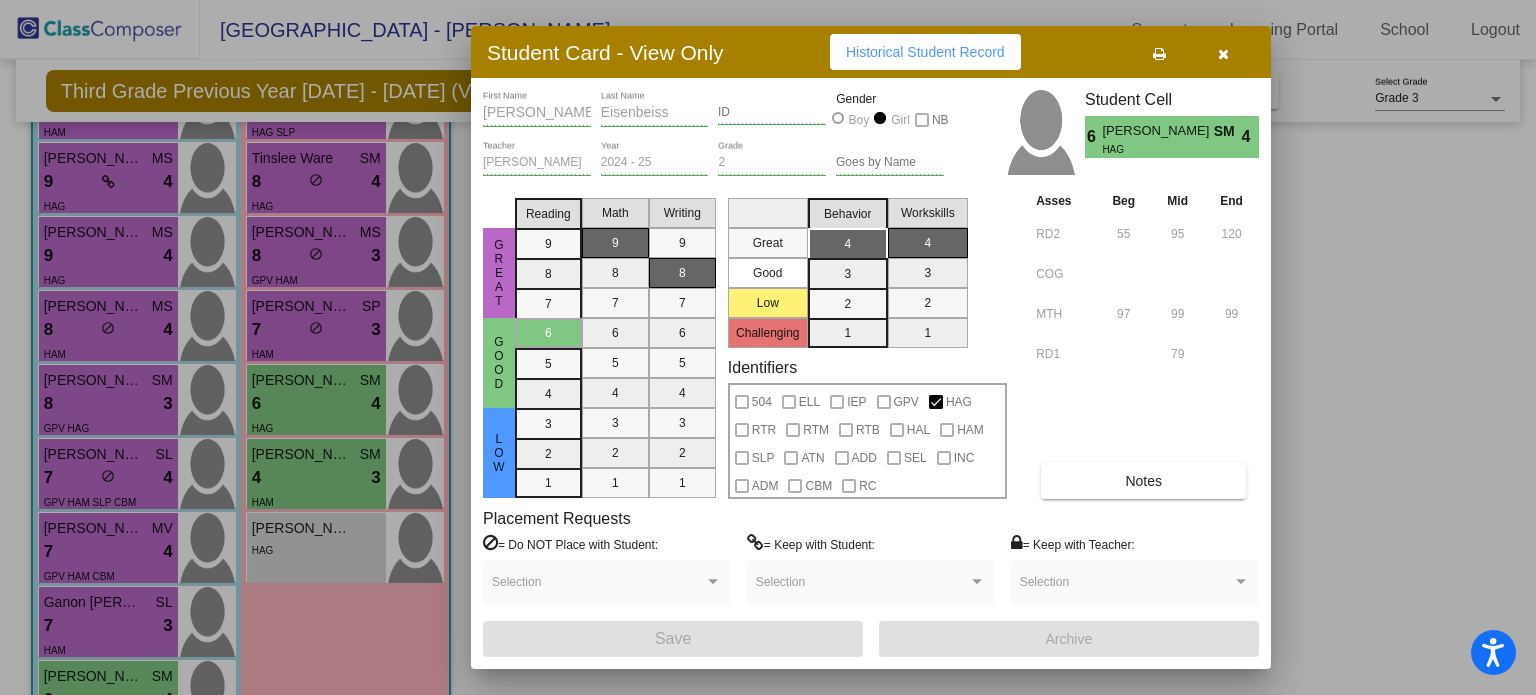 click on "Notes" at bounding box center (1143, 481) 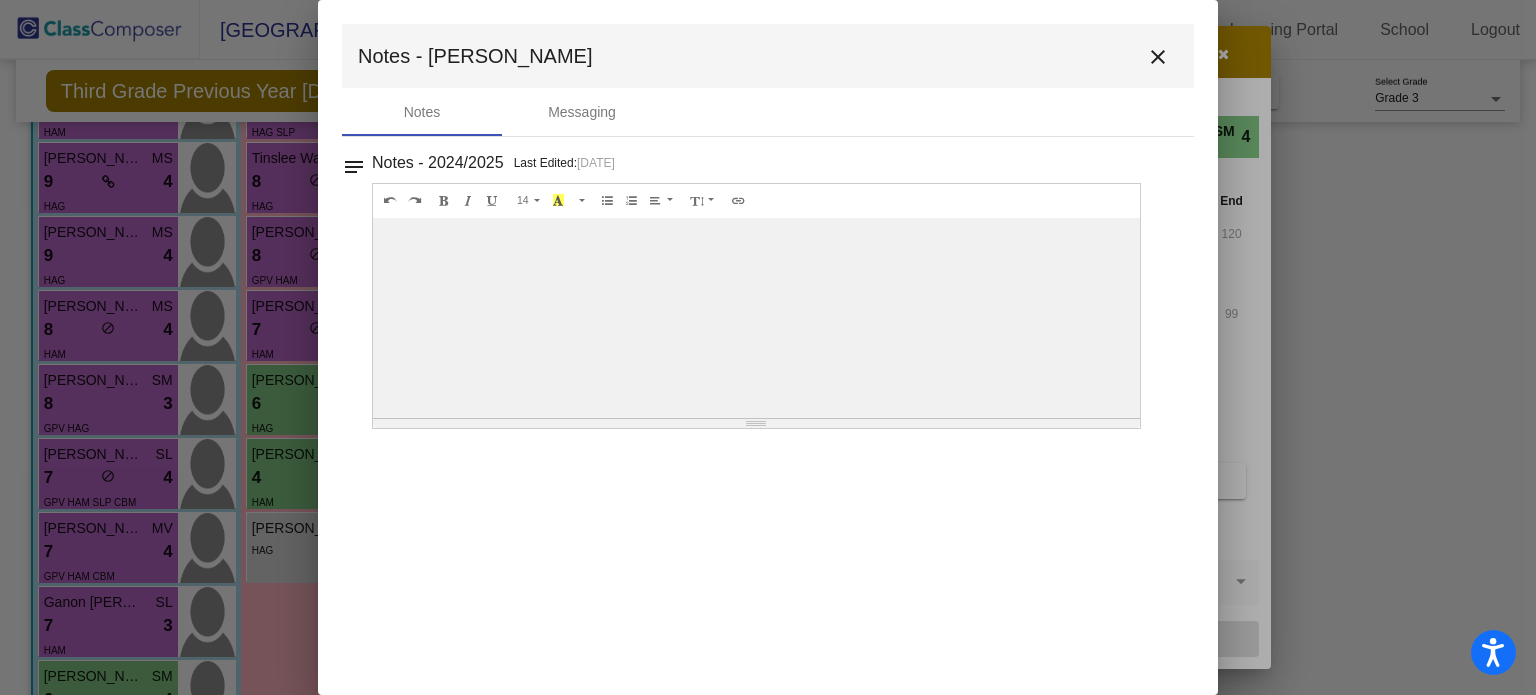 click on "close" at bounding box center [1158, 57] 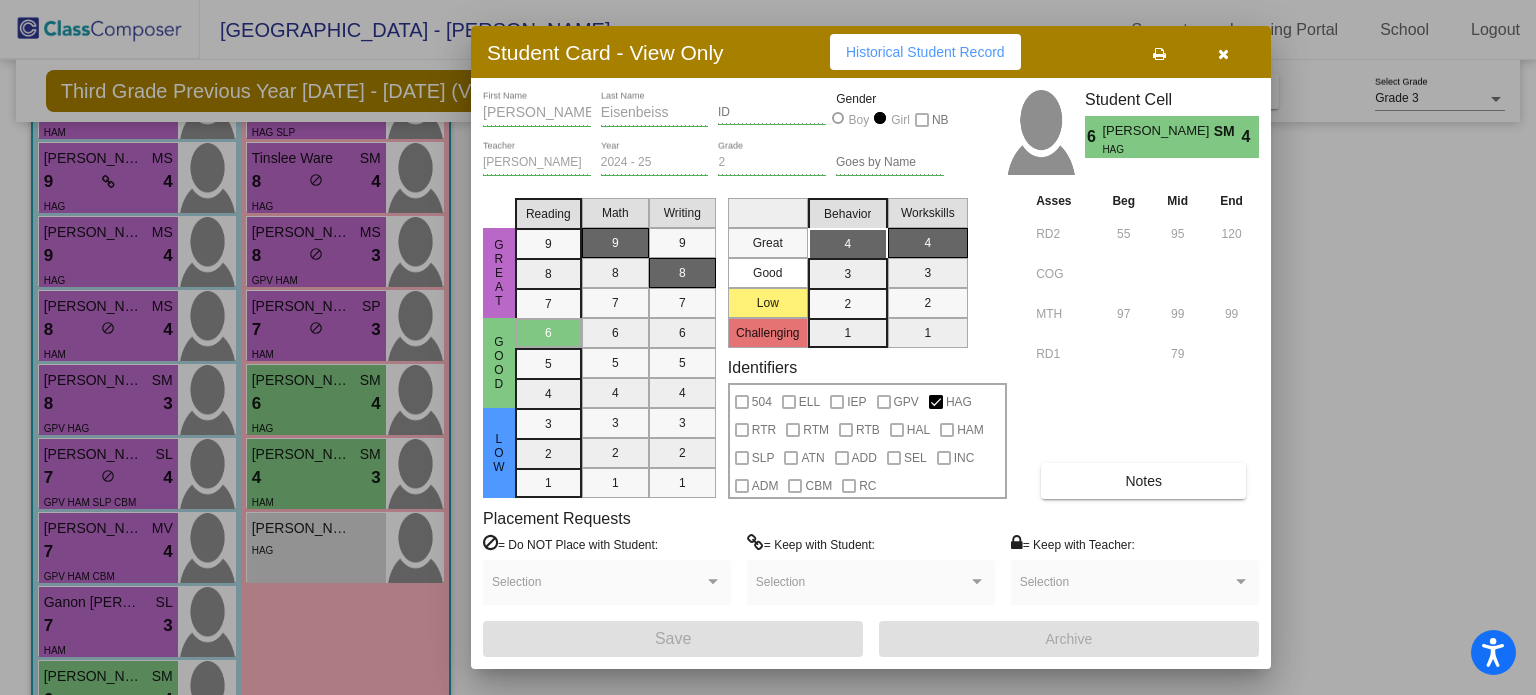 click at bounding box center [768, 347] 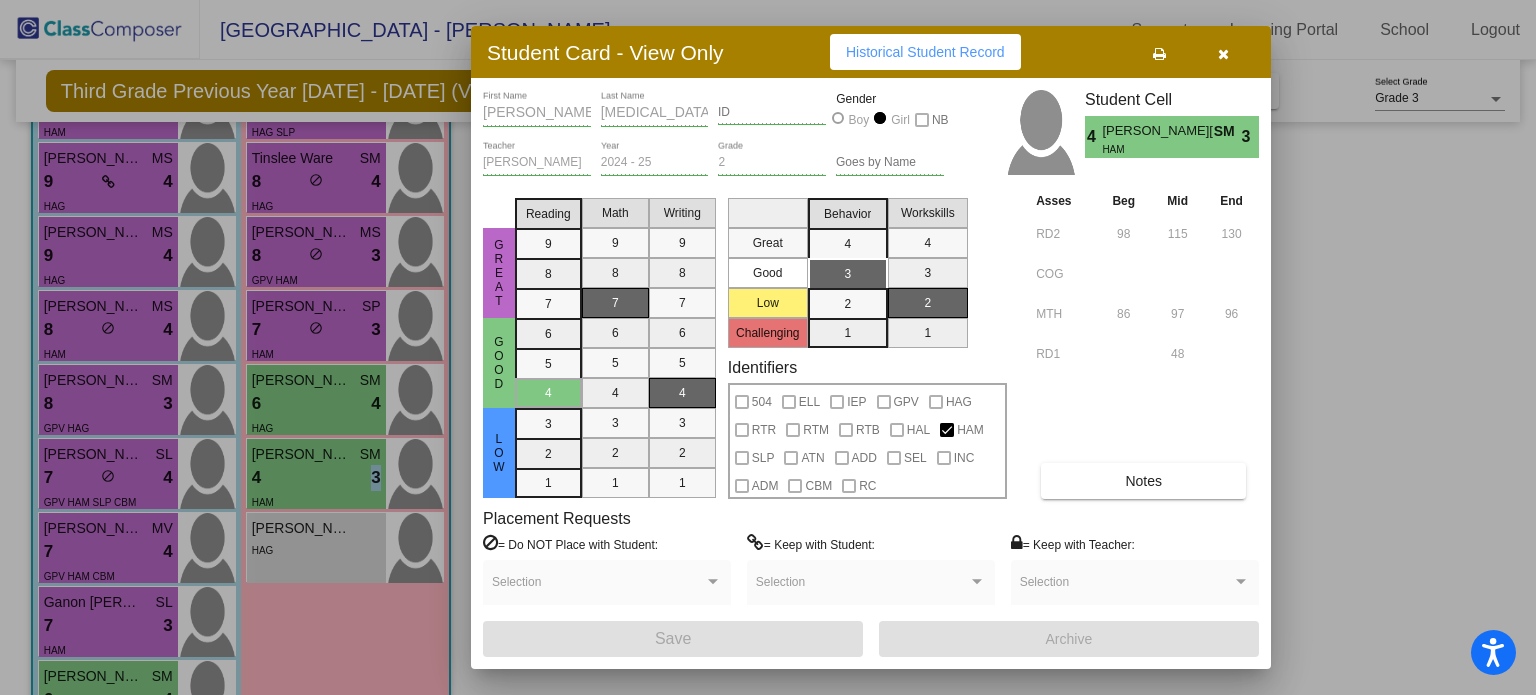 click on "Notes" at bounding box center [1143, 481] 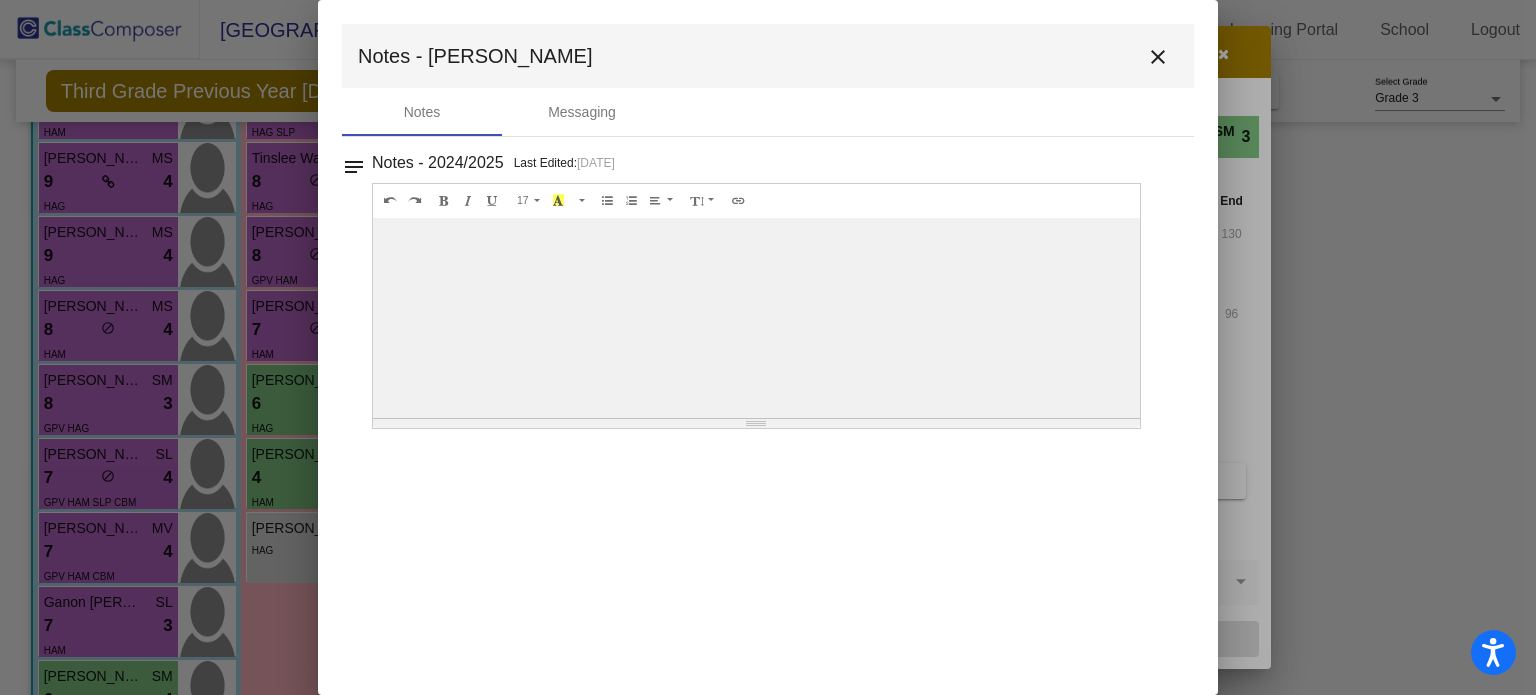 click on "close" at bounding box center (1158, 57) 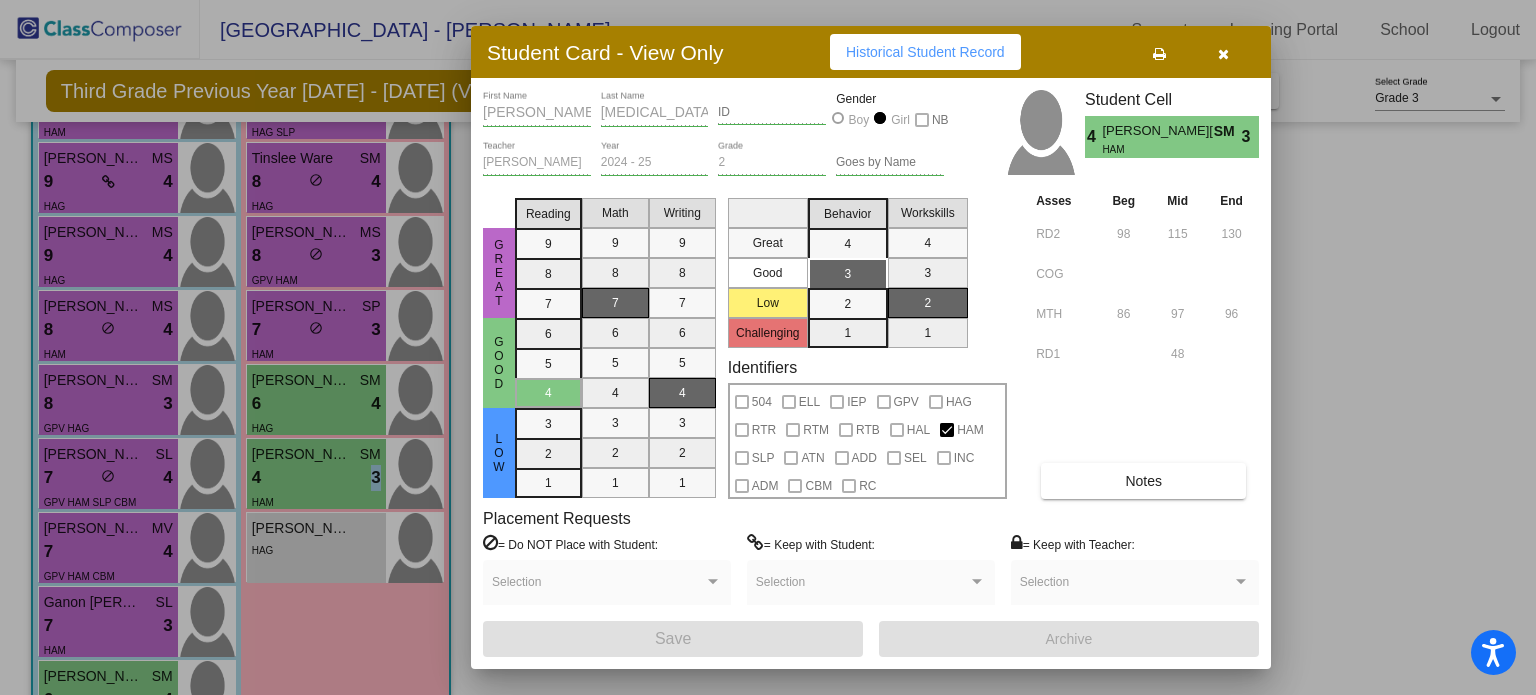 click at bounding box center [768, 347] 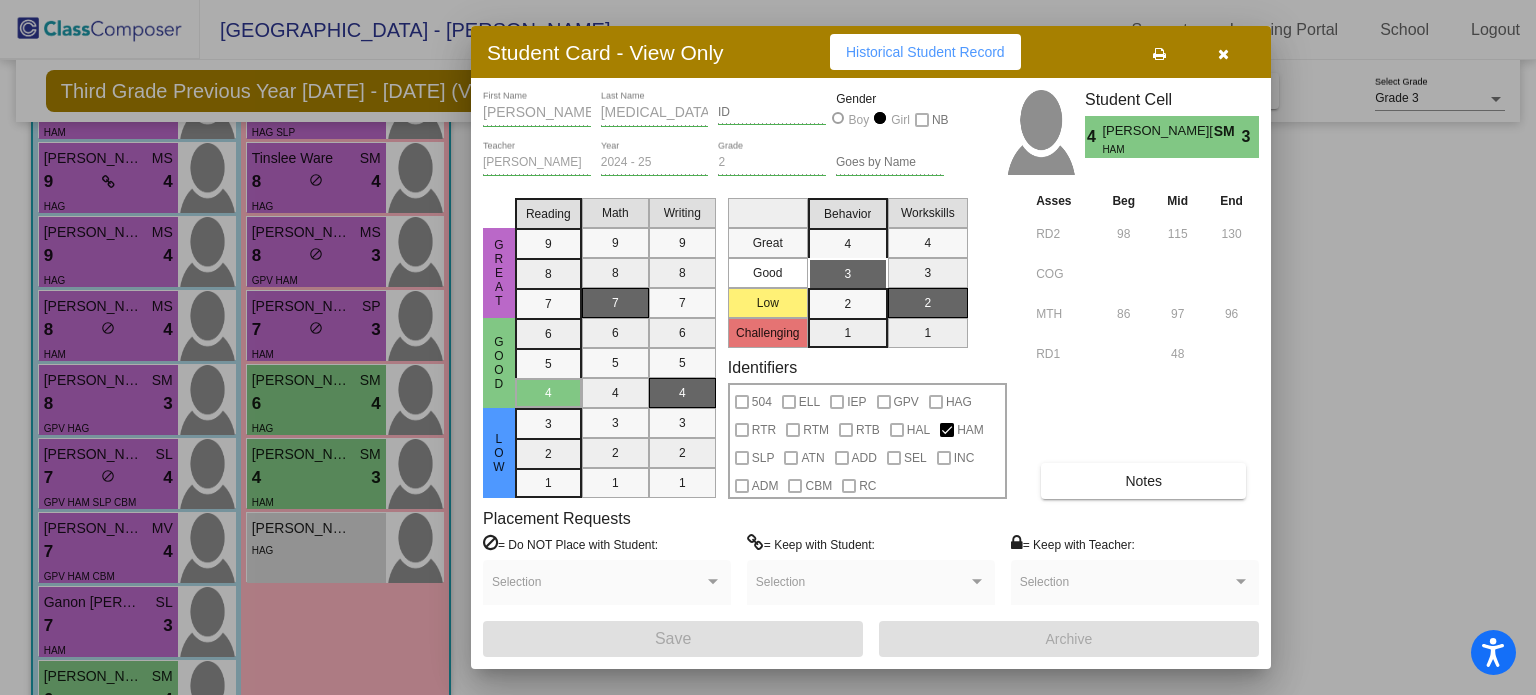 click on "HAG" at bounding box center [316, 549] 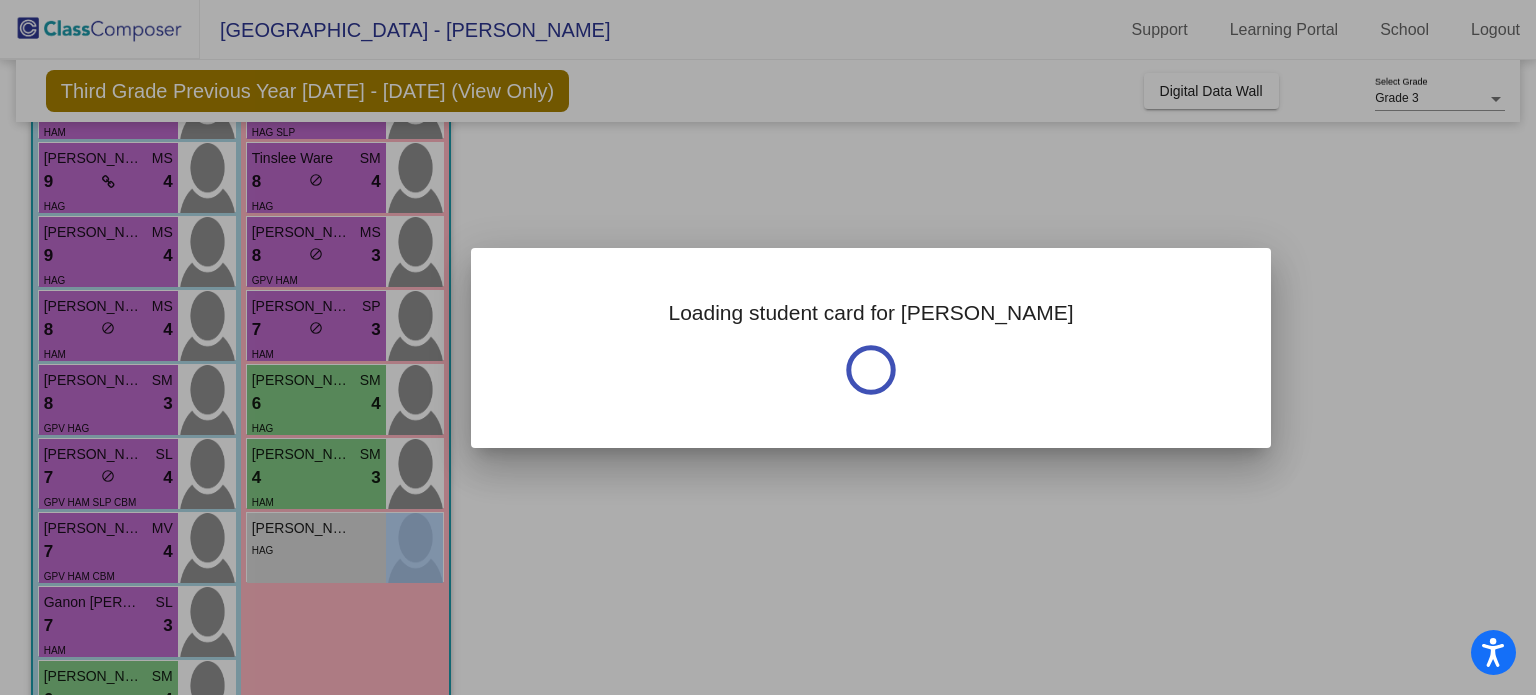 click at bounding box center (768, 347) 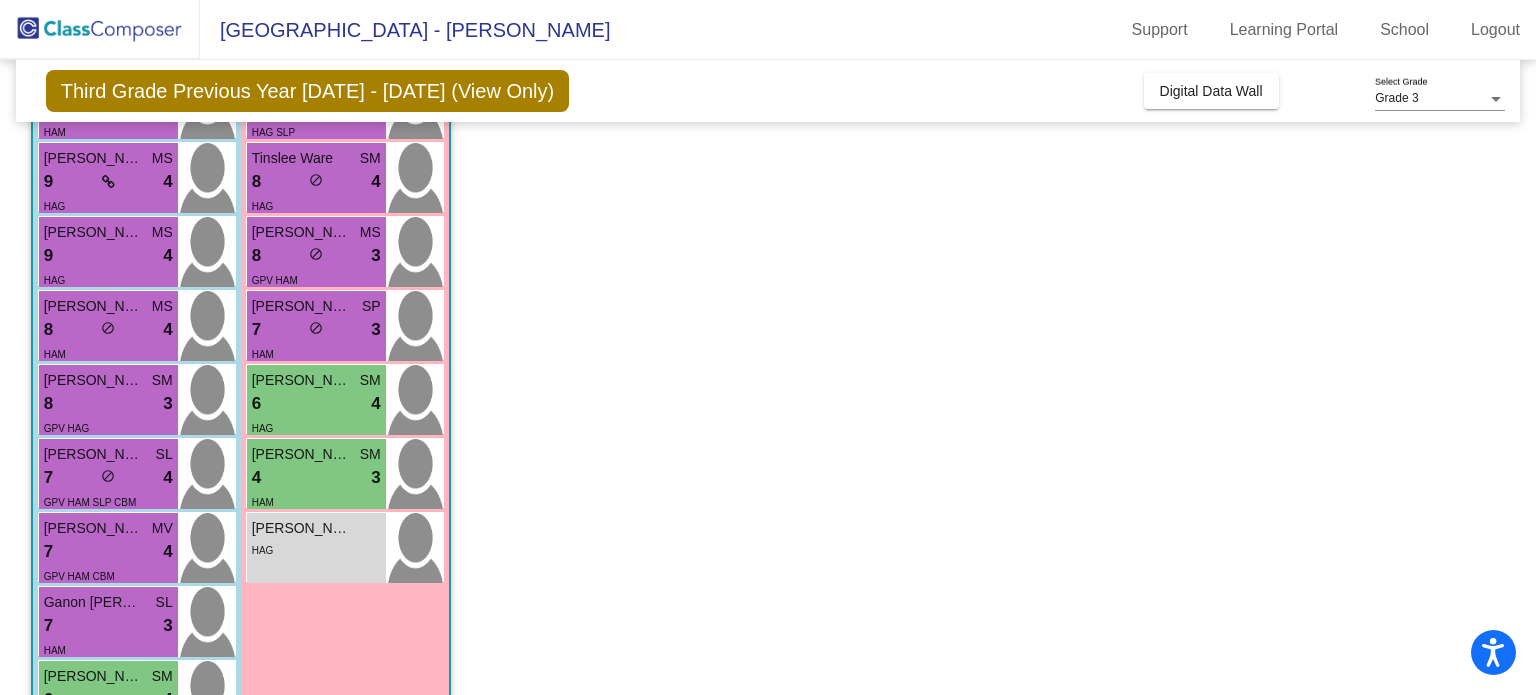 click on "HAG" at bounding box center [316, 549] 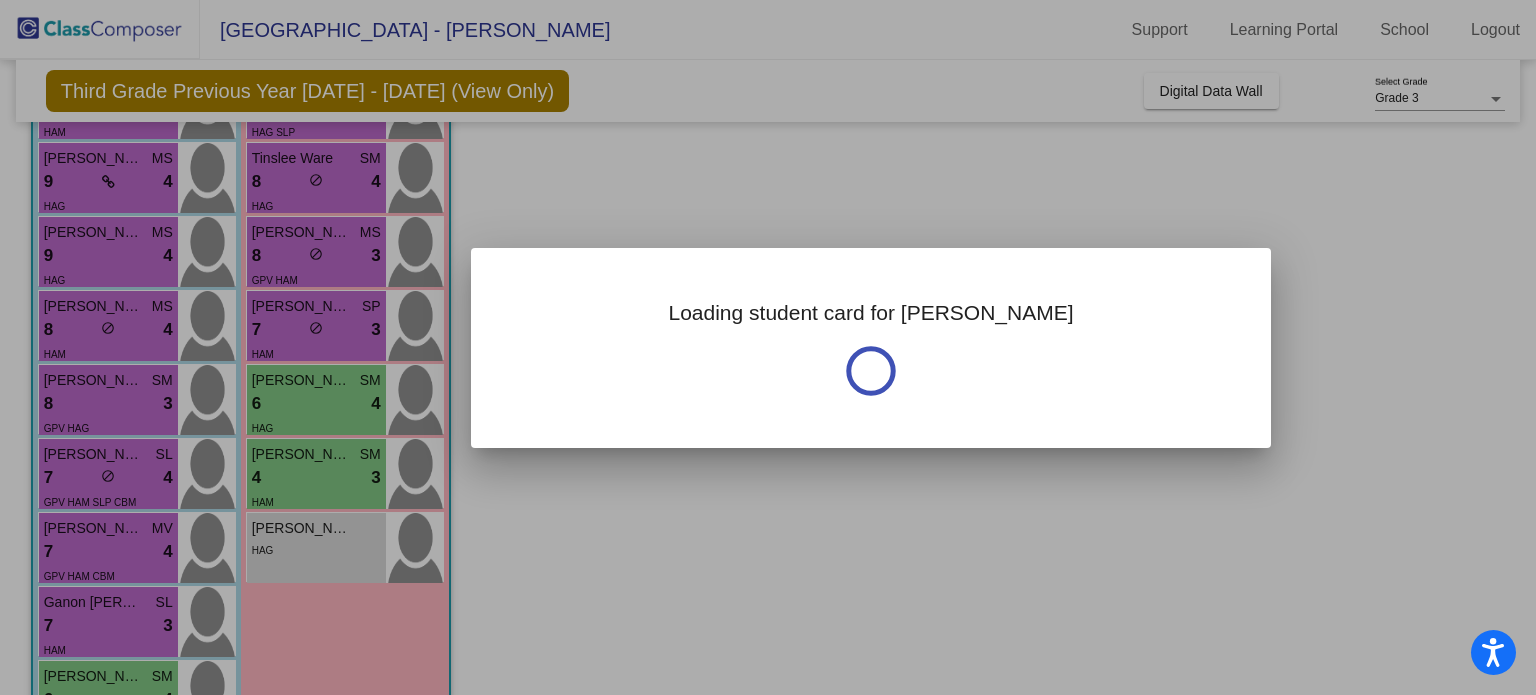 click at bounding box center (768, 347) 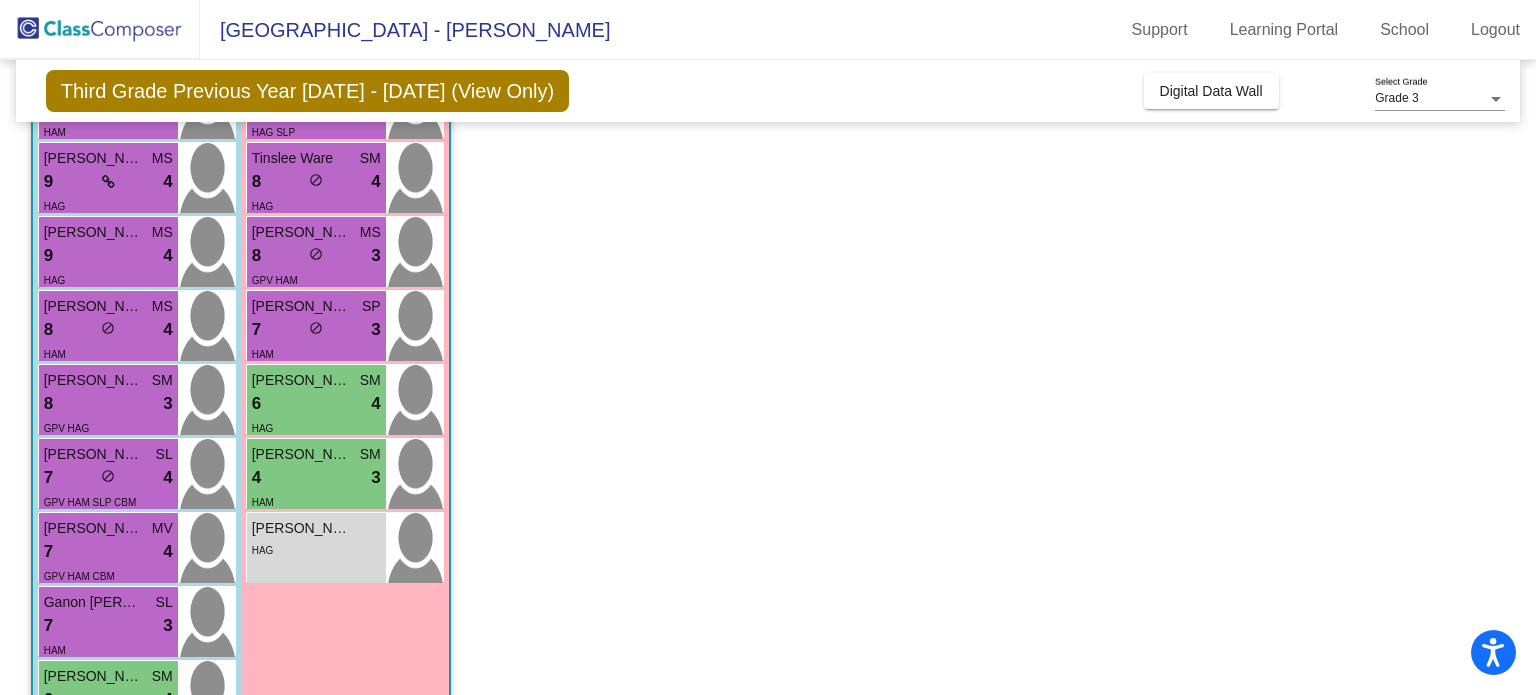click on "HAG" at bounding box center (316, 549) 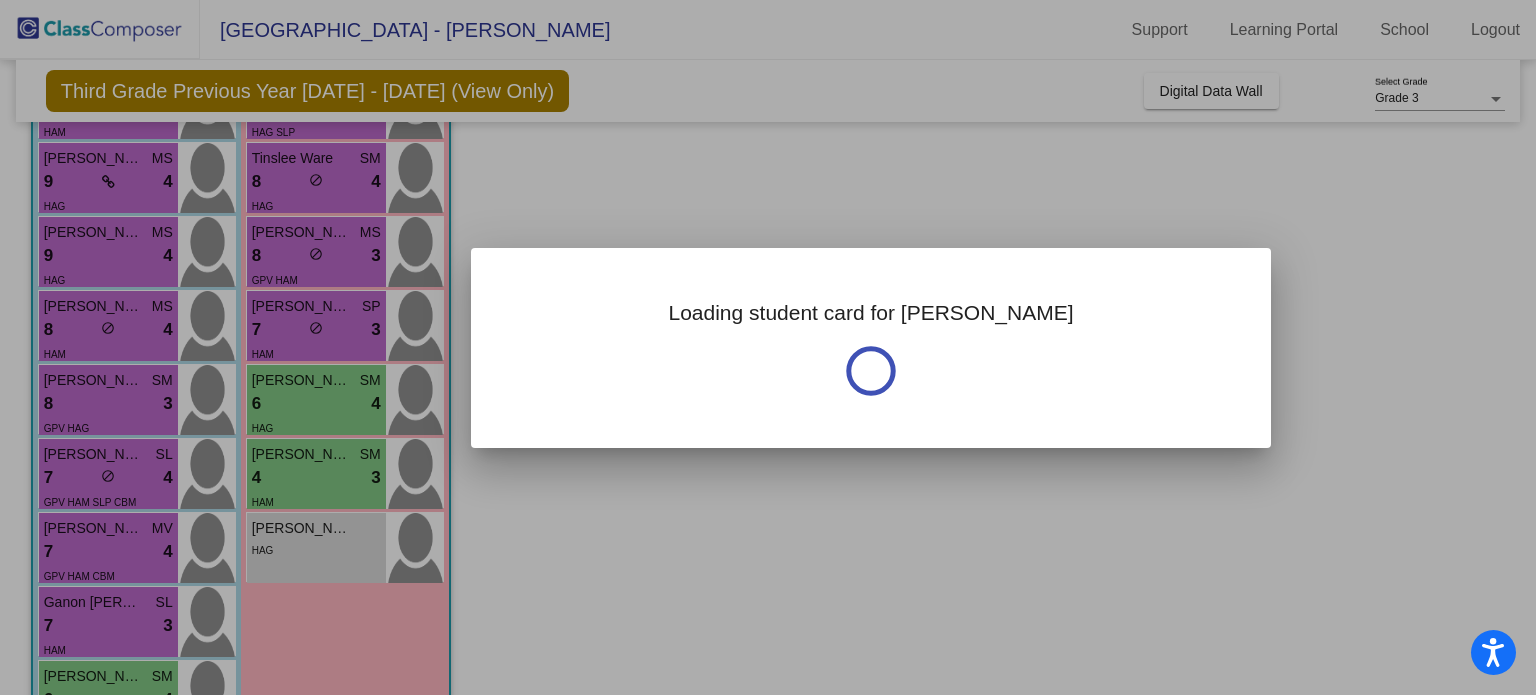 click at bounding box center [768, 347] 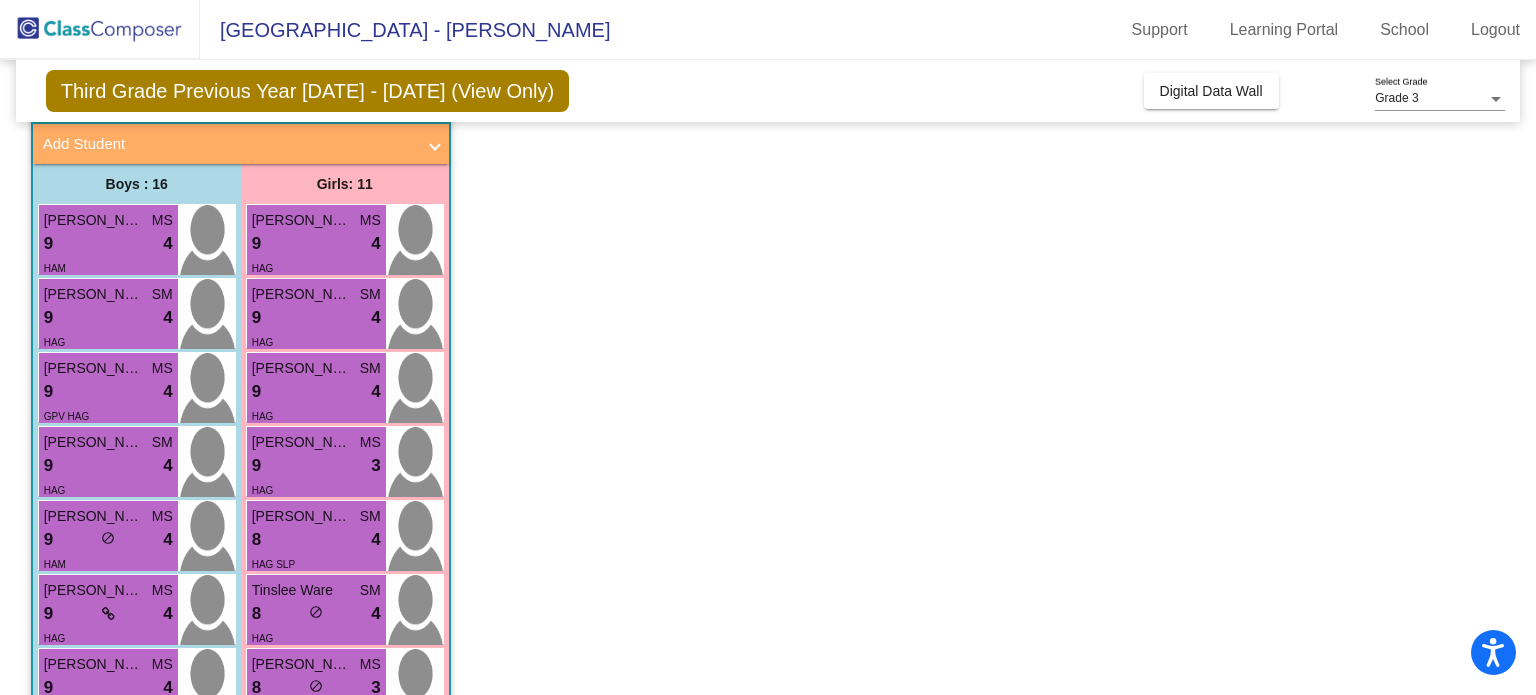 scroll, scrollTop: 0, scrollLeft: 0, axis: both 